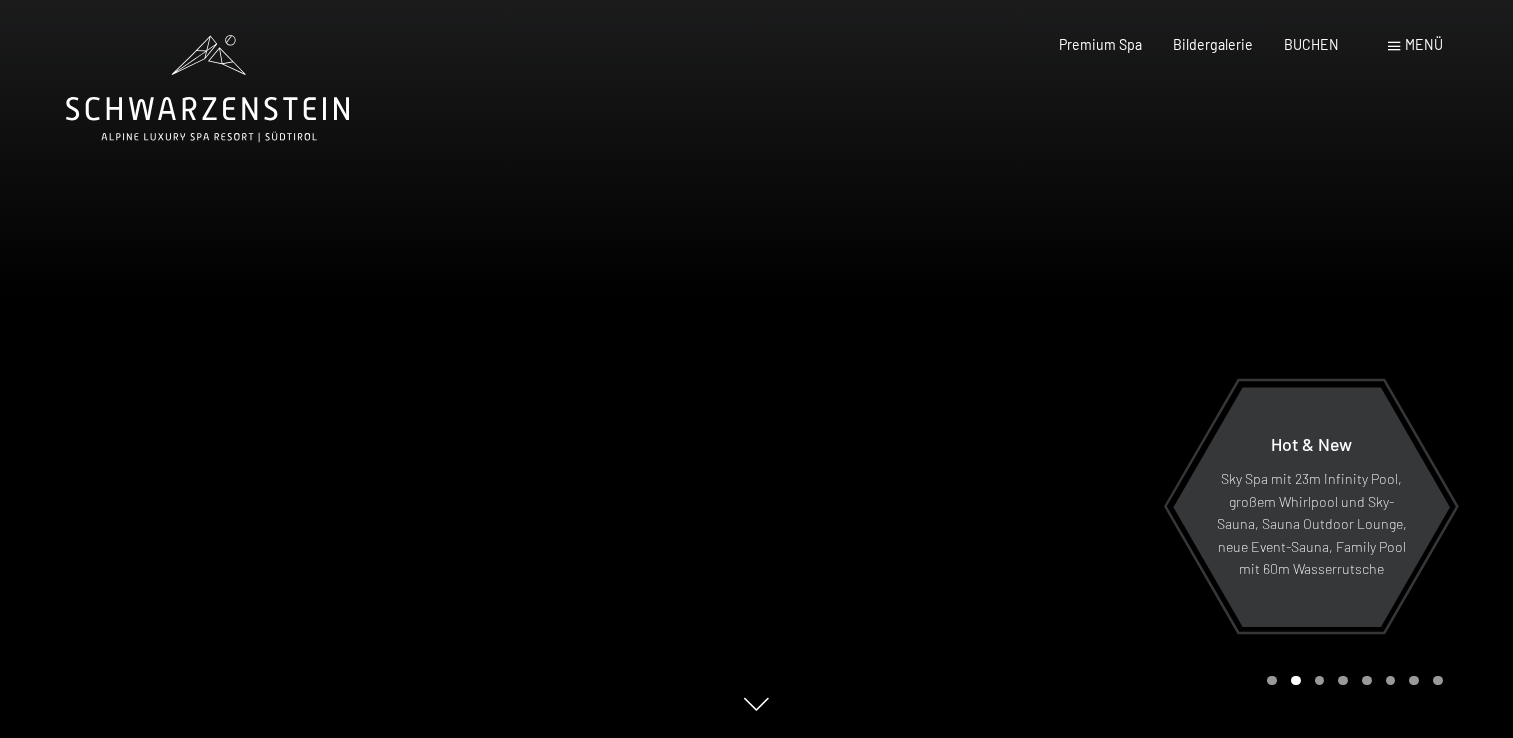 scroll, scrollTop: 0, scrollLeft: 0, axis: both 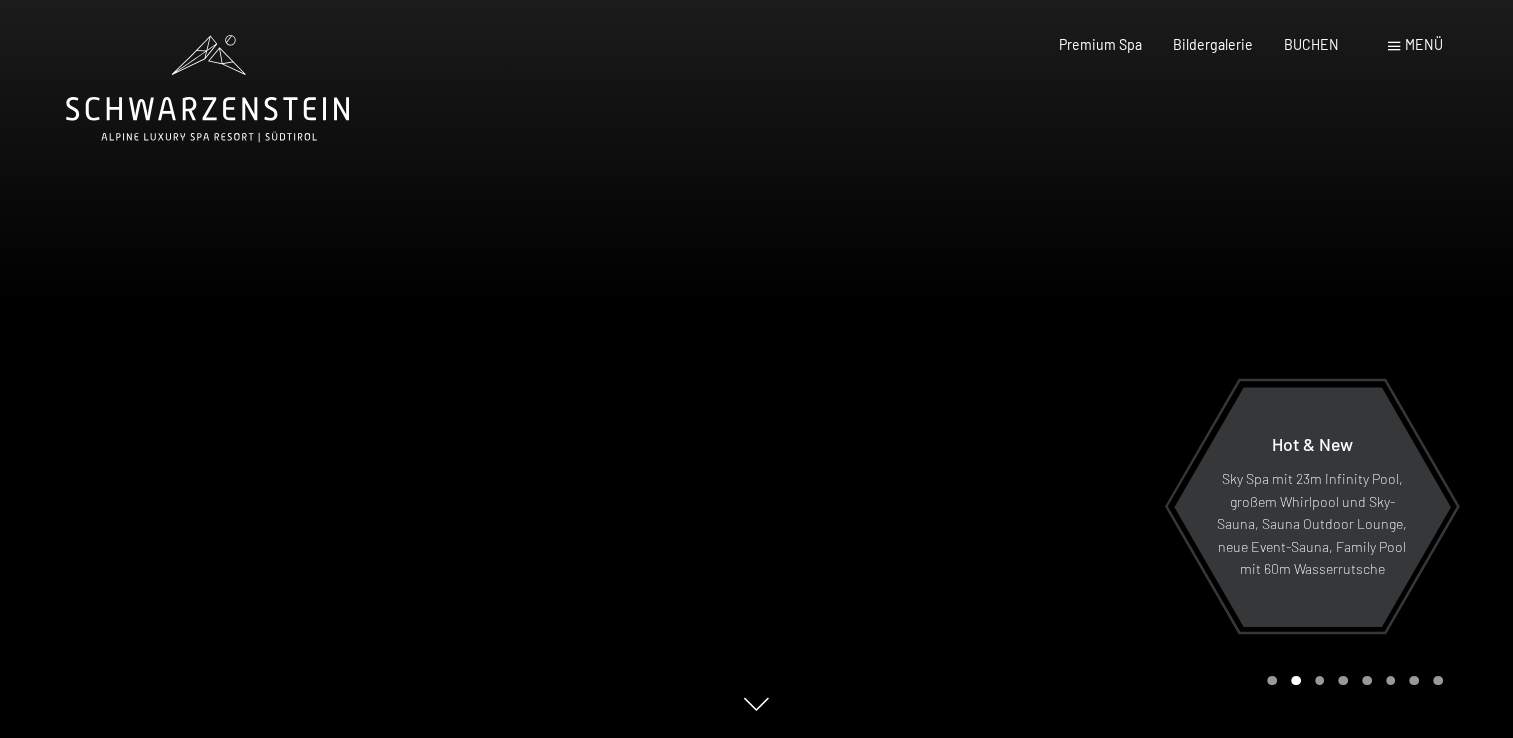 click on "Premium Spa           Bildergalerie           BUCHEN" at bounding box center [1183, 45] 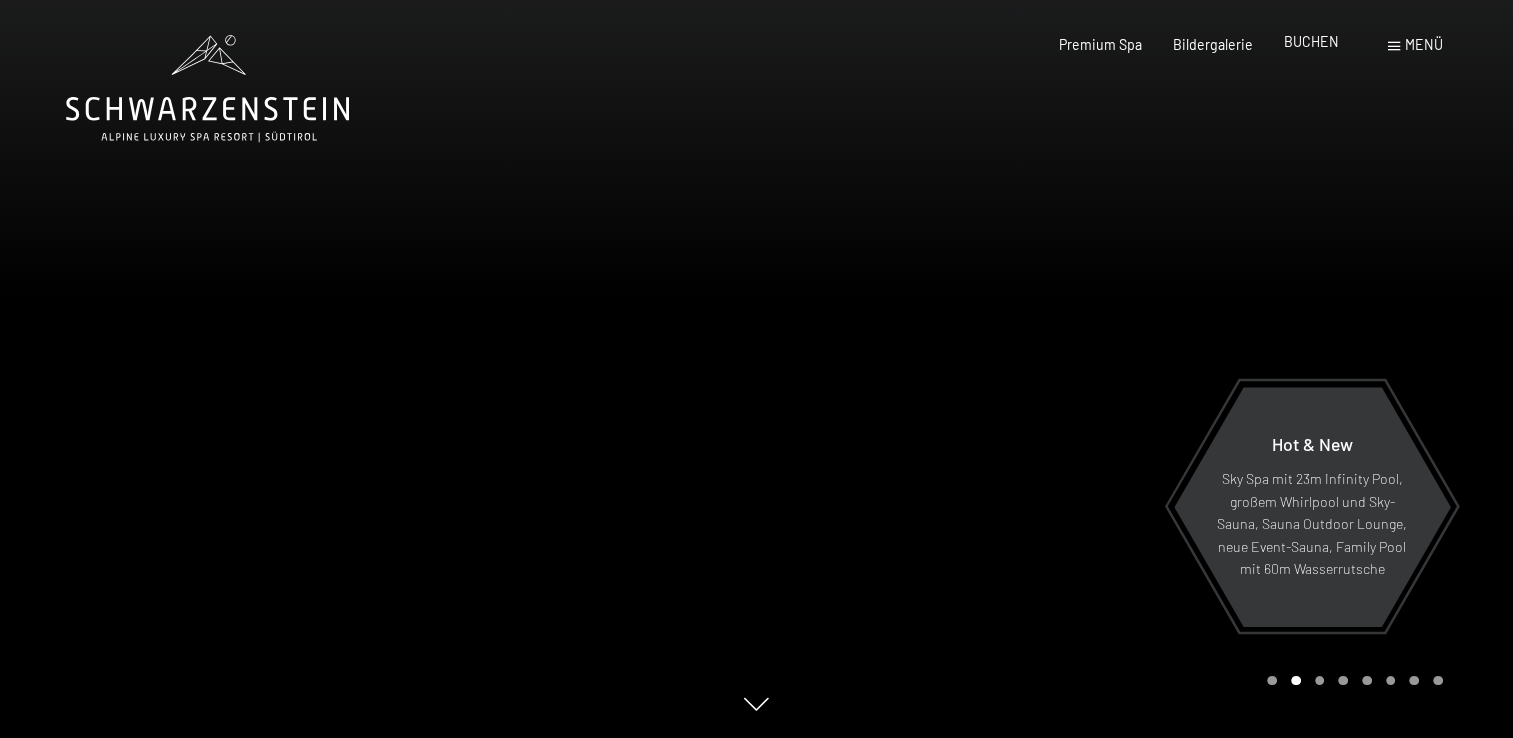 click on "BUCHEN" at bounding box center (1311, 41) 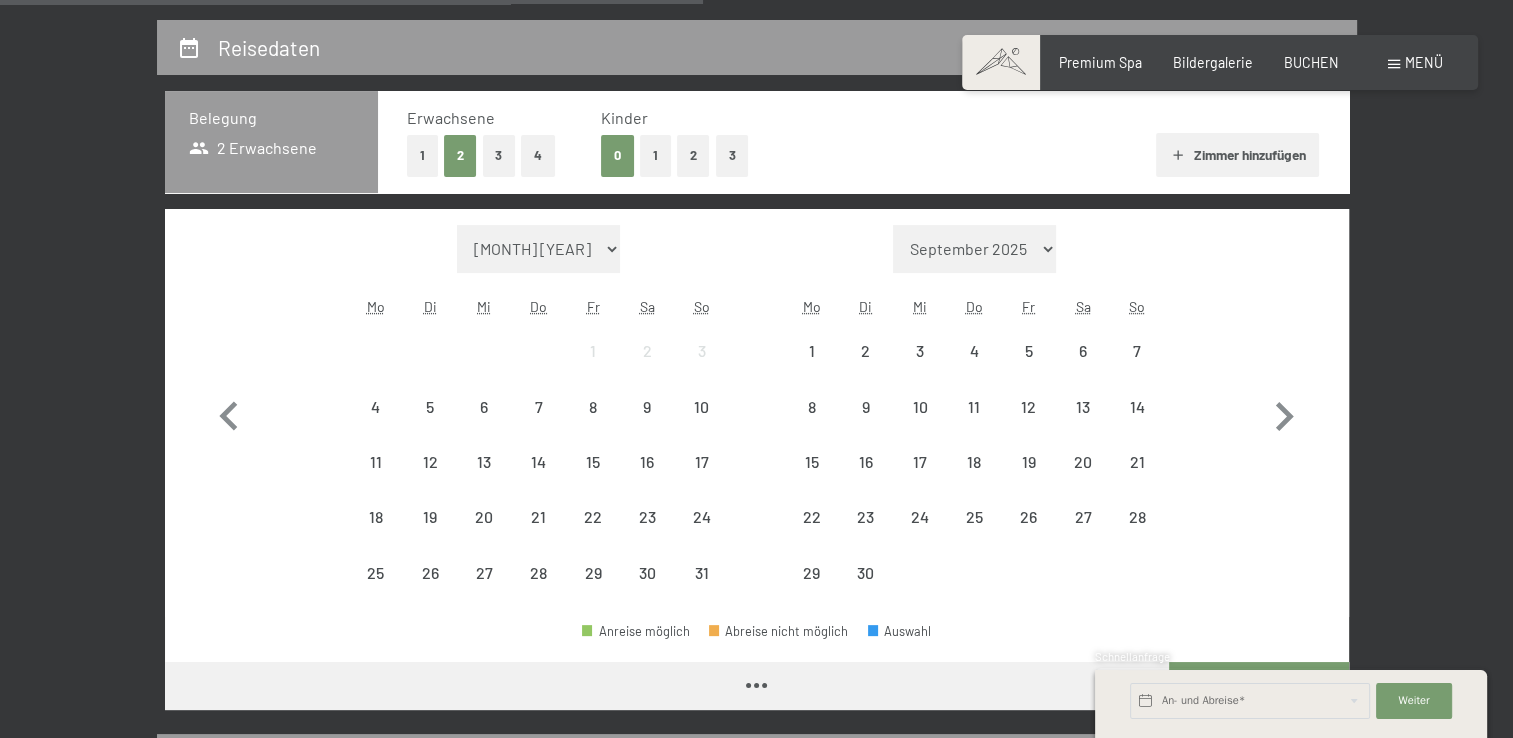 scroll, scrollTop: 400, scrollLeft: 0, axis: vertical 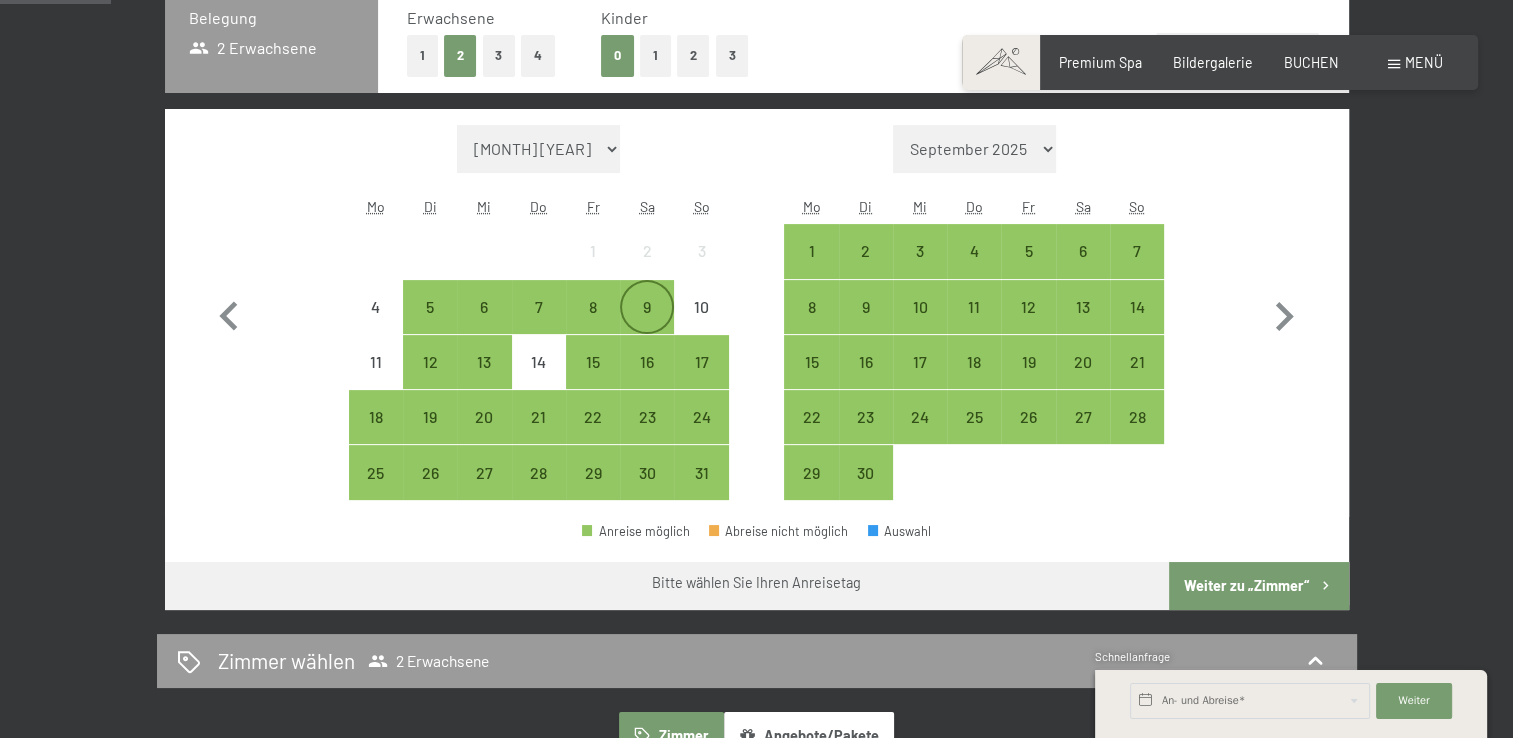 click on "9" at bounding box center [647, 324] 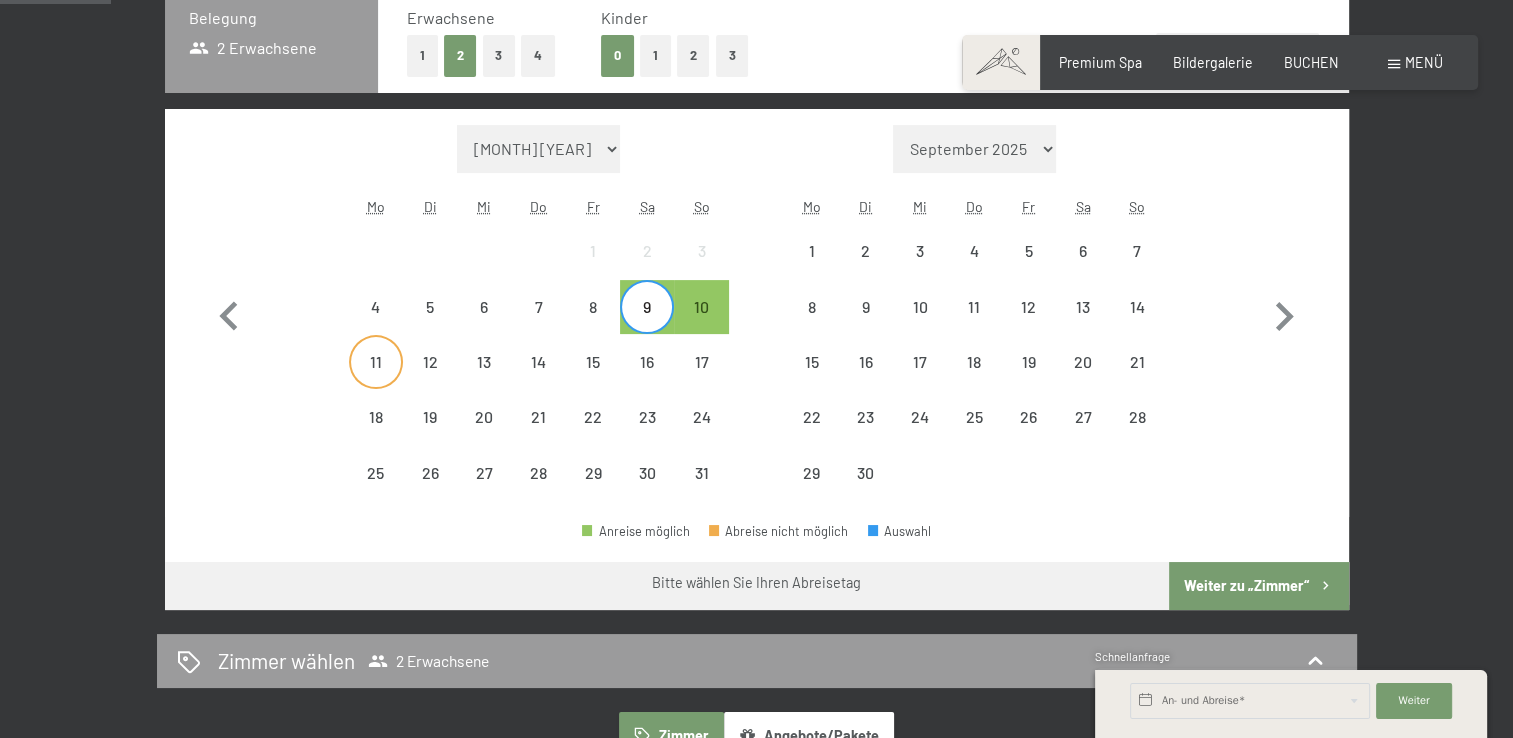 click on "11" at bounding box center [376, 362] 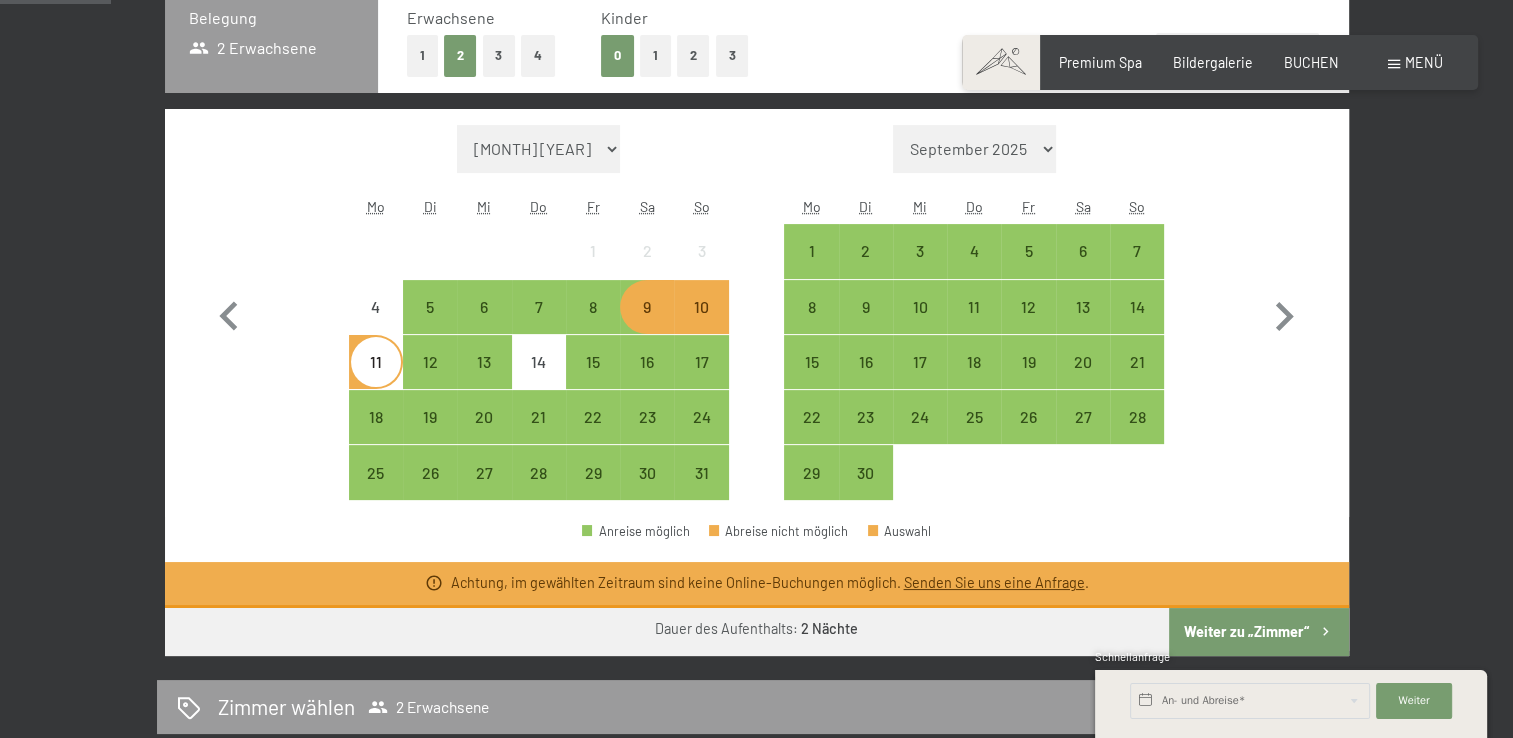 click on "10" at bounding box center (701, 324) 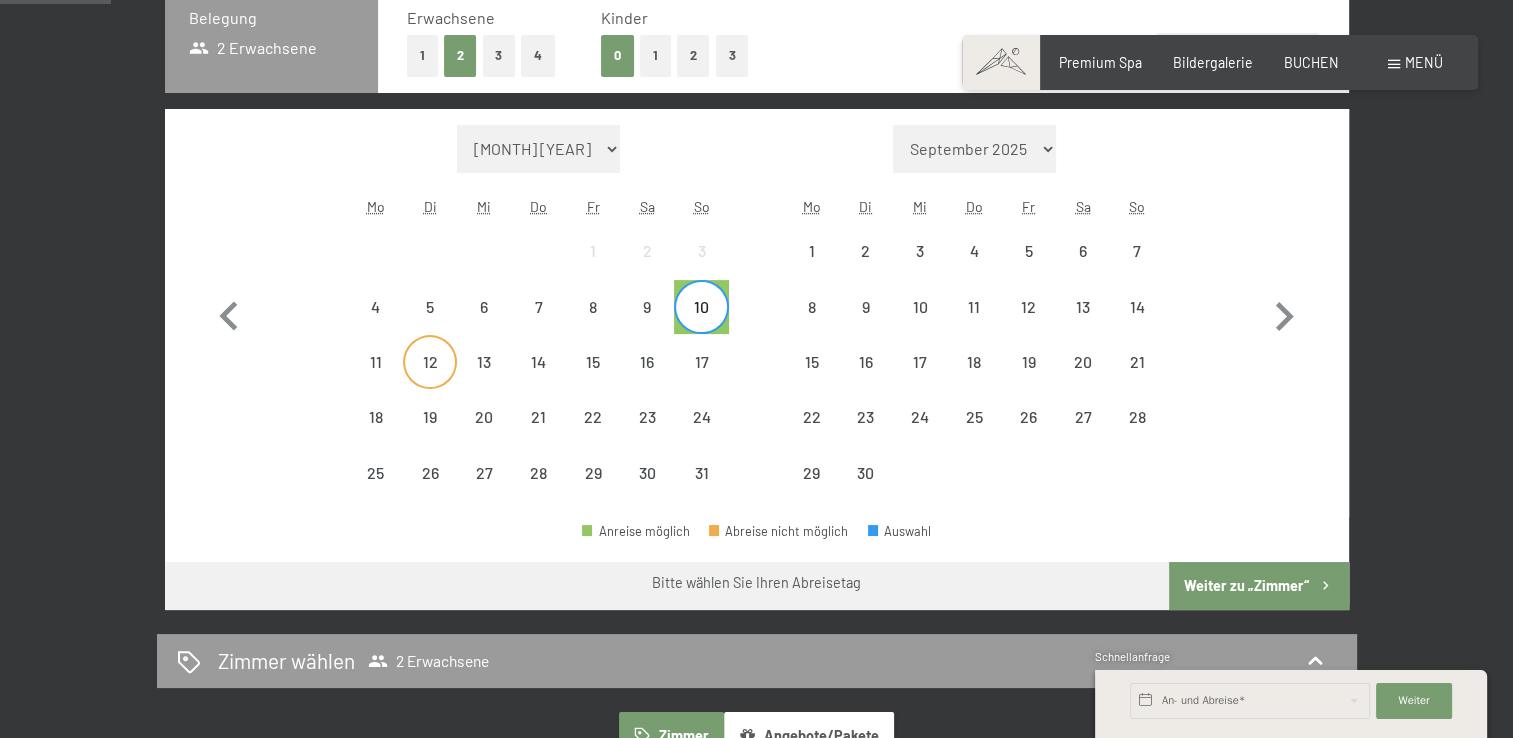 click on "12" at bounding box center [430, 379] 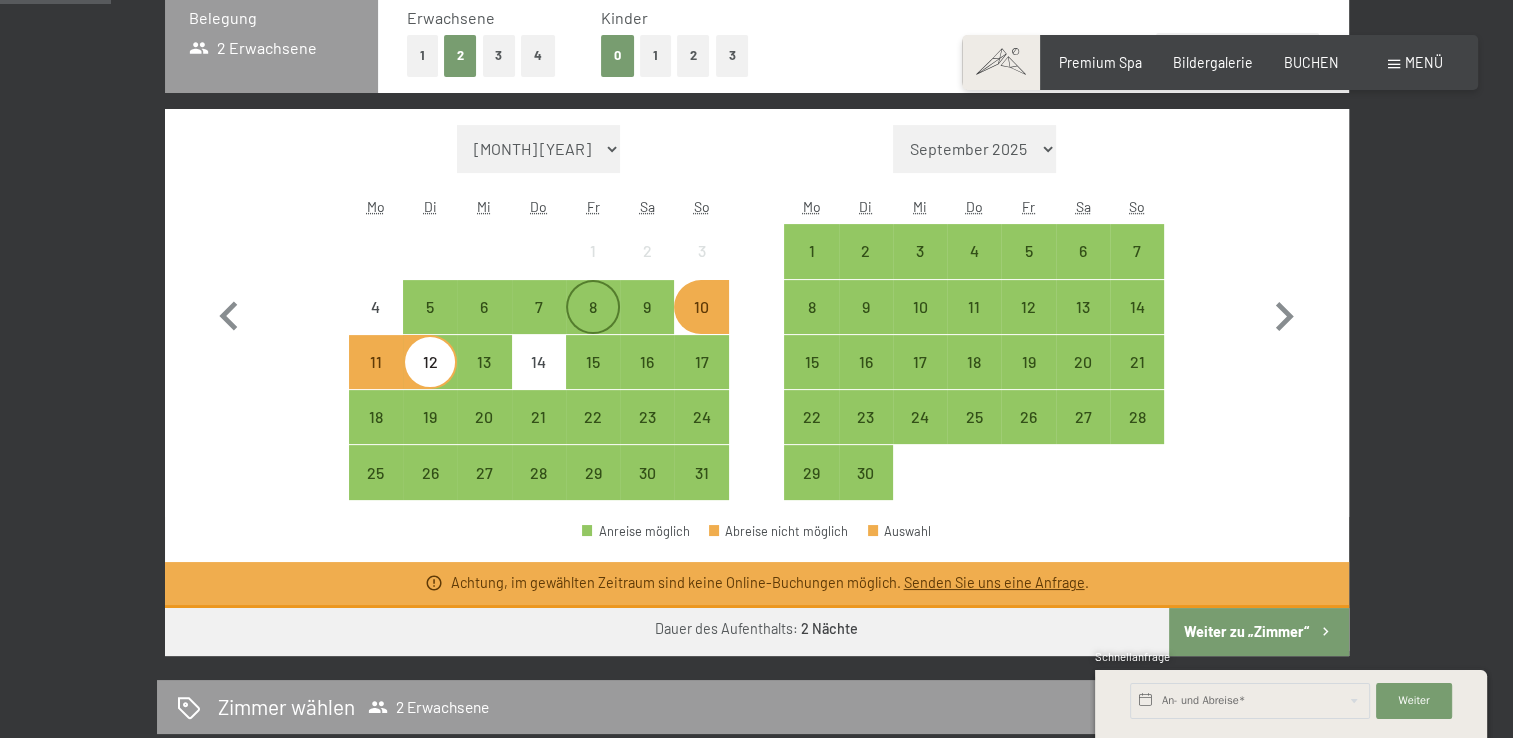 click on "8" at bounding box center [593, 324] 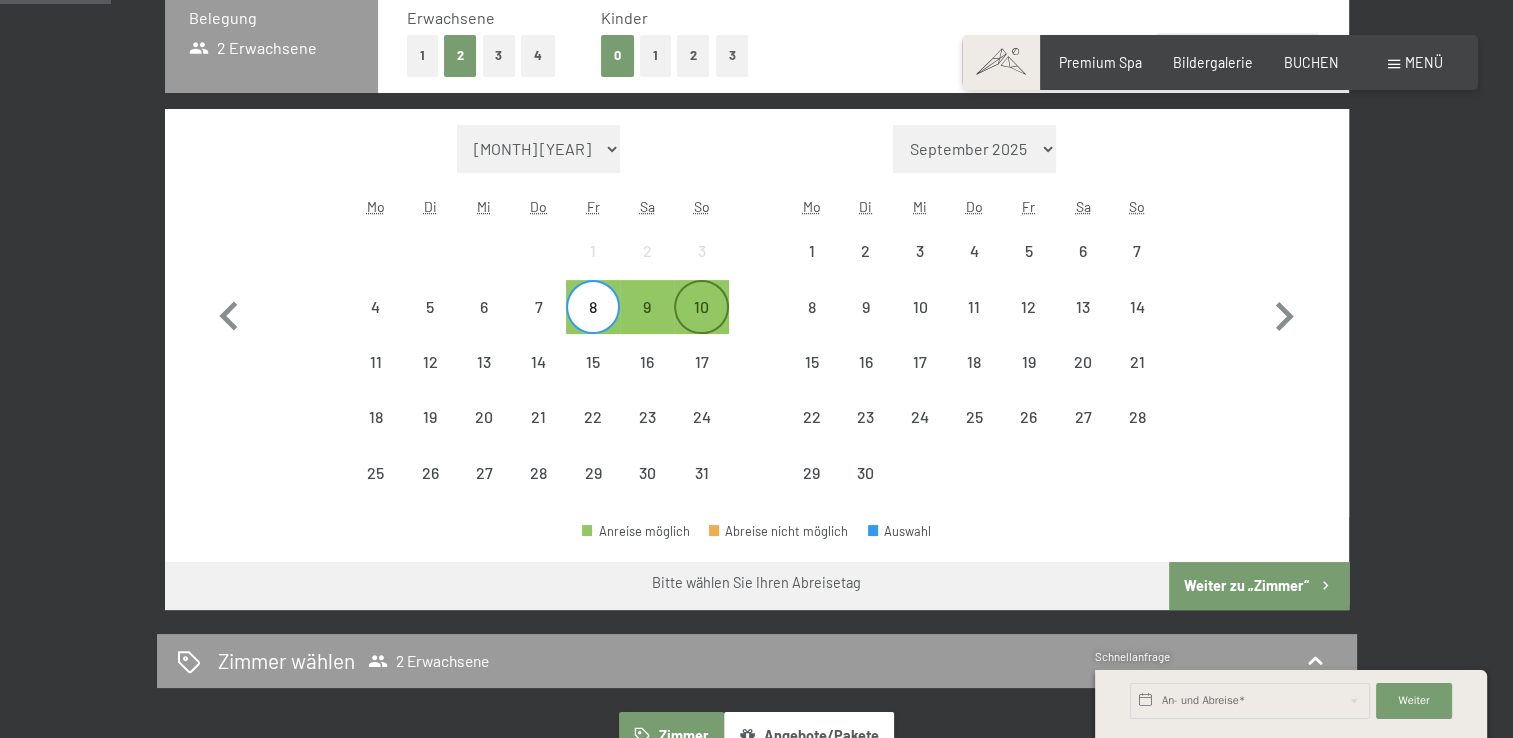 click on "10" at bounding box center (701, 324) 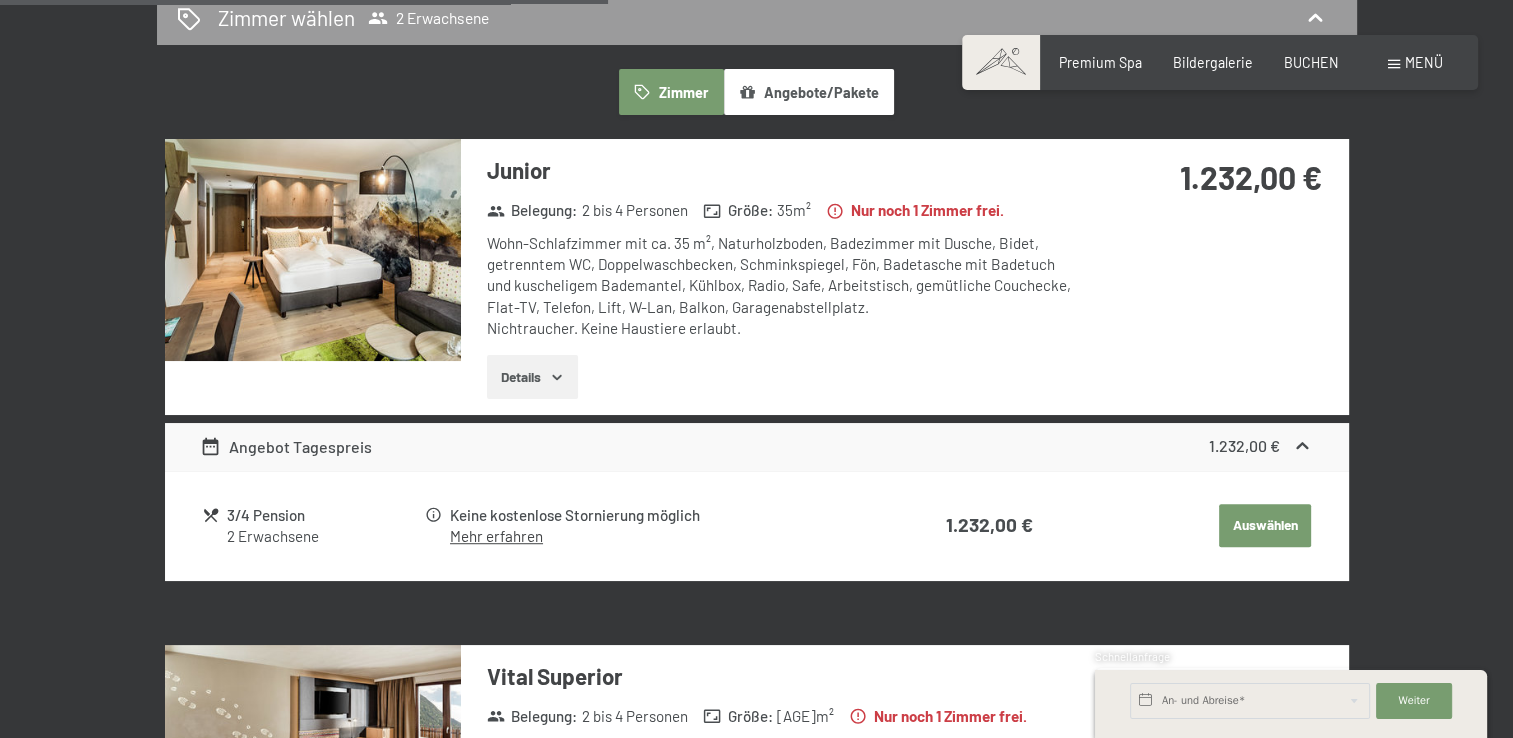 scroll, scrollTop: 1300, scrollLeft: 0, axis: vertical 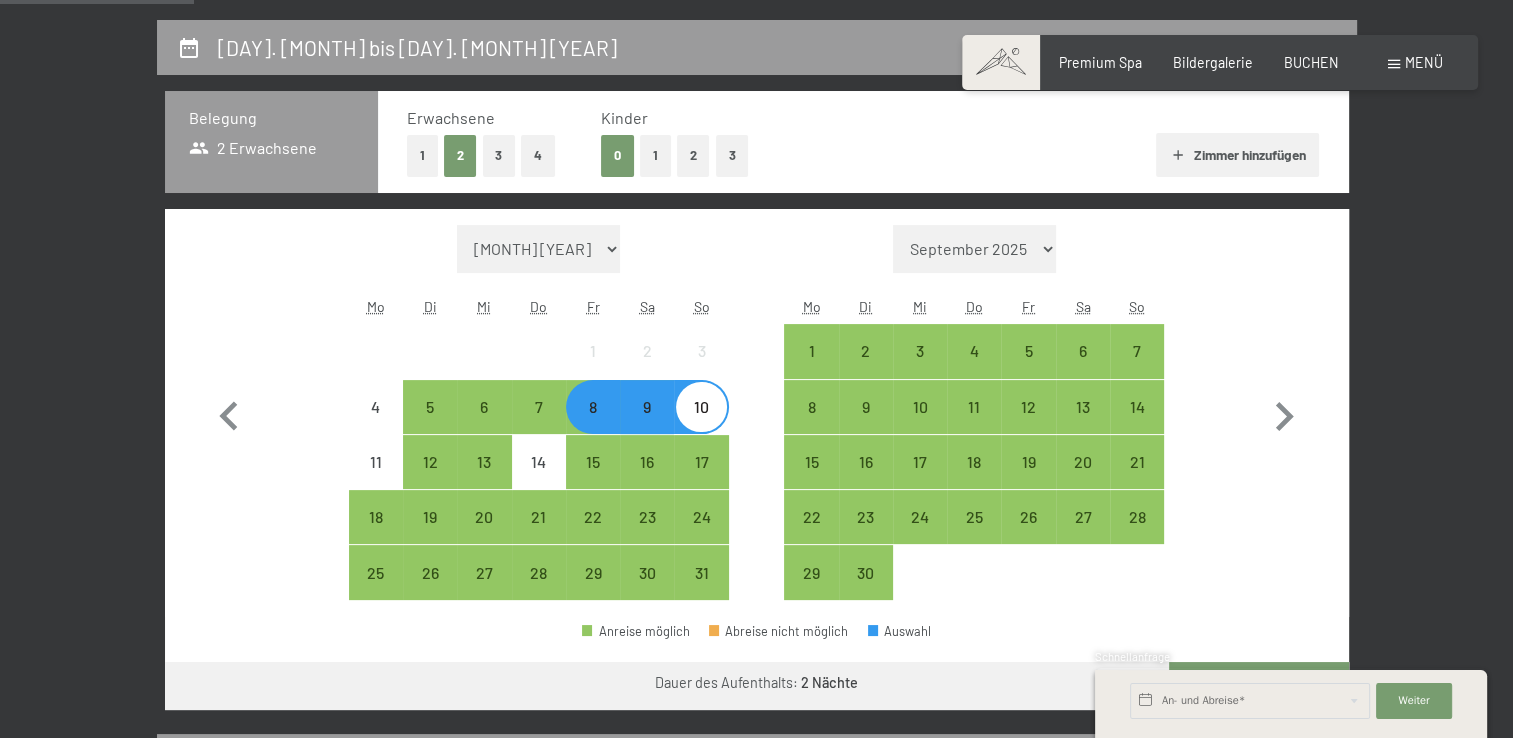 click on "Monat/Jahr August 2025 September 2025 Oktober 2025 November 2025 Dezember 2025 Januar 2026 Februar 2026 März 2026 April 2026 Mai 2026 Juni 2026 Juli 2026 August 2026 September 2026 Oktober 2026 November 2026 Dezember 2026 Januar 2027 Februar 2027 März 2027 April 2027 Mai 2027 Juni 2027 Juli 2027 August 2027 Mo Di Mi Do Fr Sa So 1 2 3 4 5 6 7 8 9 10 11 12 13 14 15 16 17 18 19 20 21 22 23 24 25 26 27 28 29 30 31 Monat/Jahr September 2025 Oktober 2025 November 2025 Dezember 2025 Januar 2026 Februar 2026 März 2026 April 2026 Mai 2026 Juni 2026 Juli 2026 August 2026 September 2026 Oktober 2026 November 2026 Dezember 2026 Januar 2027 Februar 2027 März 2027 April 2027 Mai 2027 Juni 2027 Juli 2027 August 2027 September 2027 Mo Di Mi Do Fr Sa So 1 2 3 4 5 6 7 8 9 10 11 12 13 14 15 16 17 18 19 20 21 22 23 24 25 26 27 28 29 30" at bounding box center (757, 413) 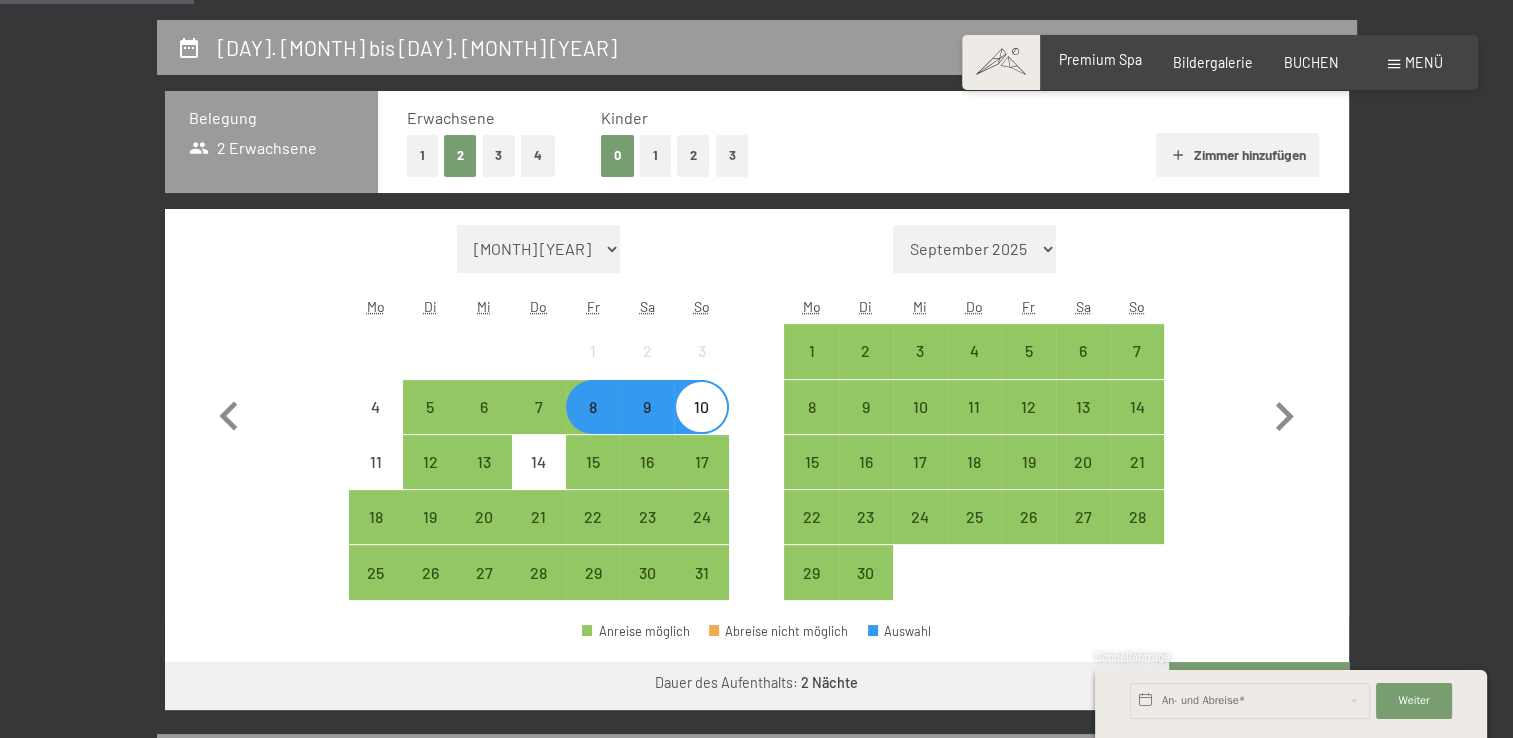 click on "Premium Spa" at bounding box center [1100, 59] 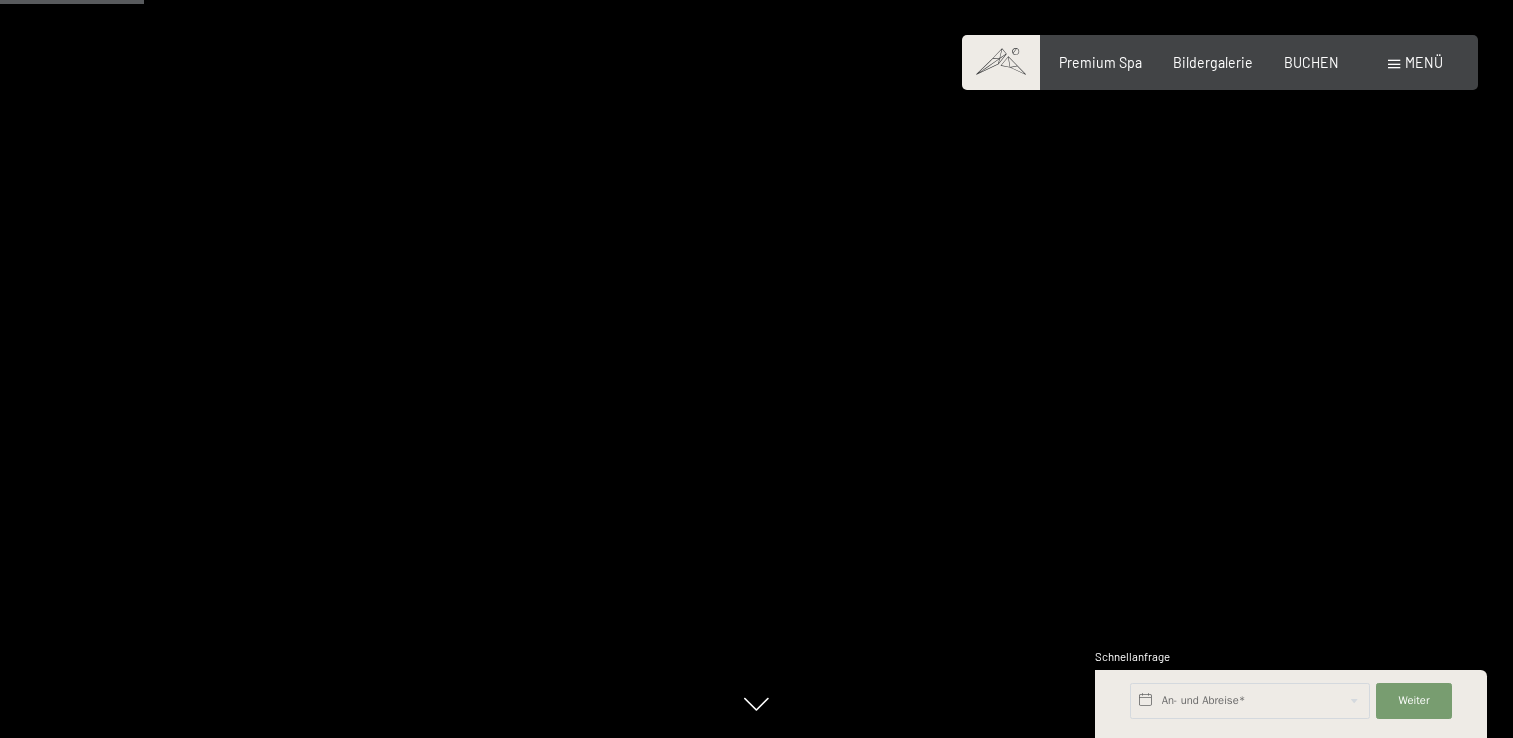 scroll, scrollTop: 1200, scrollLeft: 0, axis: vertical 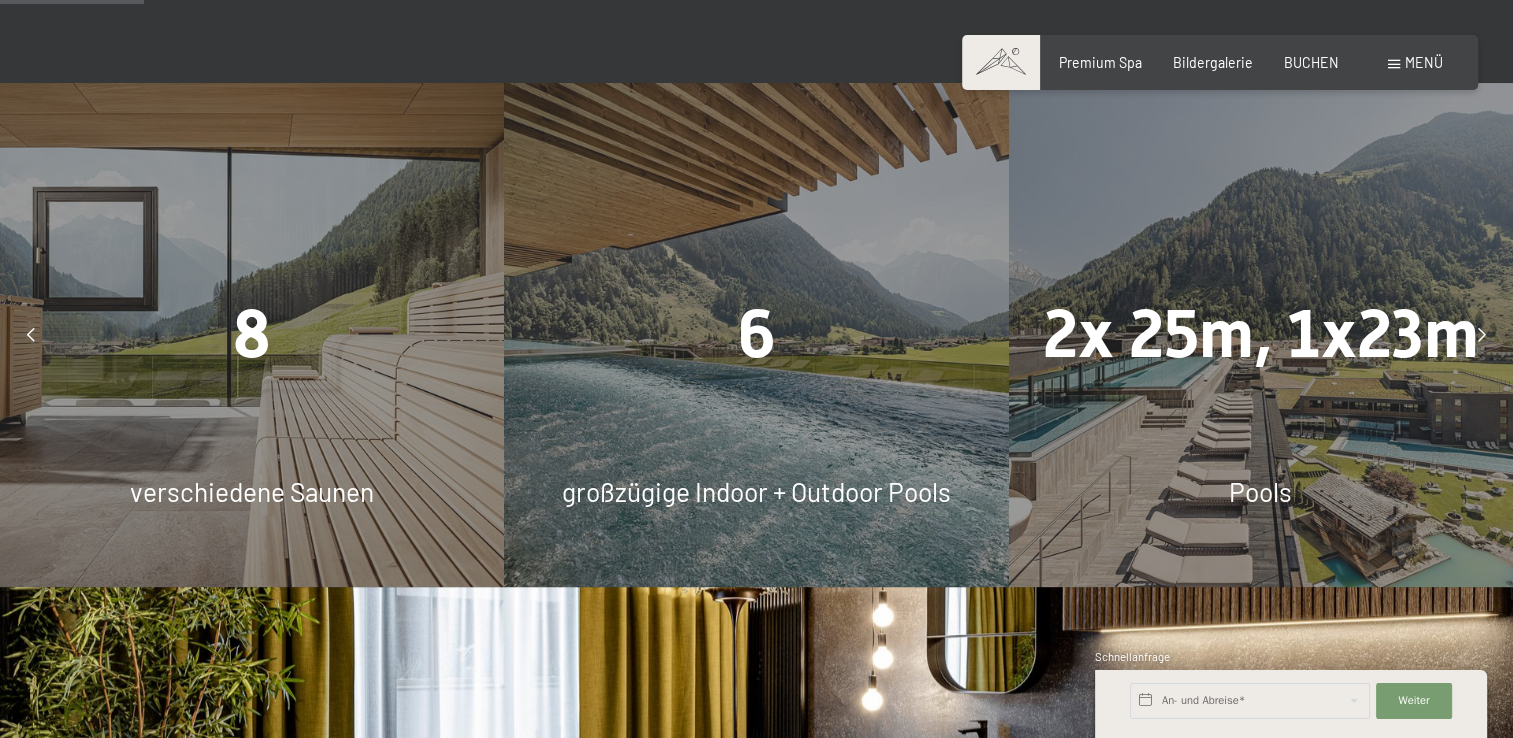 click on "6" at bounding box center [756, 335] 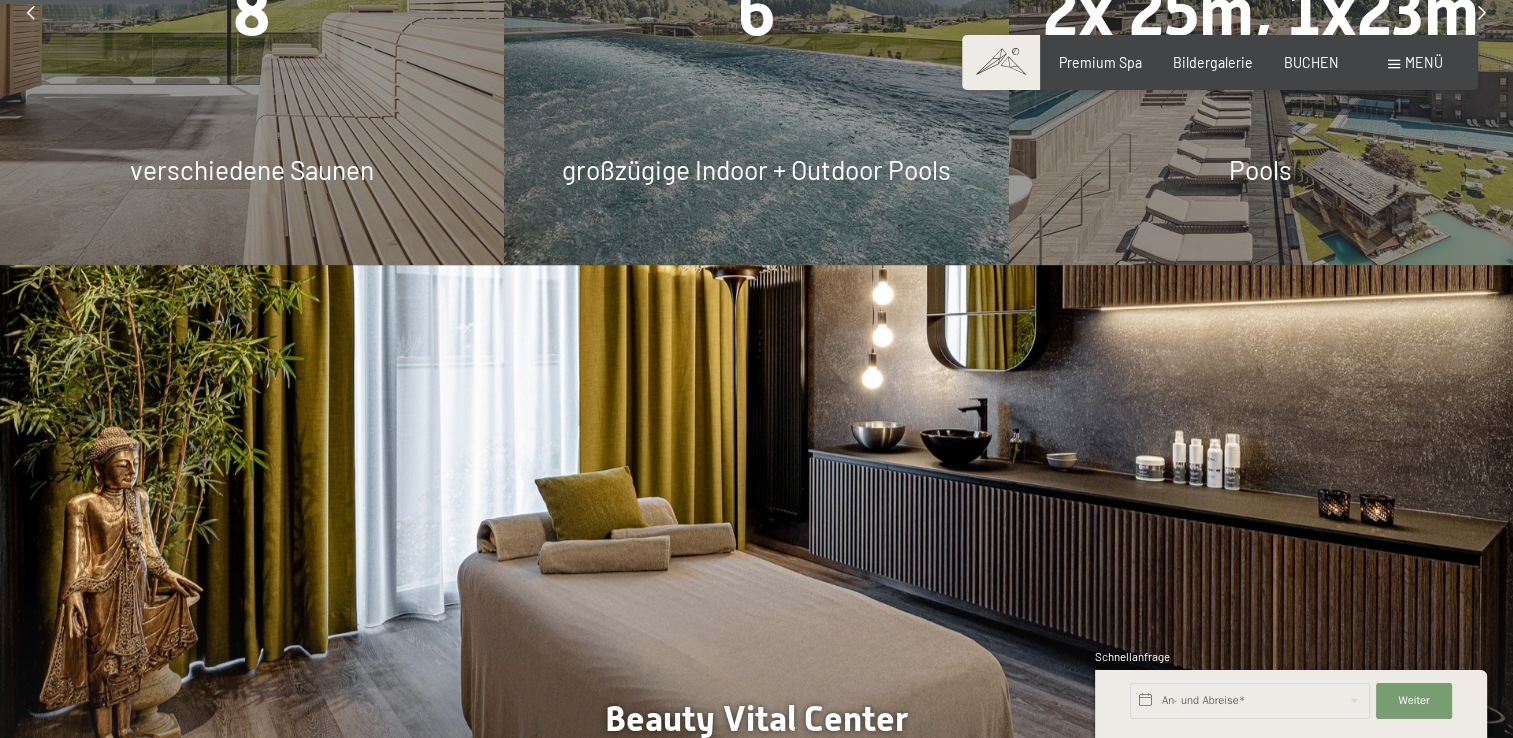 scroll, scrollTop: 1600, scrollLeft: 0, axis: vertical 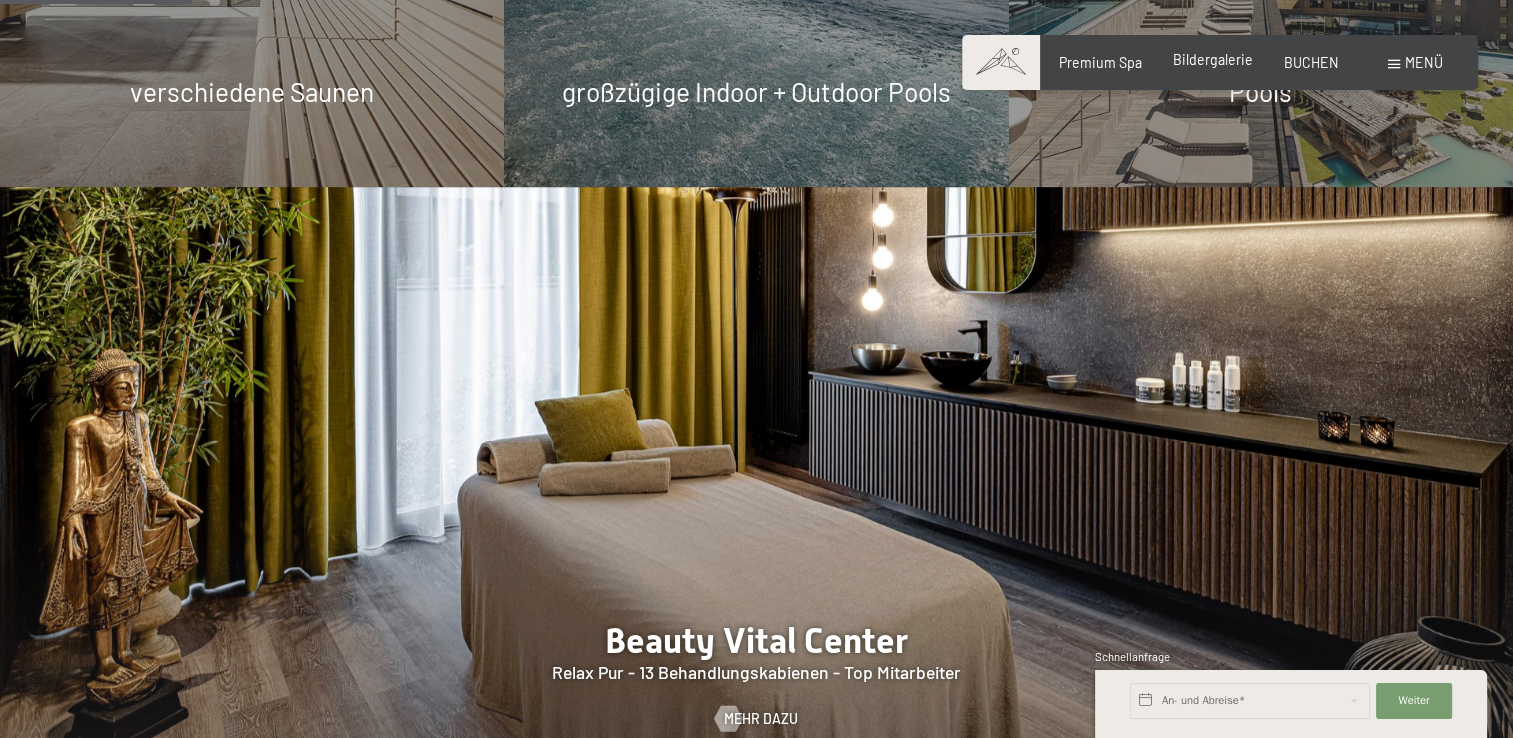 click on "Bildergalerie" at bounding box center (1213, 59) 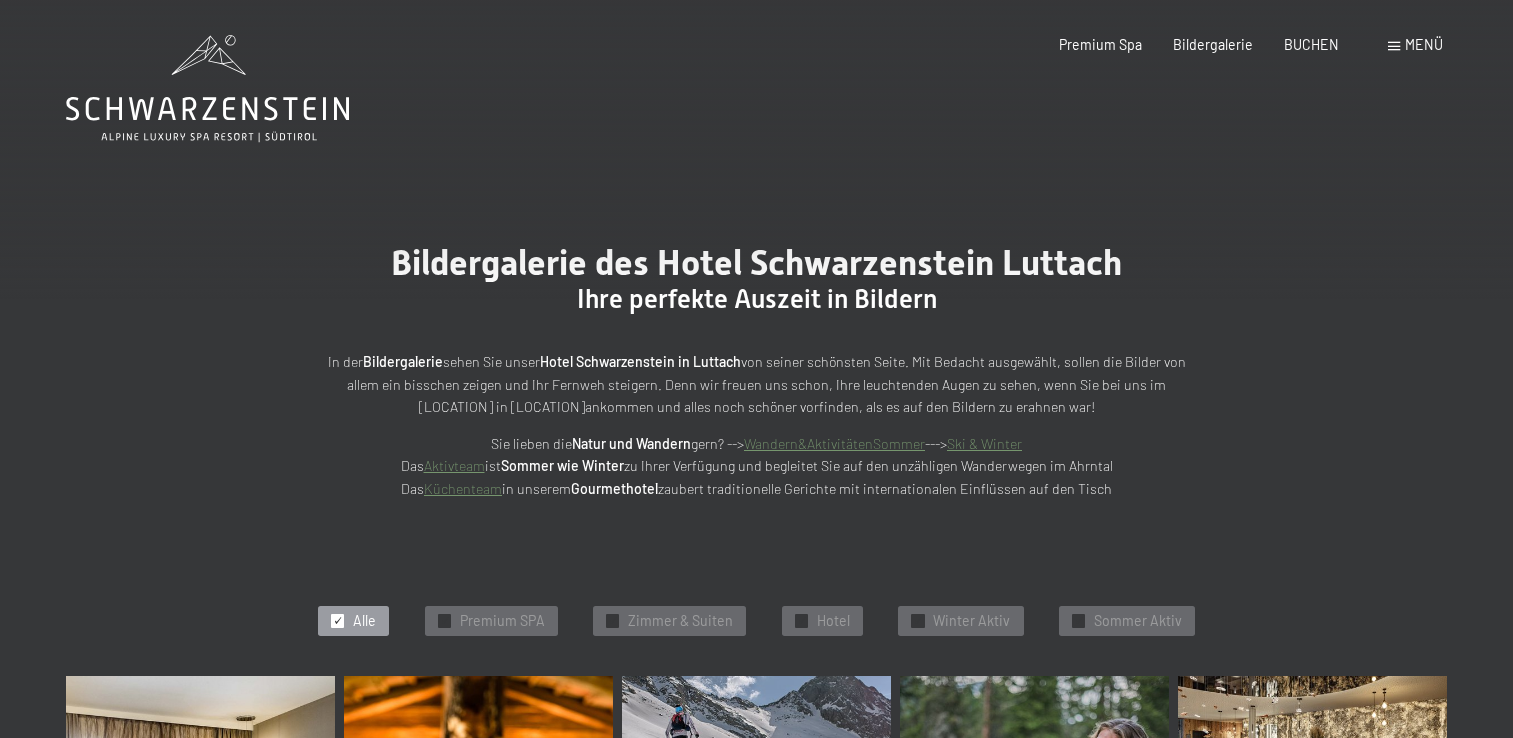 scroll, scrollTop: 0, scrollLeft: 0, axis: both 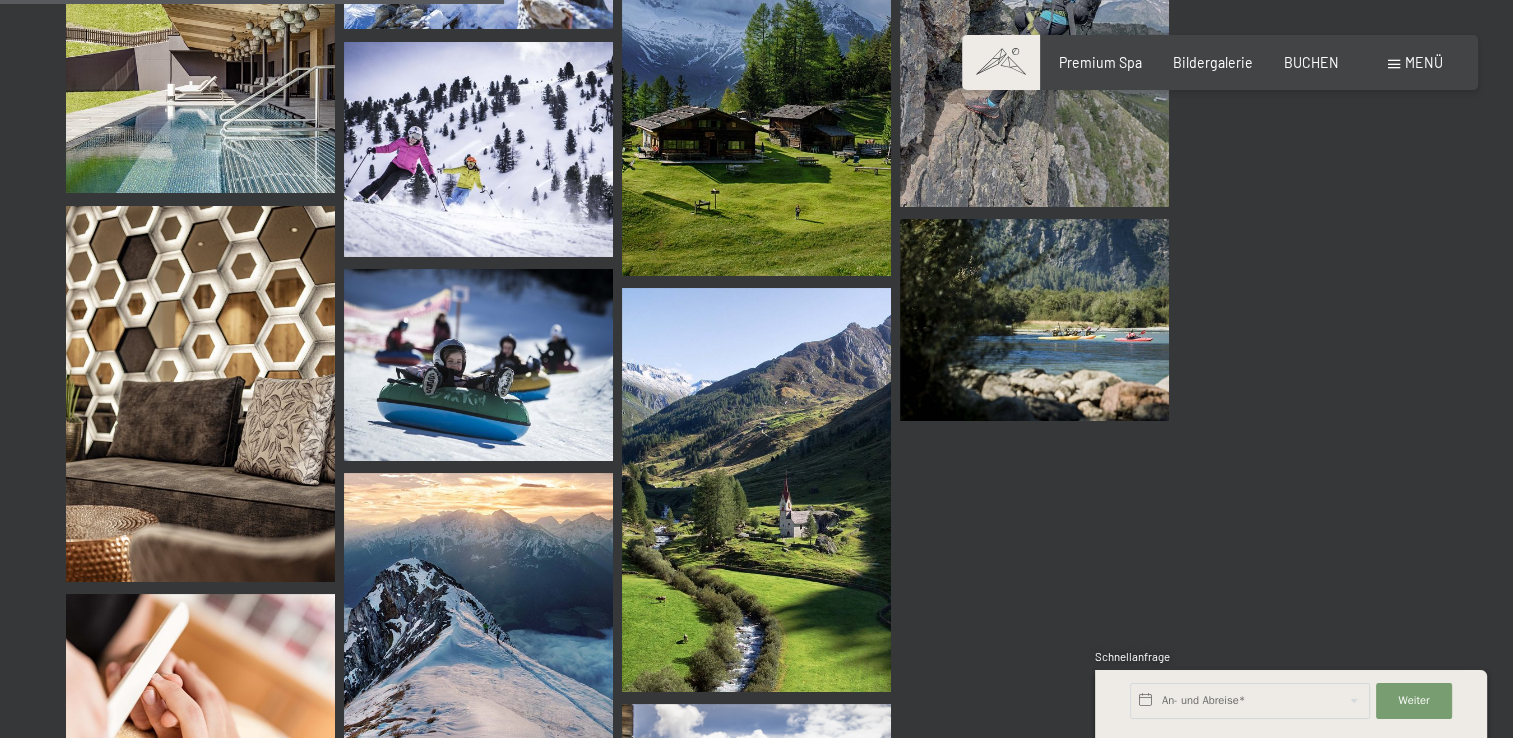 click on "Buchen           Anfragen                                     Premium Spa           Bildergalerie           BUCHEN           Menü                                                                    DE         IT         EN                Gutschein             Bildergalerie               Anfragen           Buchen                    DE         IT         EN                       Das Schwarzenstein           Neuheiten im Schwarzenstein         Ihre Gastgeber         Premium Spa         Gourmet         Aktiv         Wochenprogramm         Bilder             Family         GoGreen         Belvita         Bildergalerie                     Wohnen & Preise           Inklusivleistungen         Zimmer & Preise         Liste             Angebote         Liste             Familienpreise         Spa Anwendungen         Treuebonus         Anfrage         Buchung         AGBs - Info         Gutschein         Geschenksidee         App. Luxegg" at bounding box center (756, 3949) 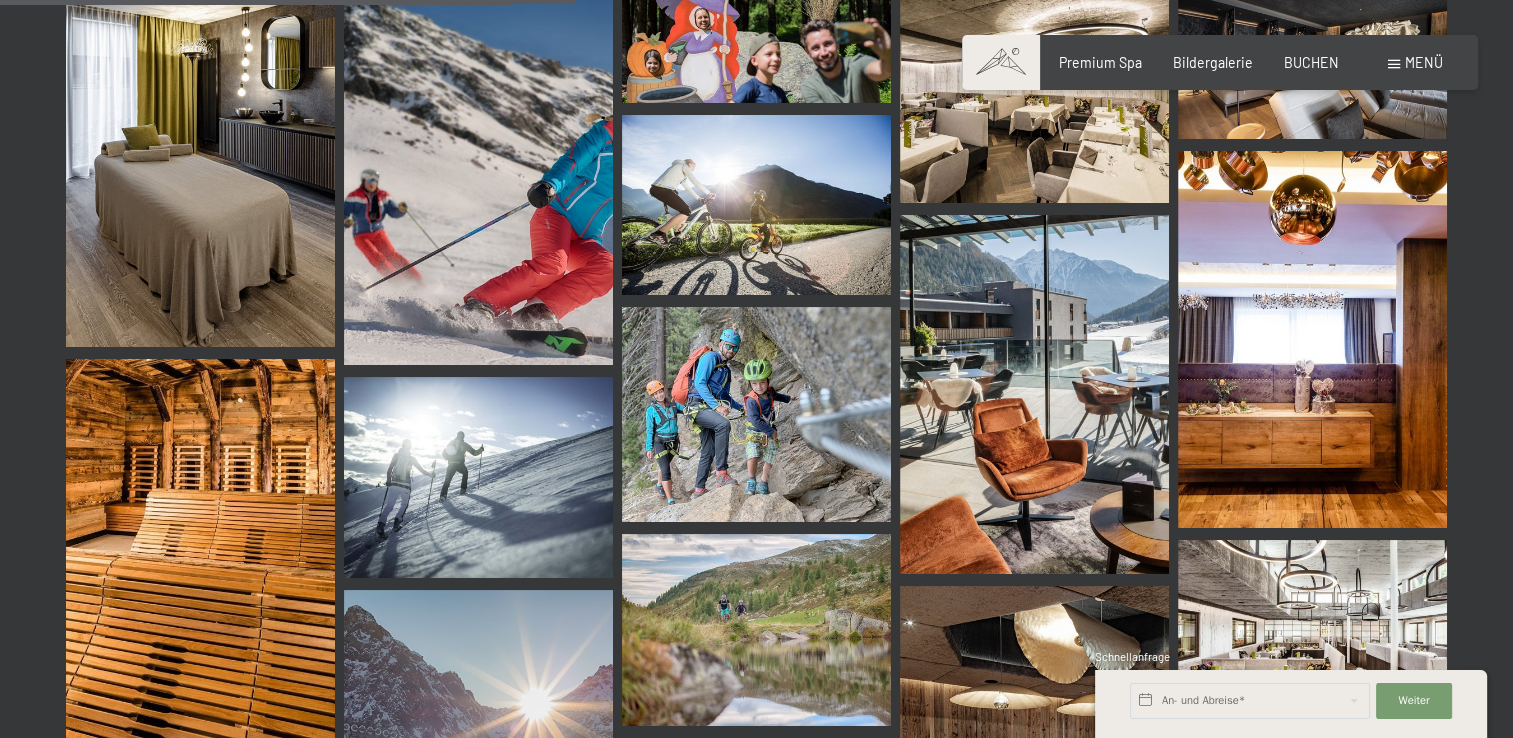 scroll, scrollTop: 8214, scrollLeft: 0, axis: vertical 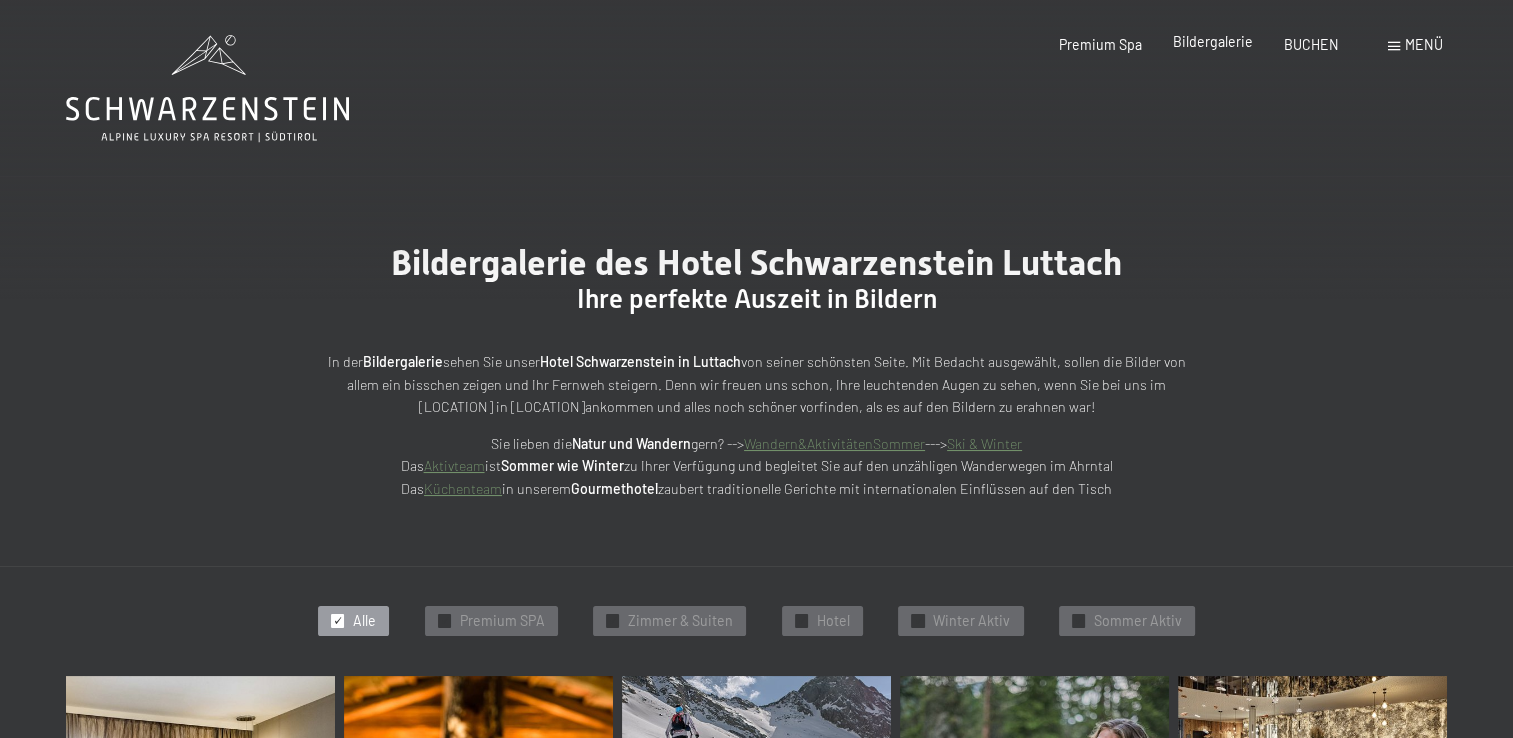 click on "Bildergalerie" at bounding box center (1213, 41) 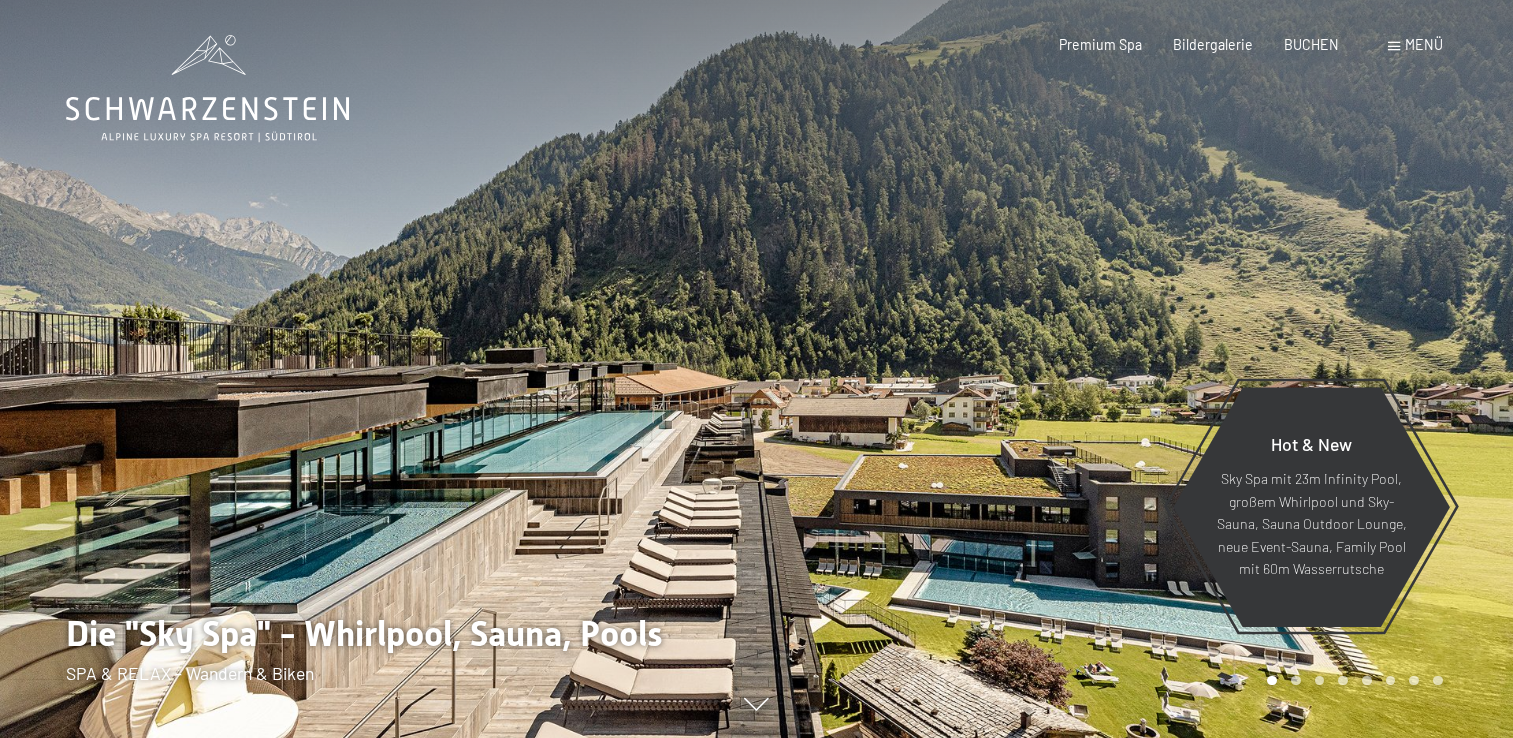 scroll, scrollTop: 0, scrollLeft: 0, axis: both 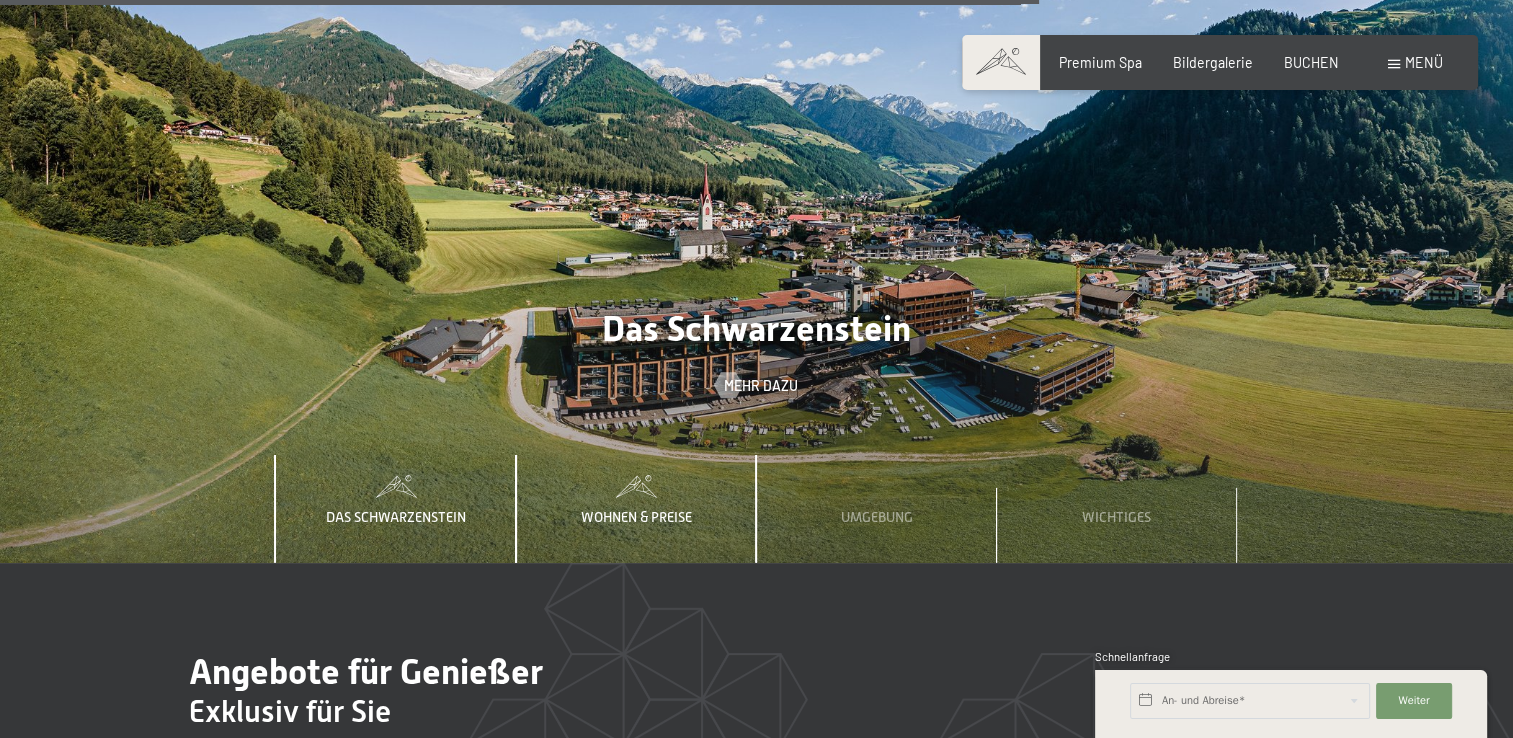 click on "Wohnen & Preise" at bounding box center [636, 517] 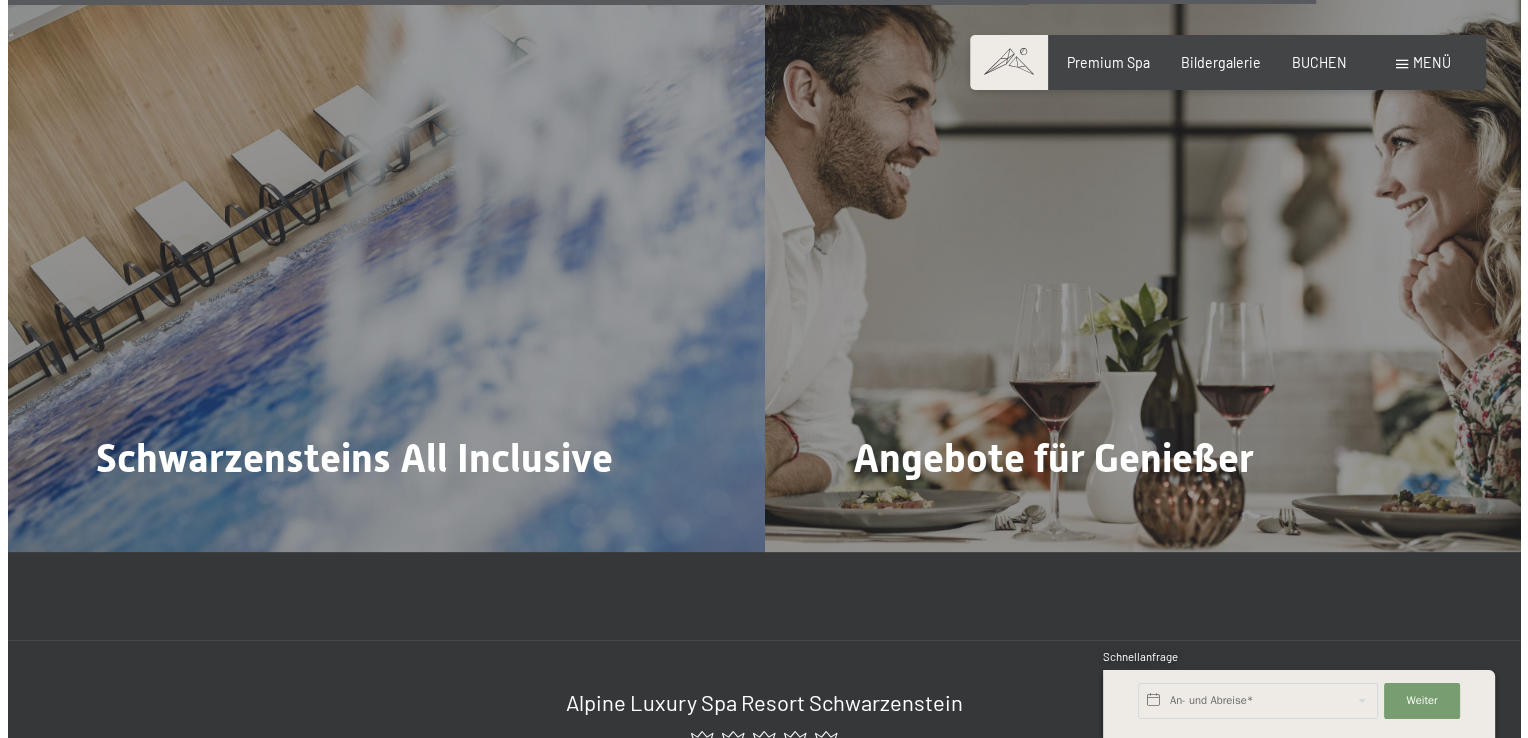 scroll, scrollTop: 7300, scrollLeft: 0, axis: vertical 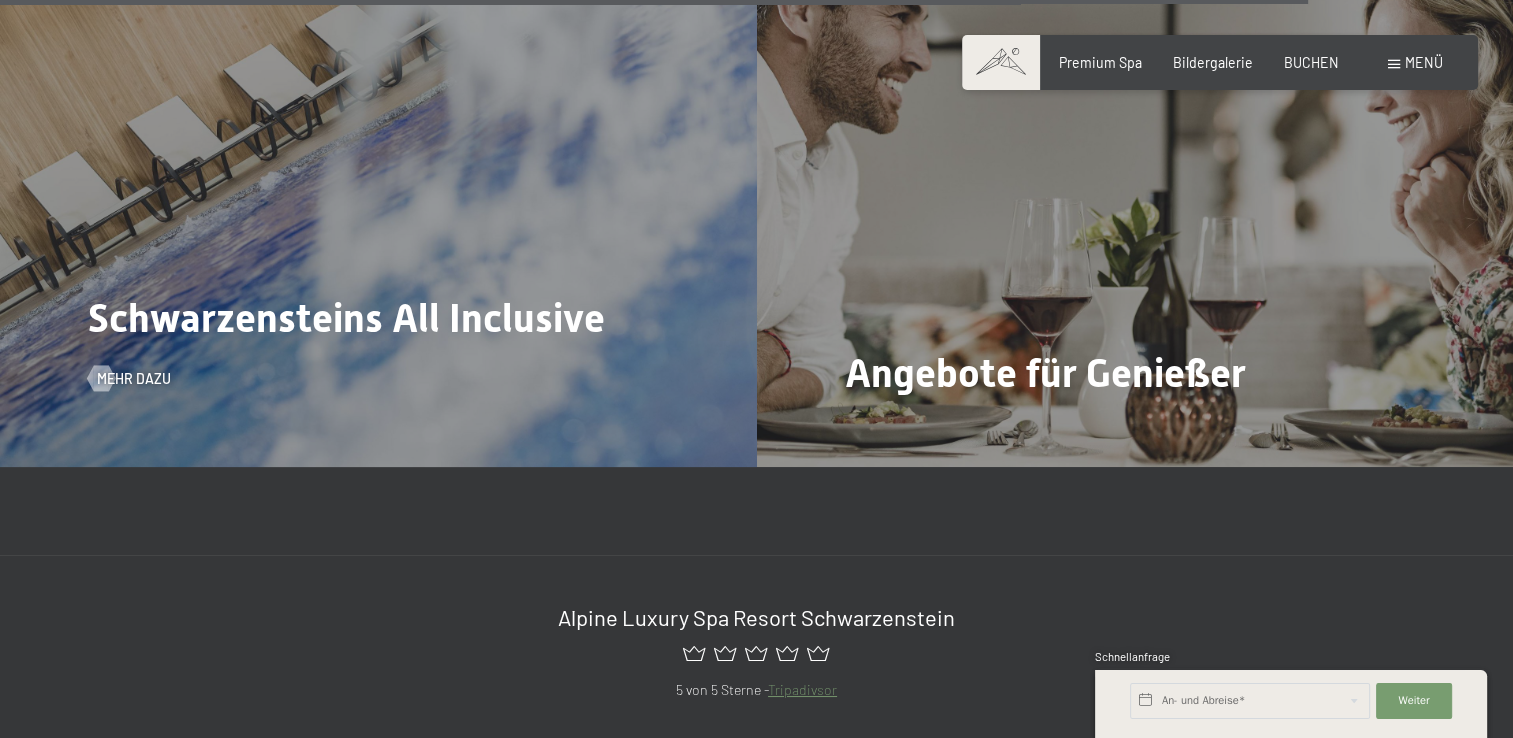 click on "Schwarzensteins All Inclusive             Mehr dazu" at bounding box center [378, 183] 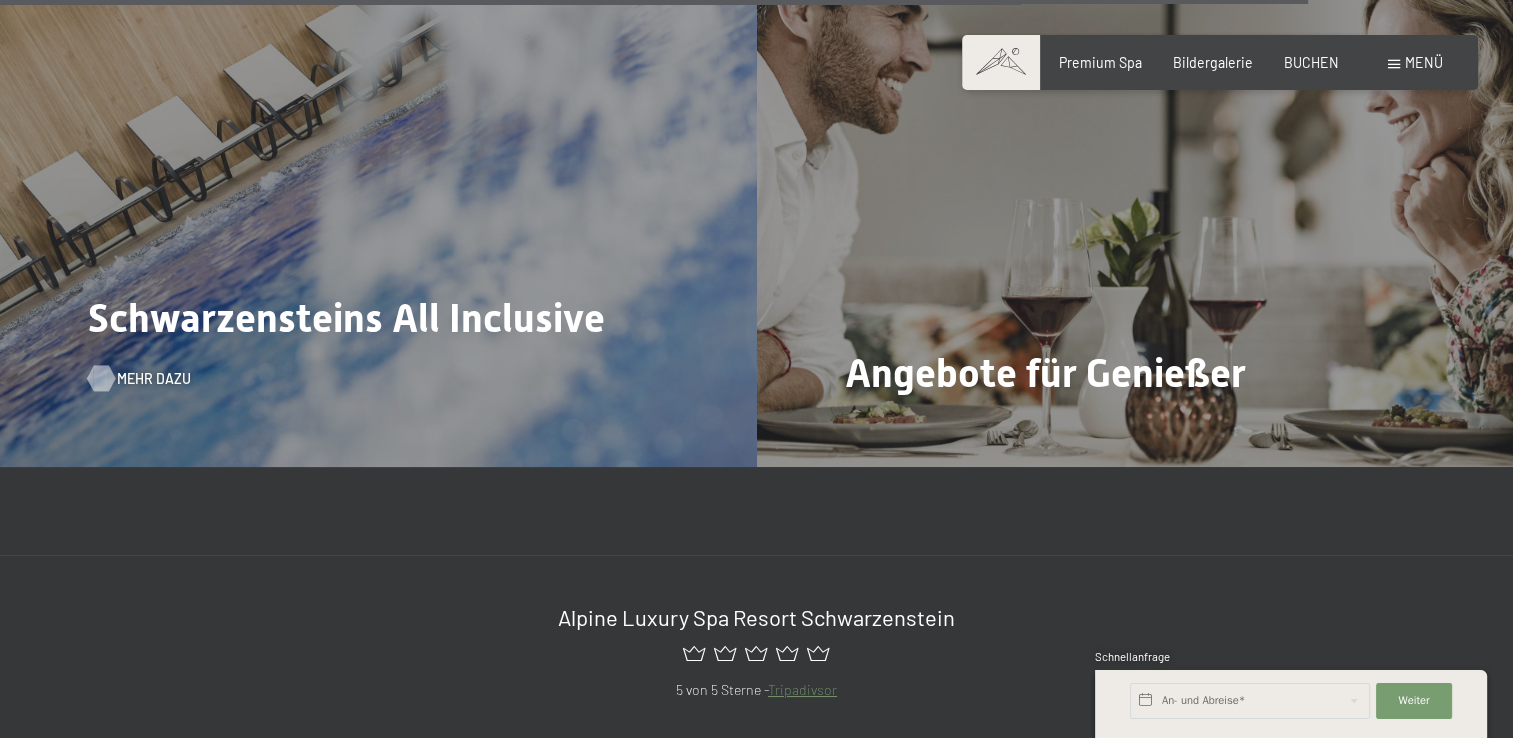 click at bounding box center [101, 378] 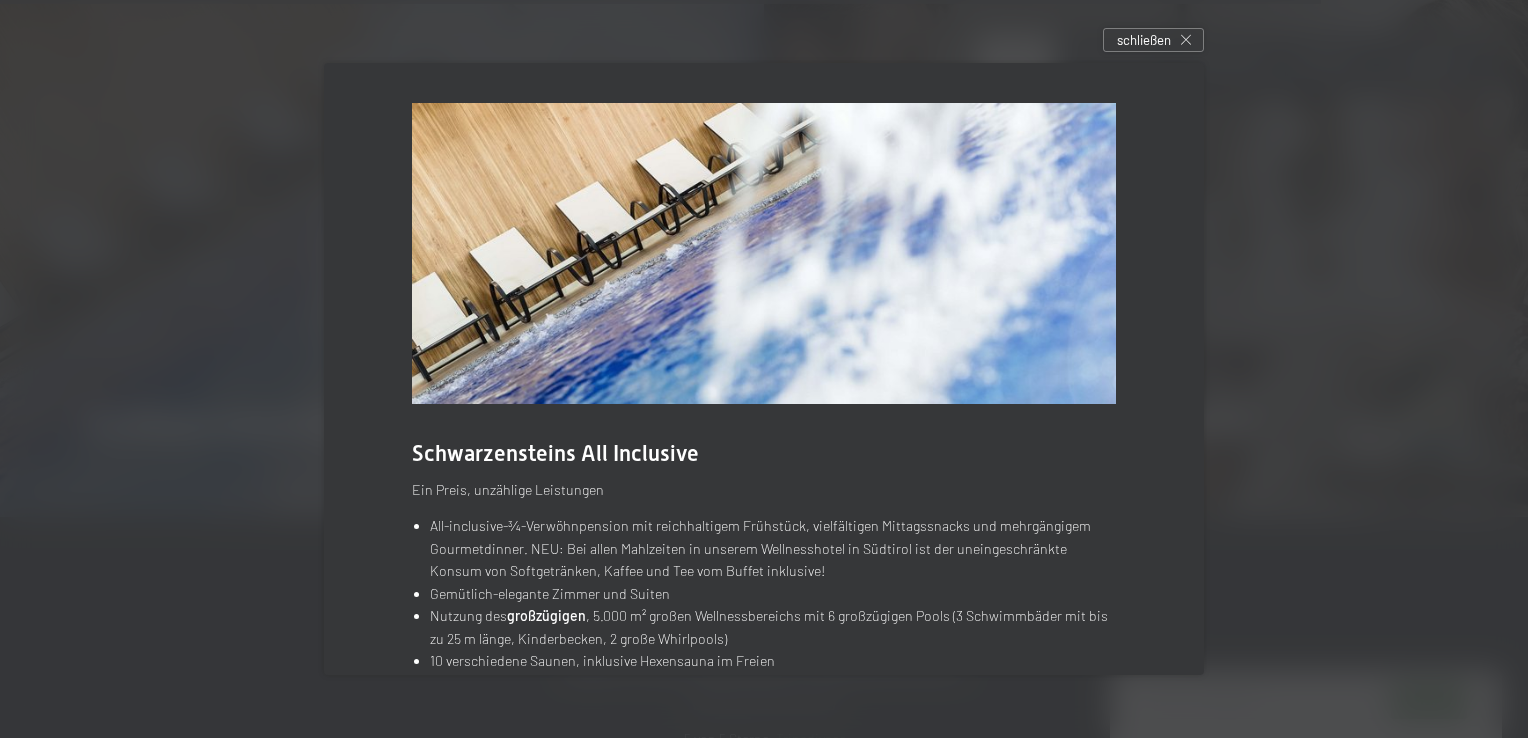 scroll, scrollTop: 262, scrollLeft: 0, axis: vertical 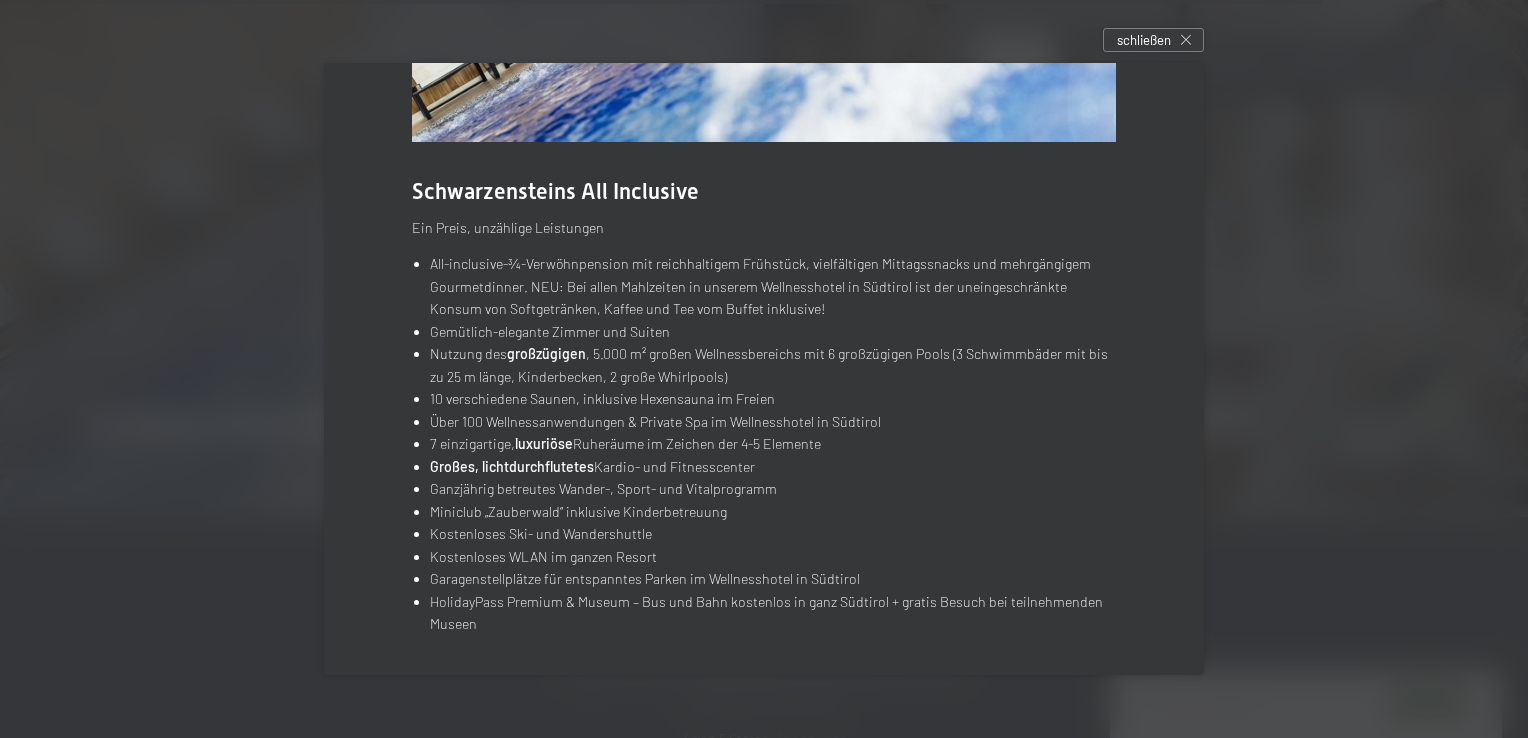 click on "Kostenloses WLAN im ganzen Resort" at bounding box center (773, 557) 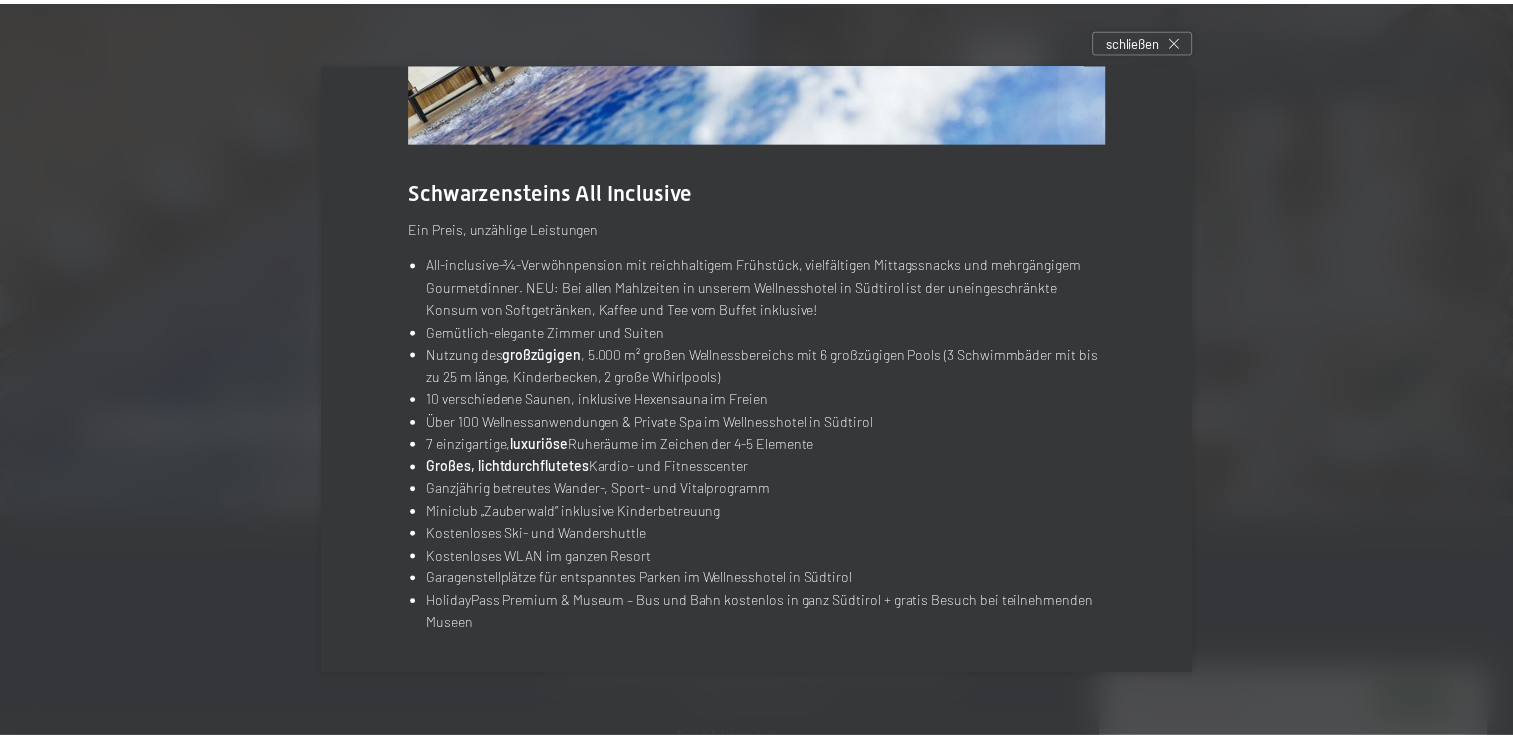 scroll, scrollTop: 0, scrollLeft: 0, axis: both 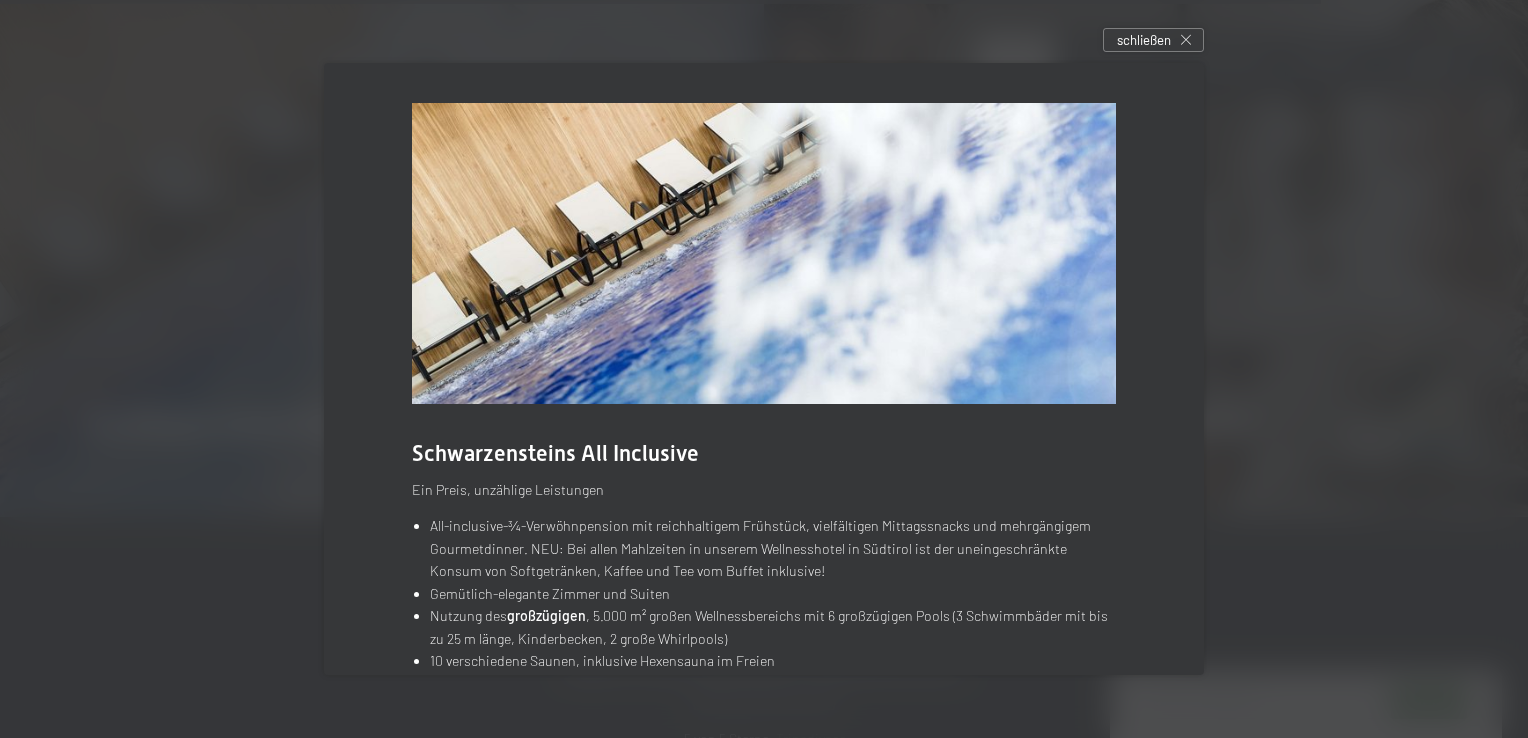 click on "schließen" at bounding box center [1153, 40] 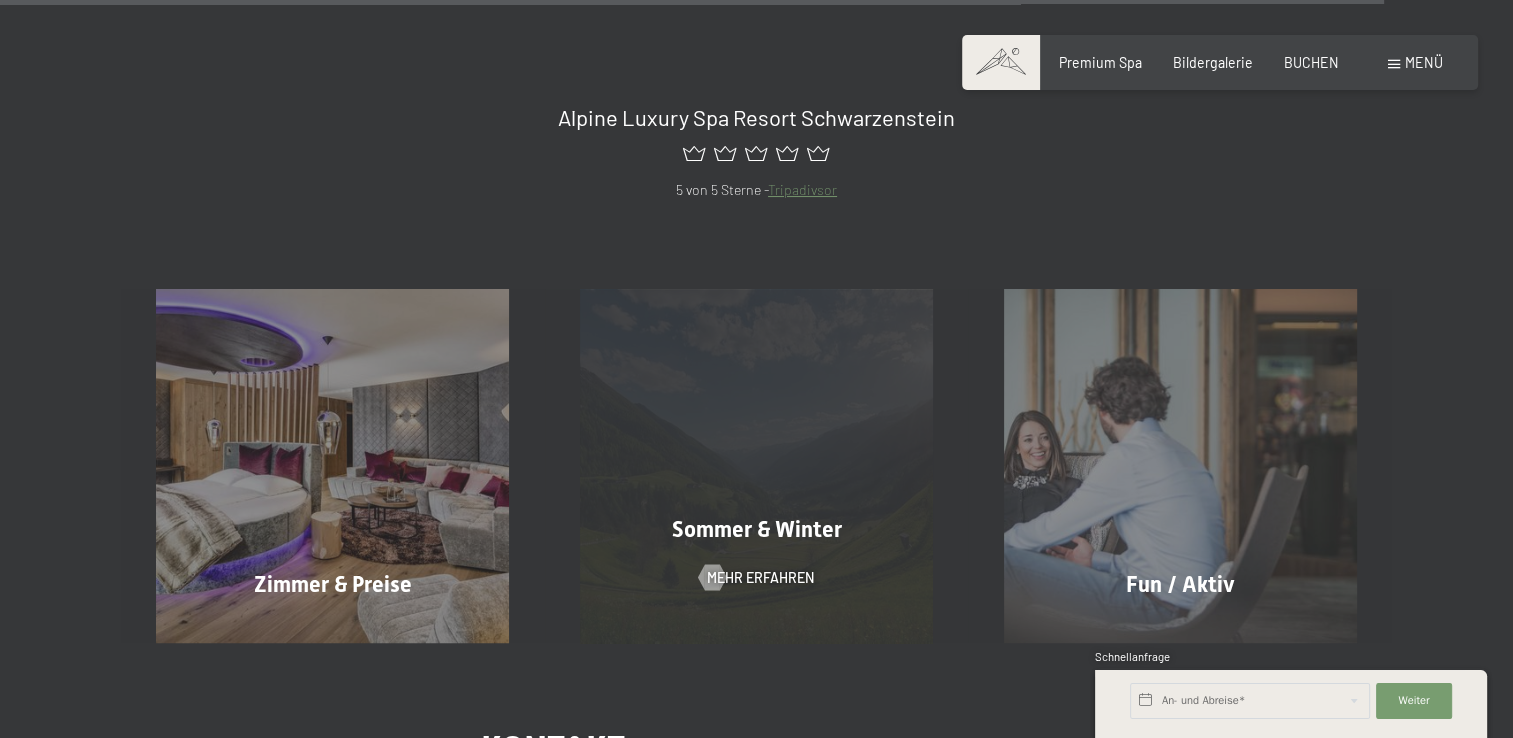 scroll, scrollTop: 8100, scrollLeft: 0, axis: vertical 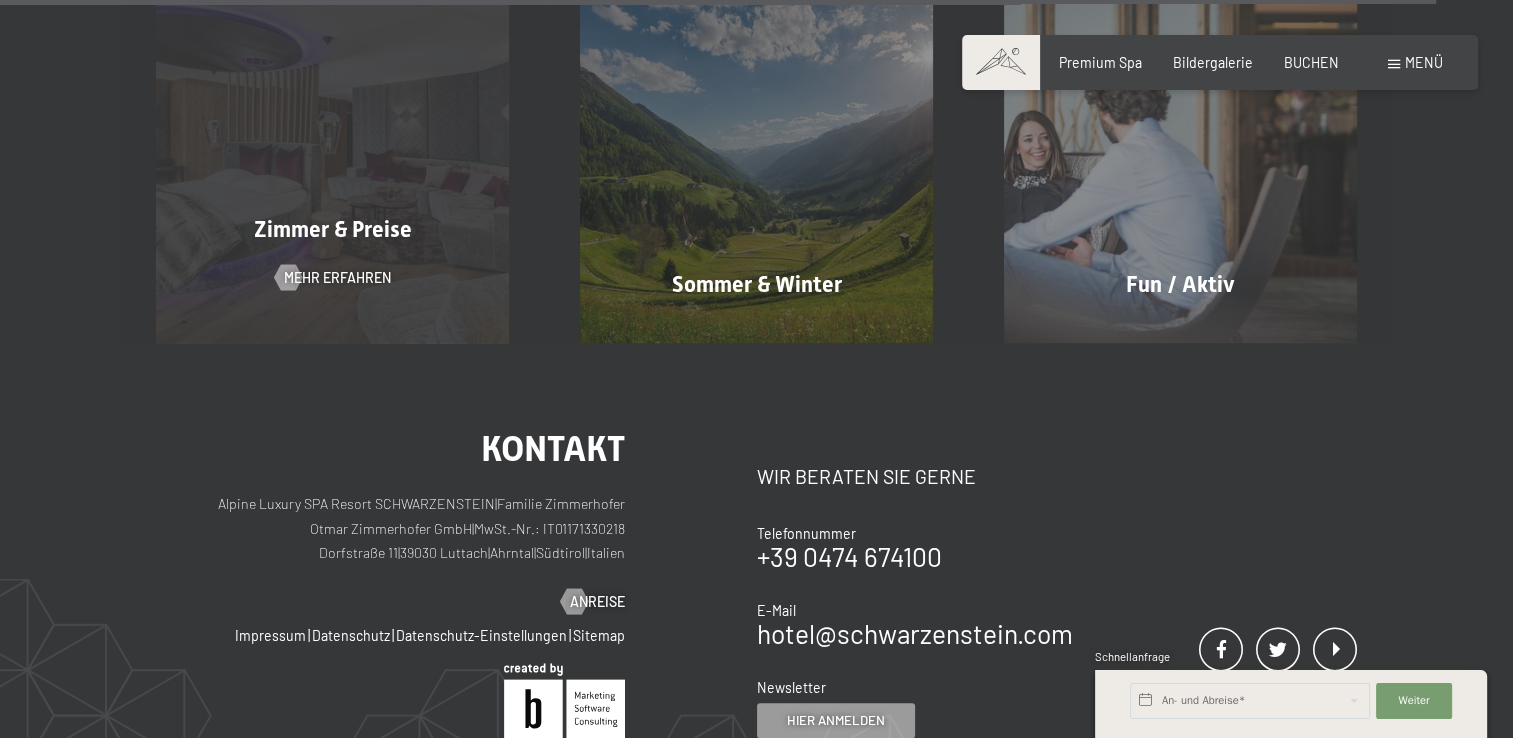 click on "Zimmer & Preise           Mehr erfahren" at bounding box center (333, 165) 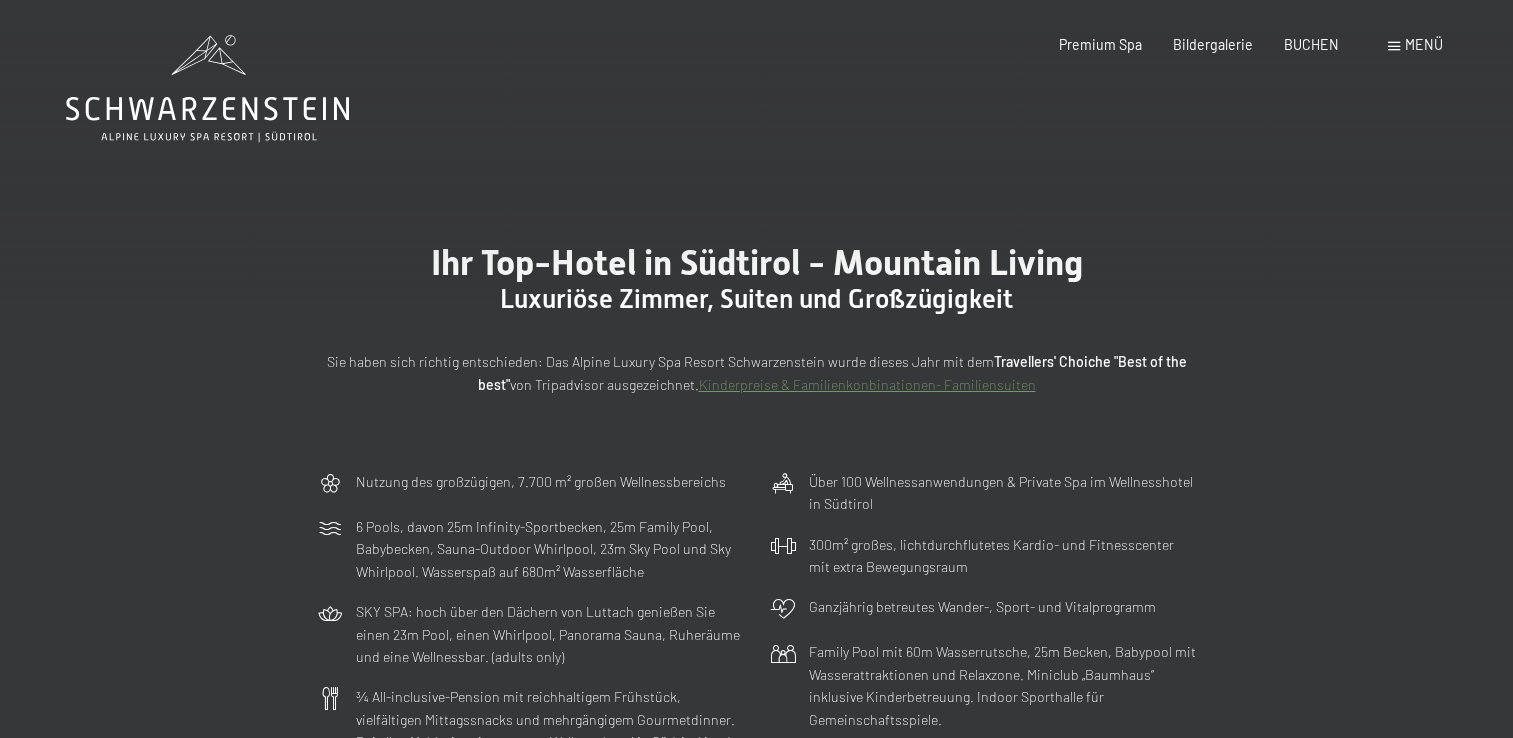 scroll, scrollTop: 0, scrollLeft: 0, axis: both 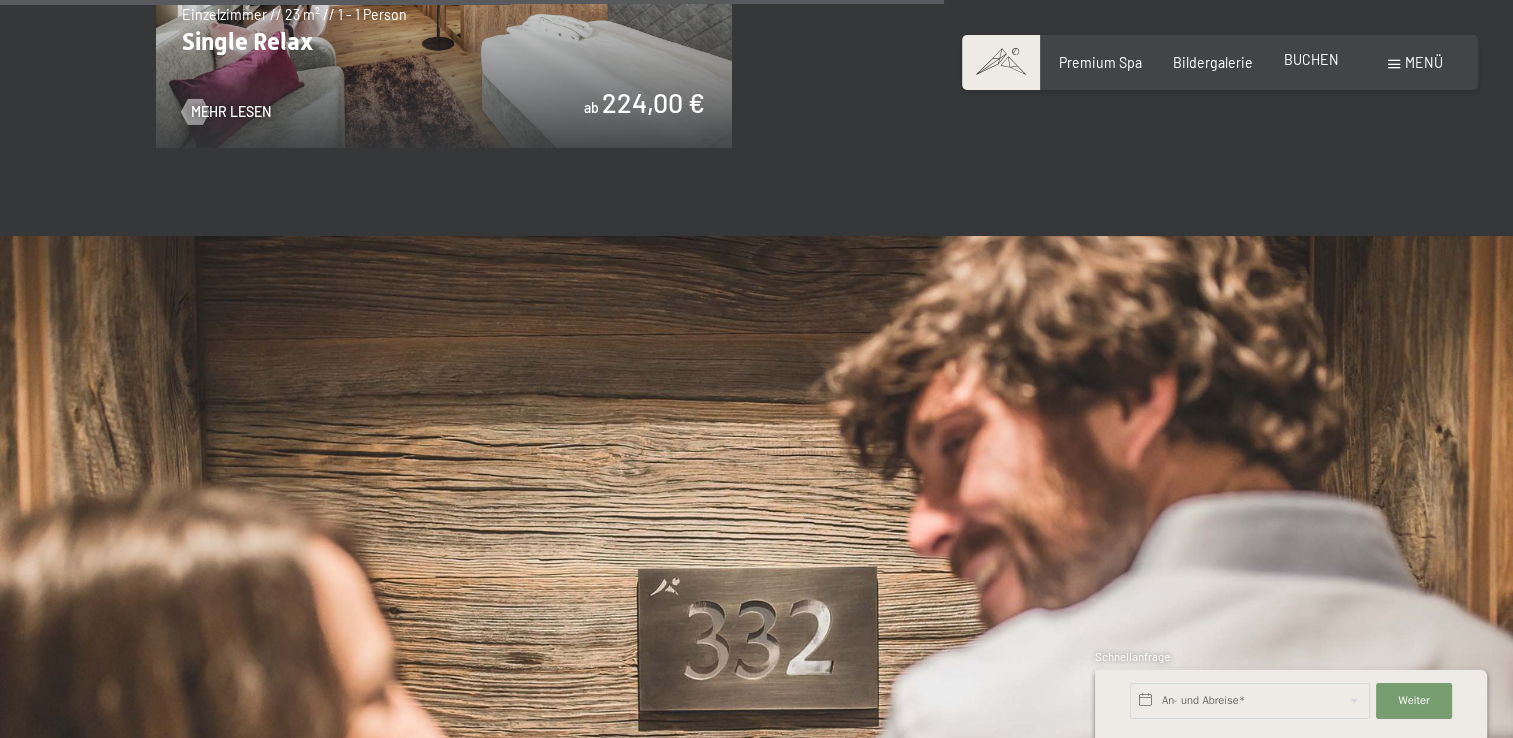 click on "BUCHEN" at bounding box center [1311, 59] 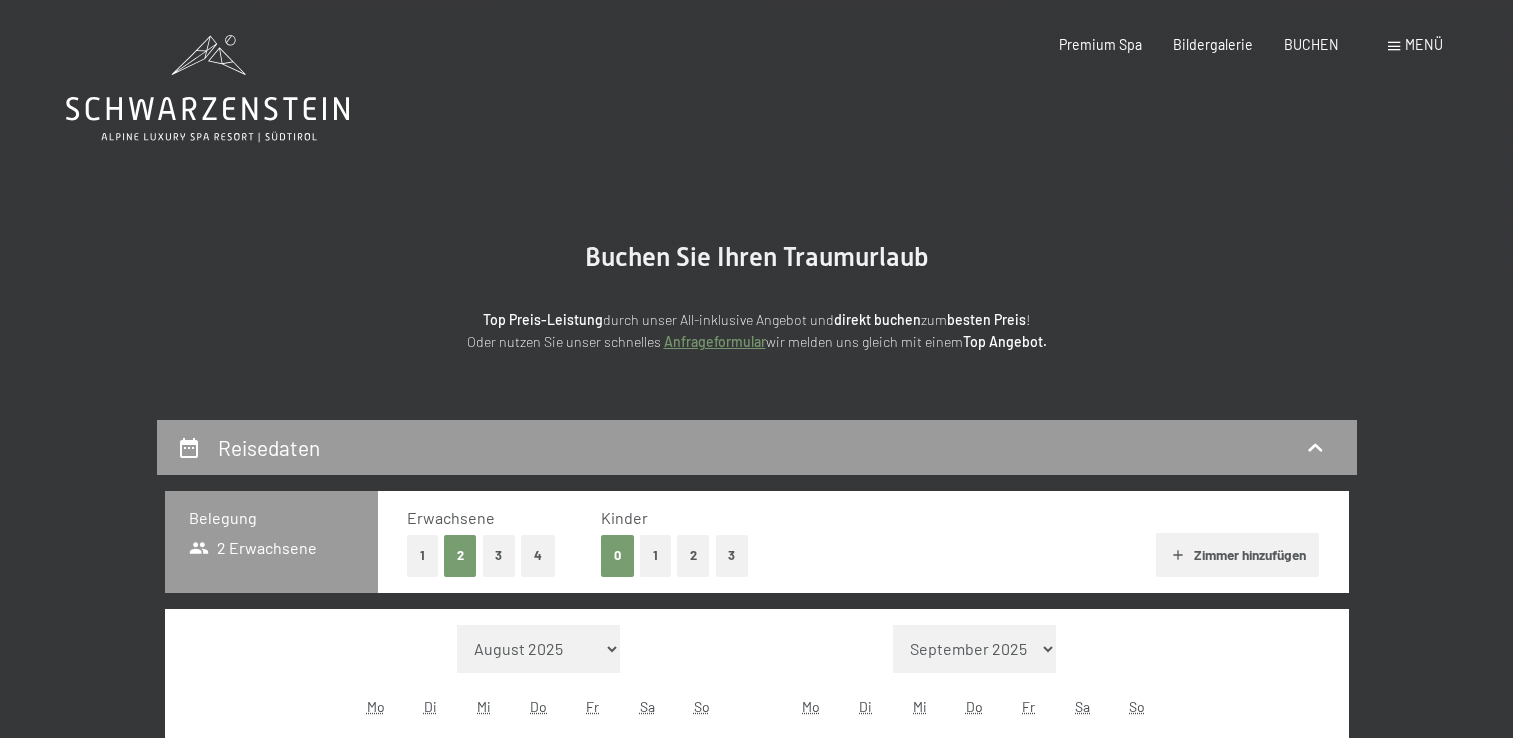 scroll, scrollTop: 500, scrollLeft: 0, axis: vertical 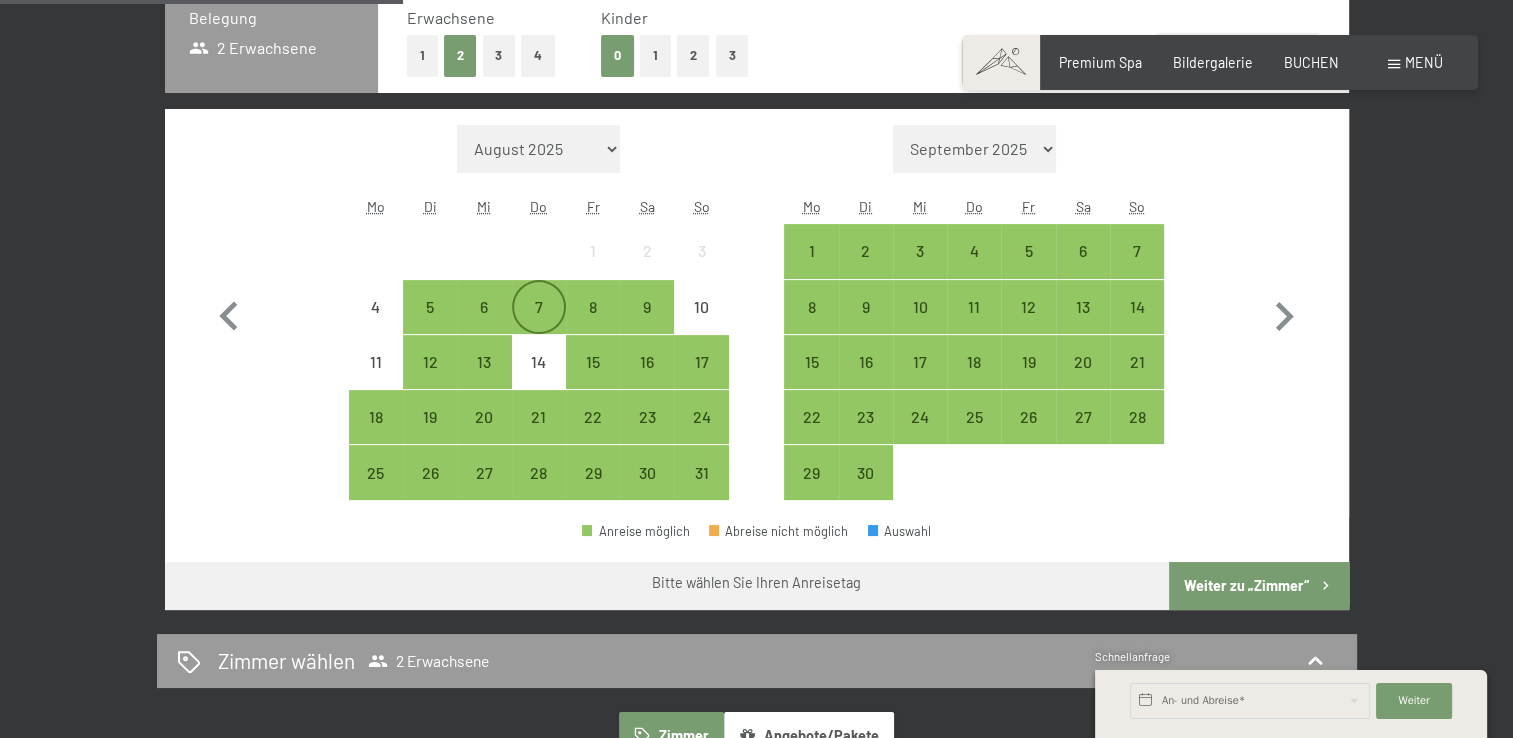 click on "7" at bounding box center (539, 324) 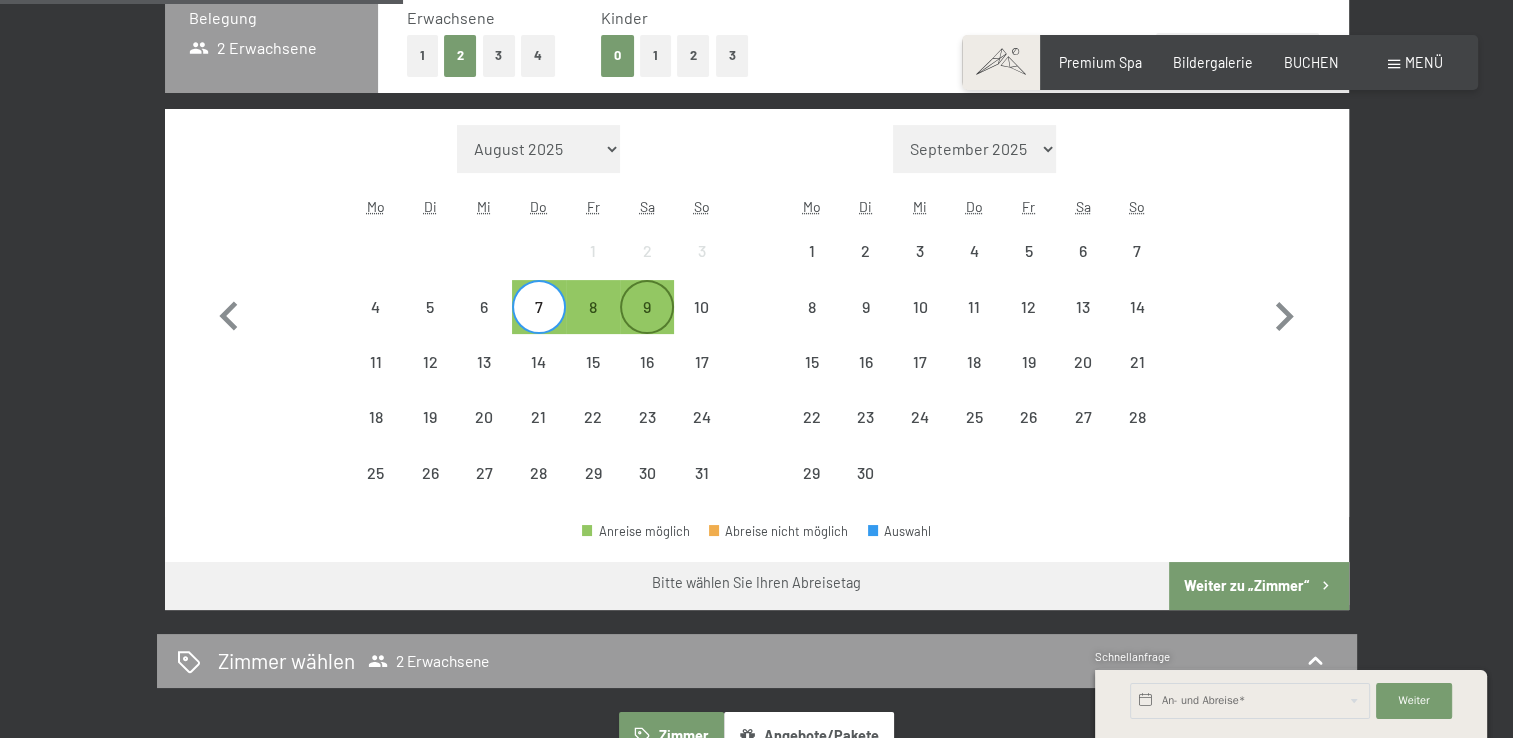 click on "9" at bounding box center (647, 324) 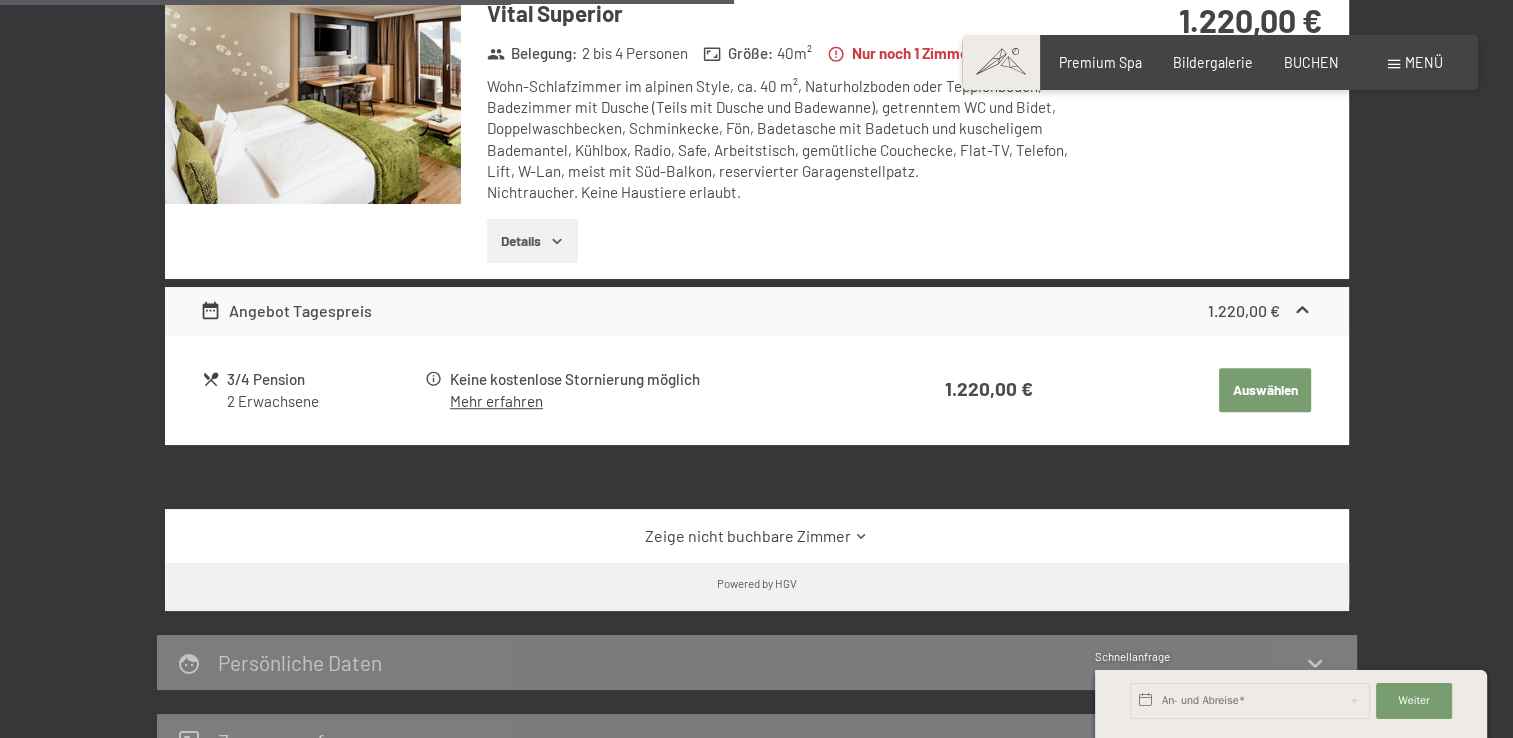 scroll, scrollTop: 1100, scrollLeft: 0, axis: vertical 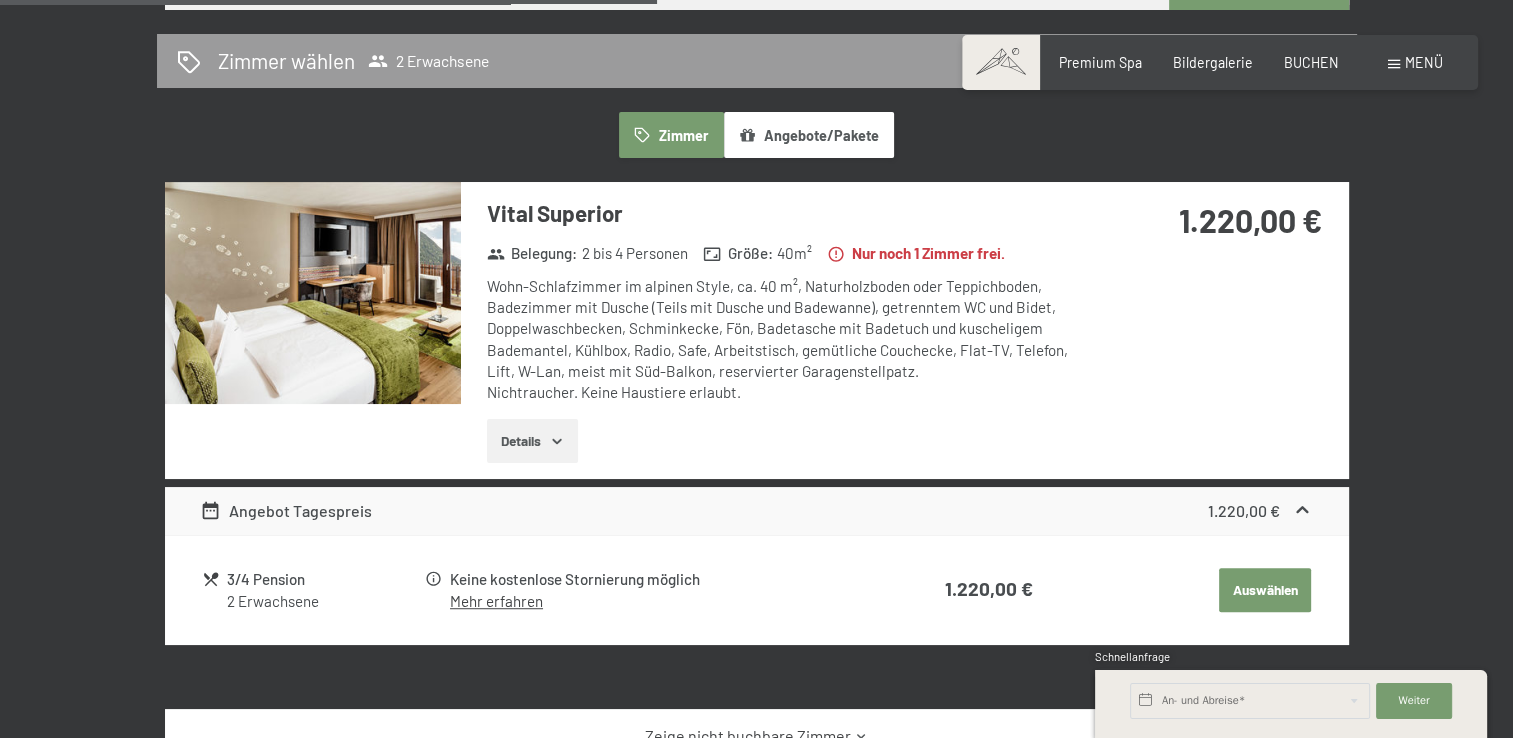 click on "Details" at bounding box center (532, 441) 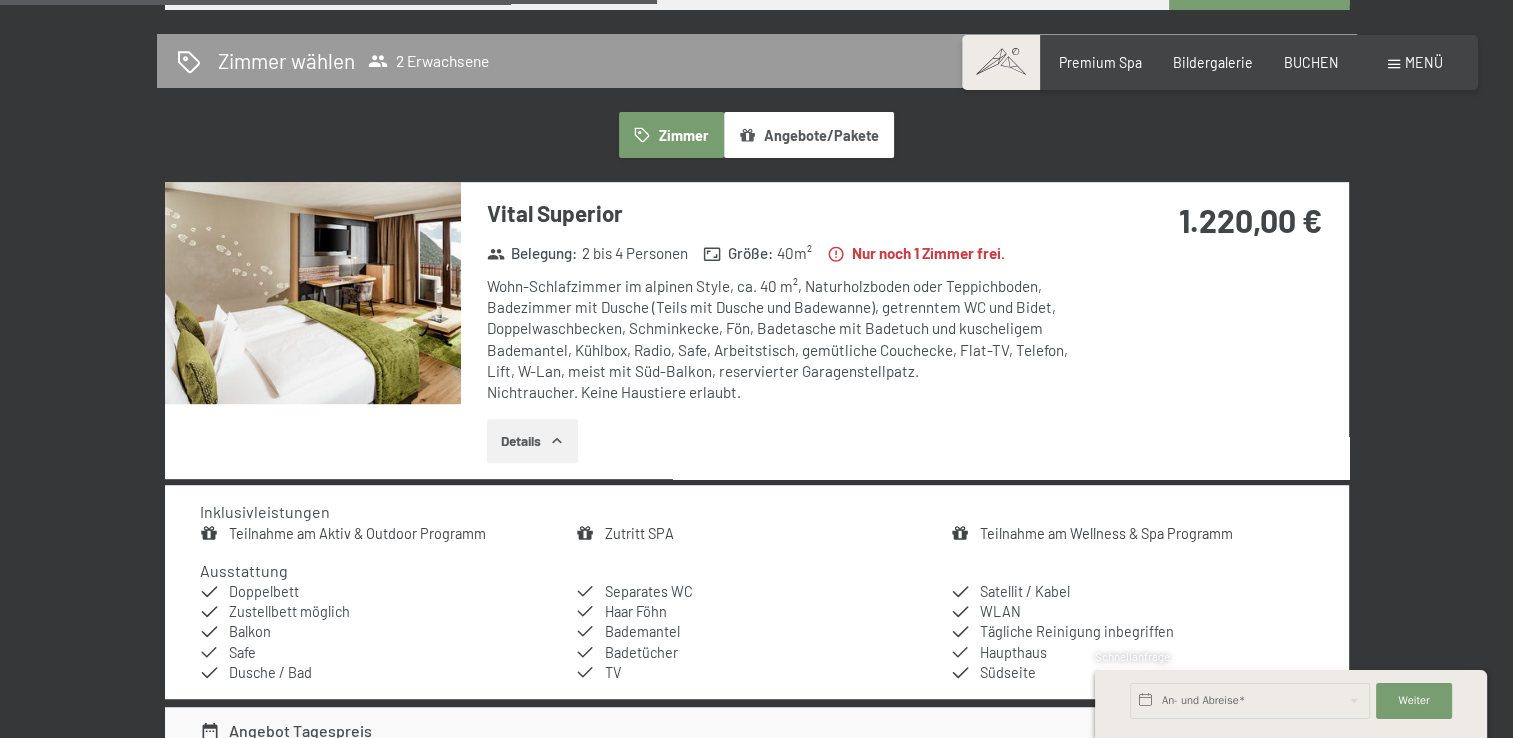 click on "Details" at bounding box center [532, 441] 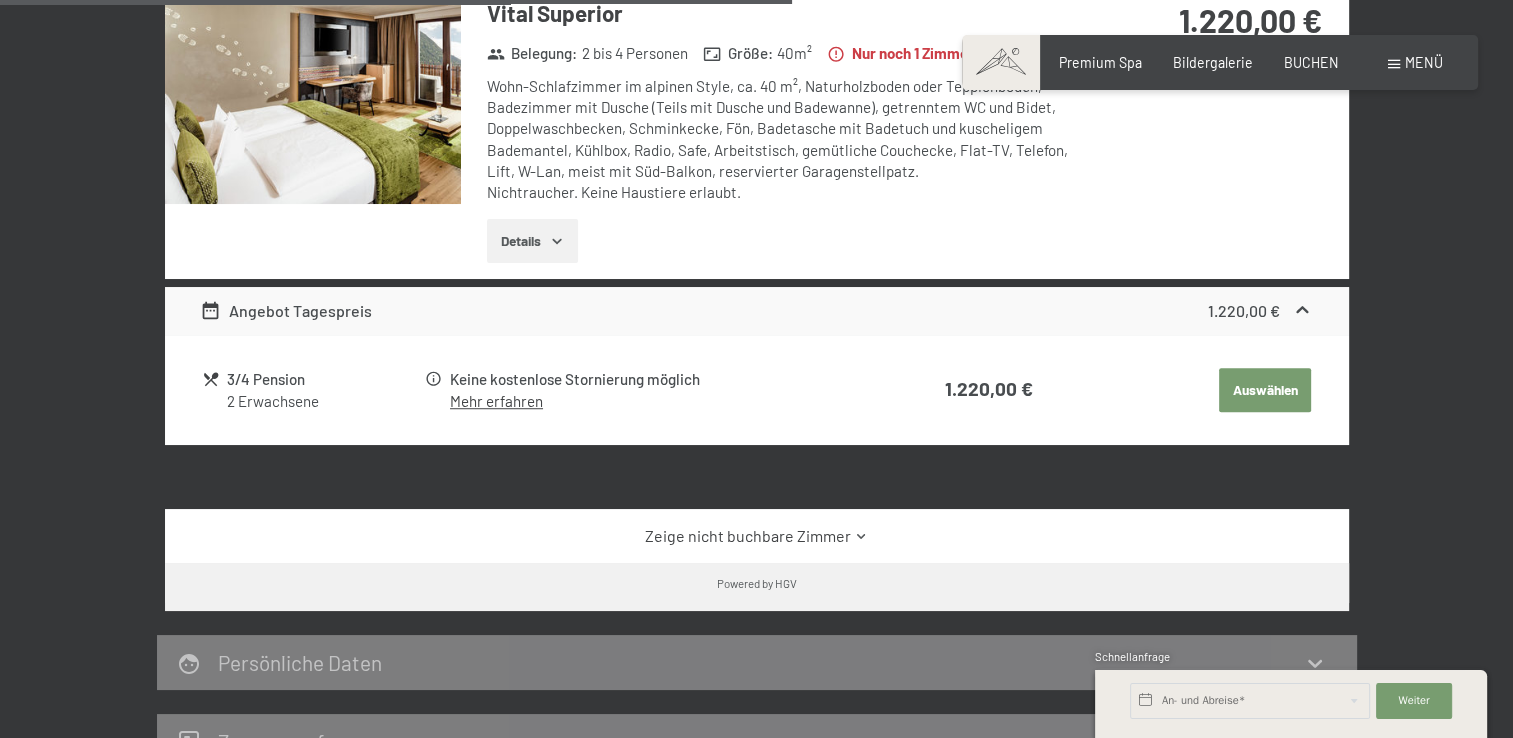 scroll, scrollTop: 1700, scrollLeft: 0, axis: vertical 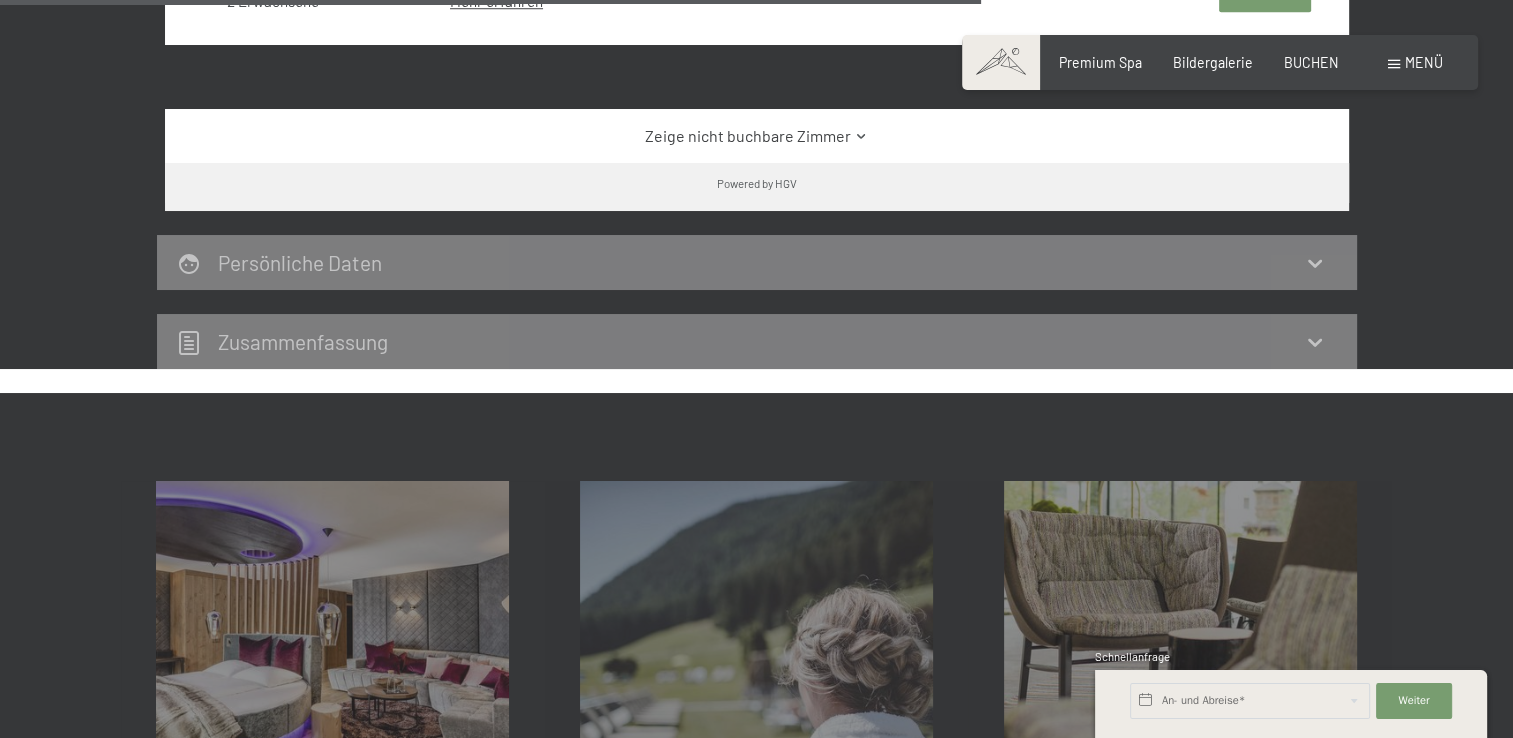 click on "Zusammen­fassung" at bounding box center (757, 341) 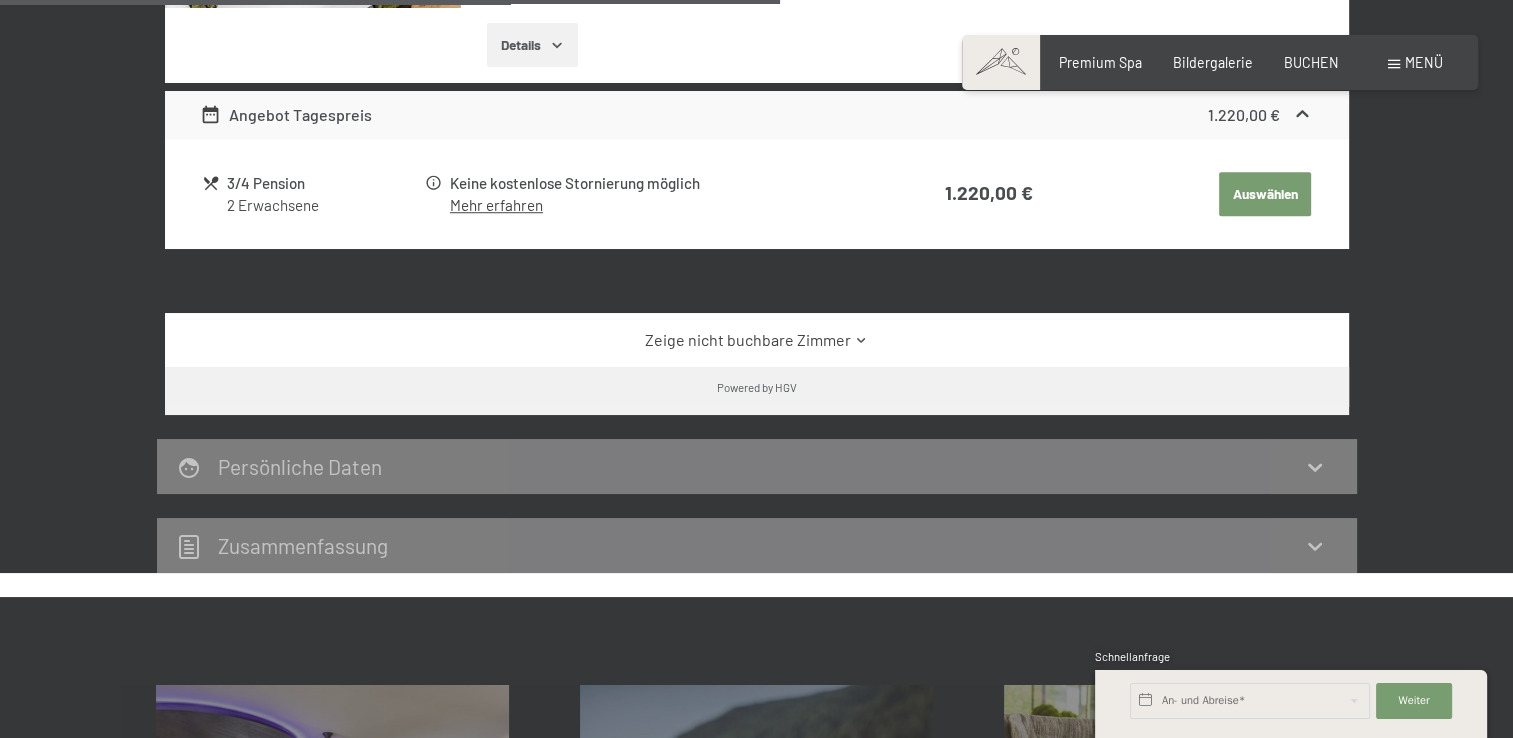 scroll, scrollTop: 1300, scrollLeft: 0, axis: vertical 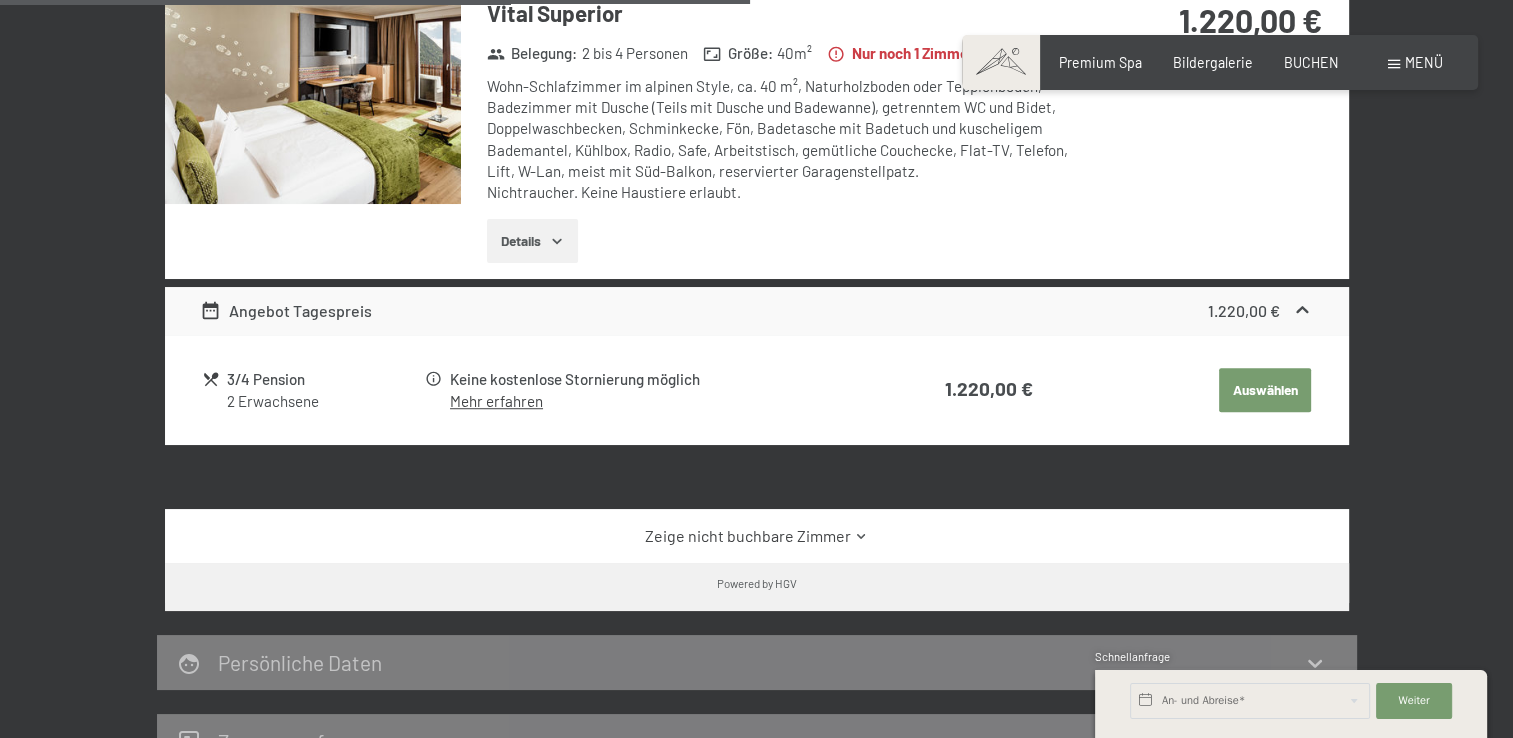 click on "Details" at bounding box center [532, 241] 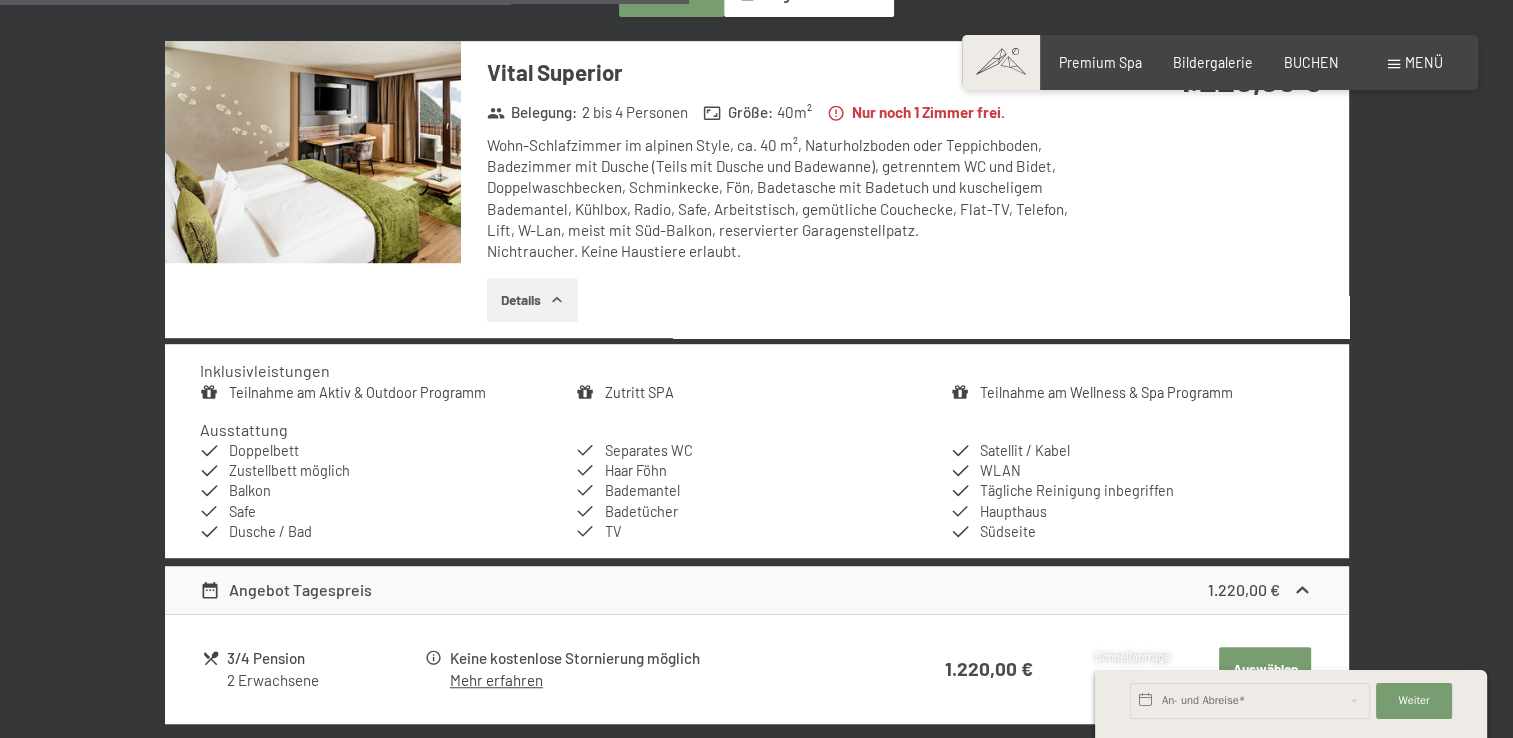 scroll, scrollTop: 1100, scrollLeft: 0, axis: vertical 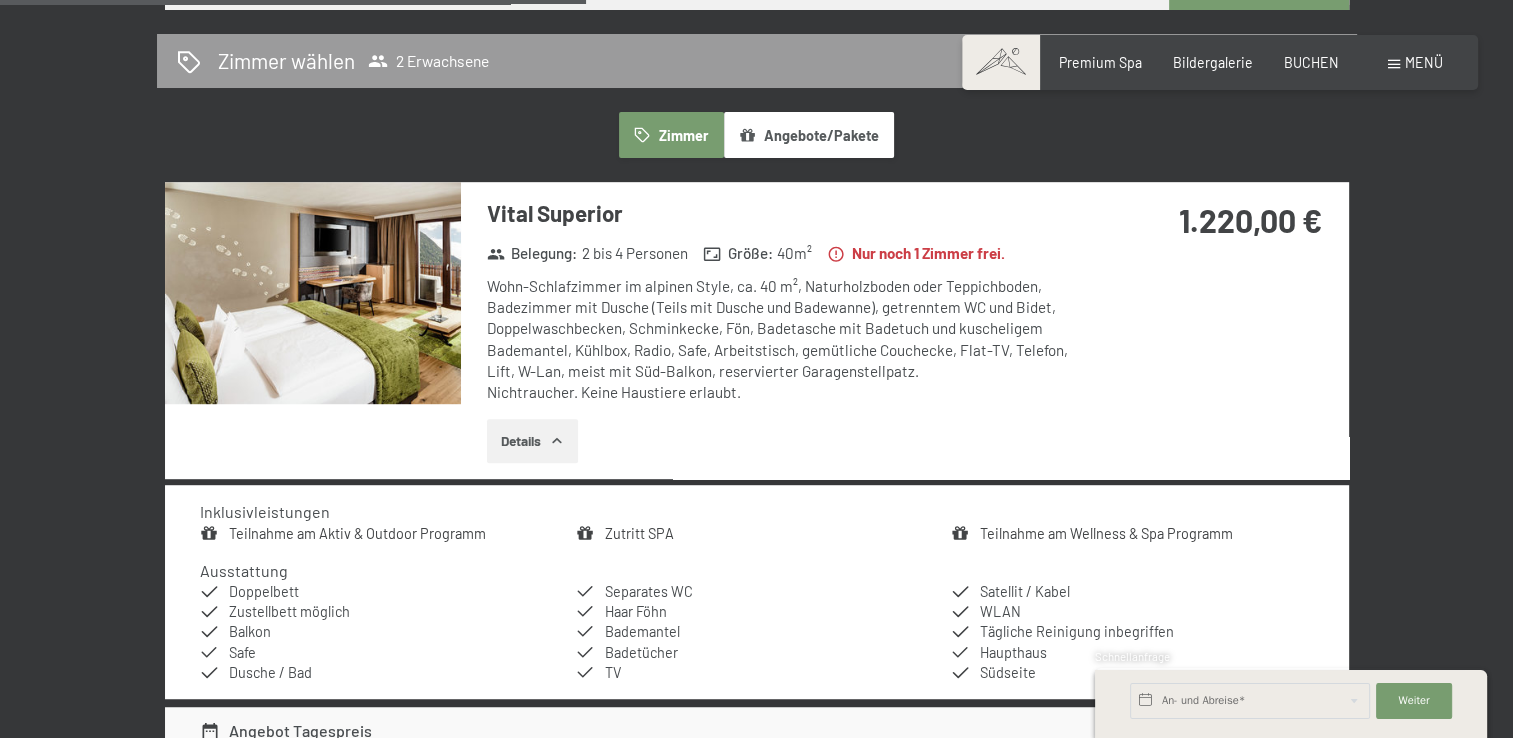 click at bounding box center [313, 293] 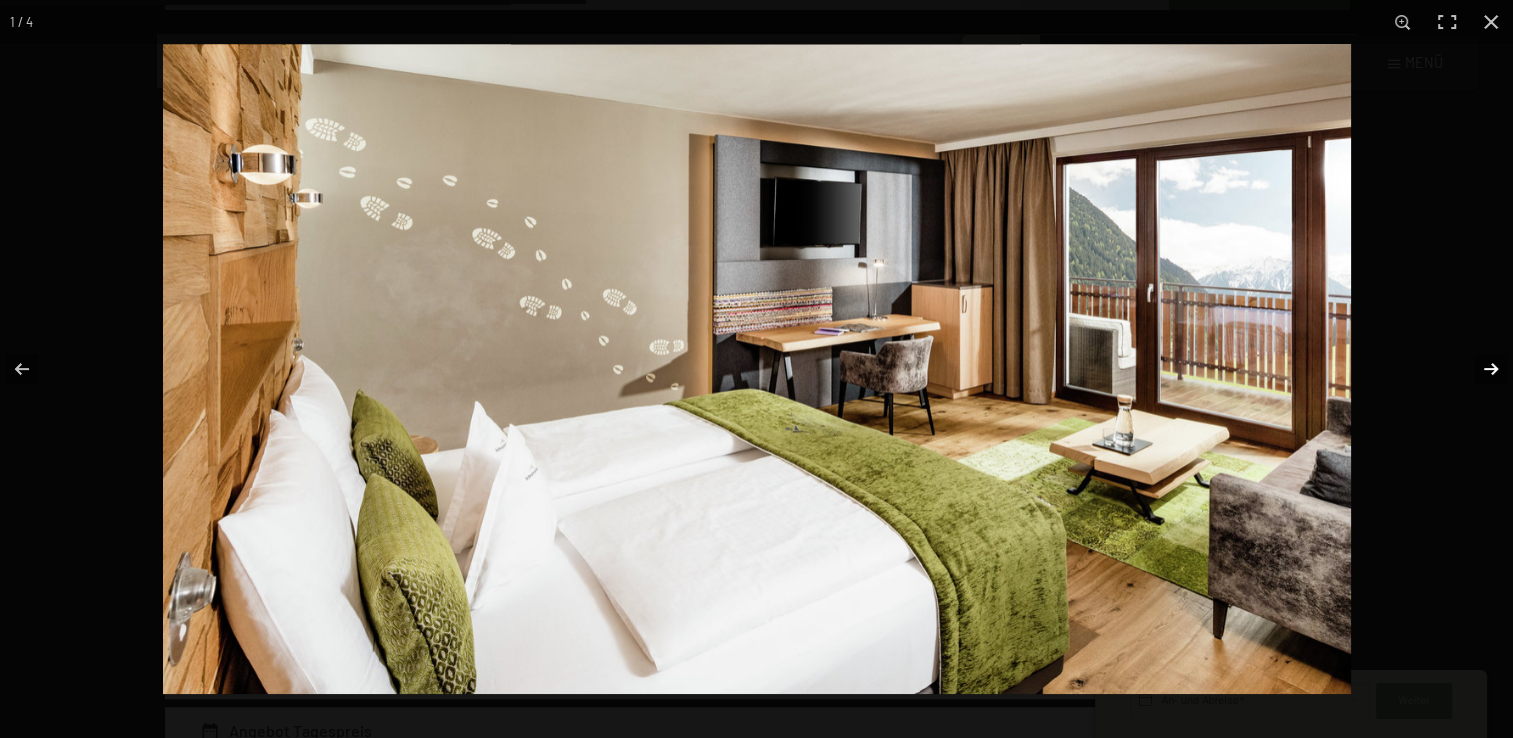 click at bounding box center (1478, 369) 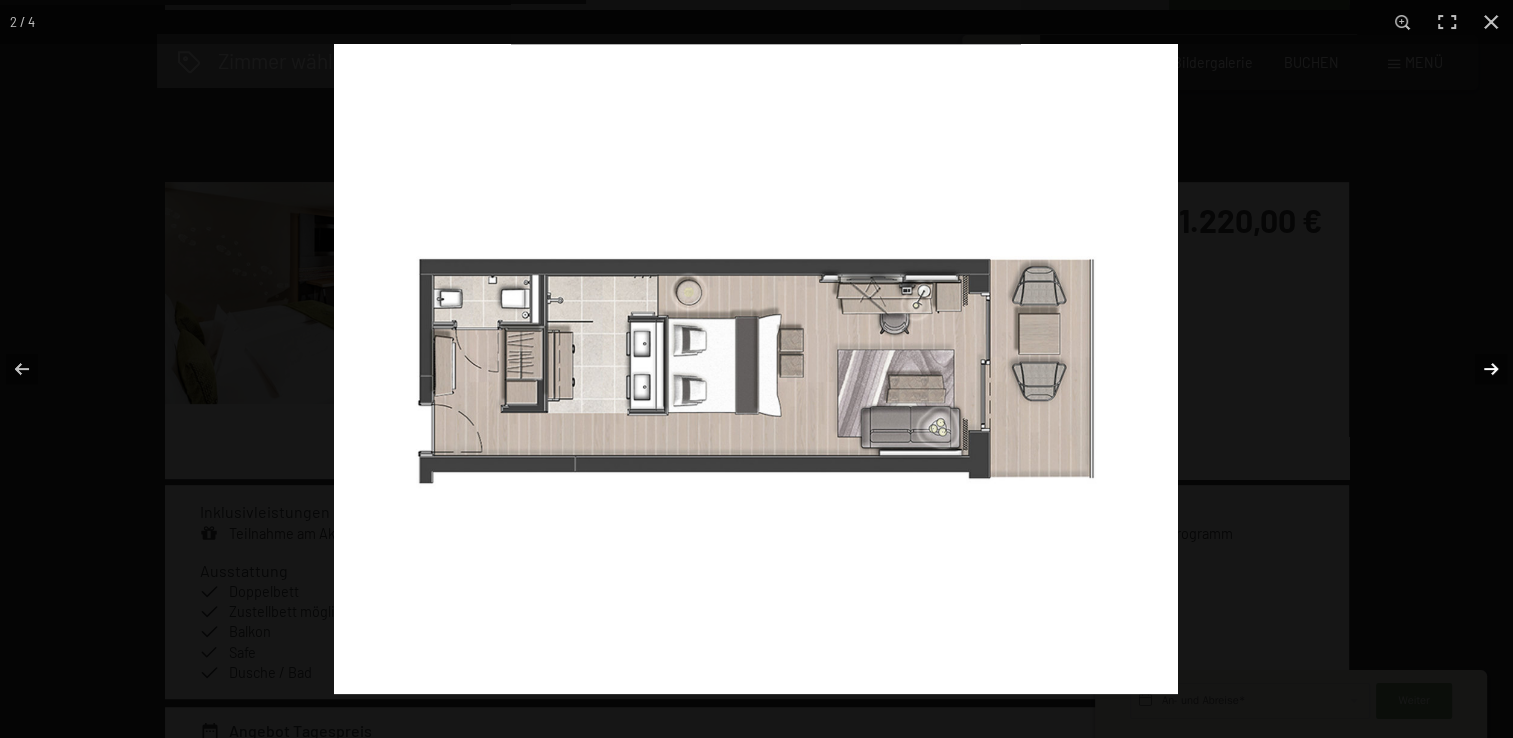 click at bounding box center [1478, 369] 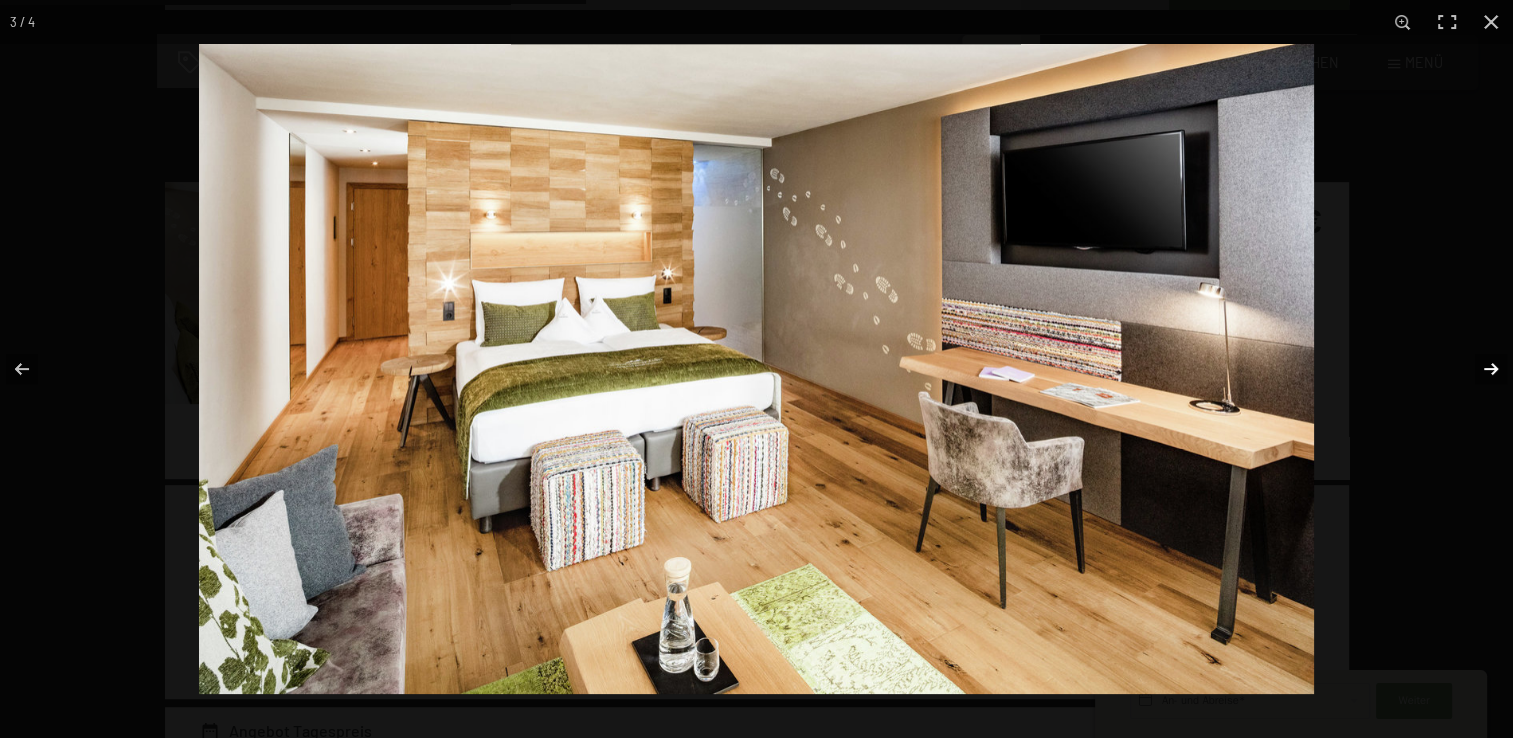 click at bounding box center [1478, 369] 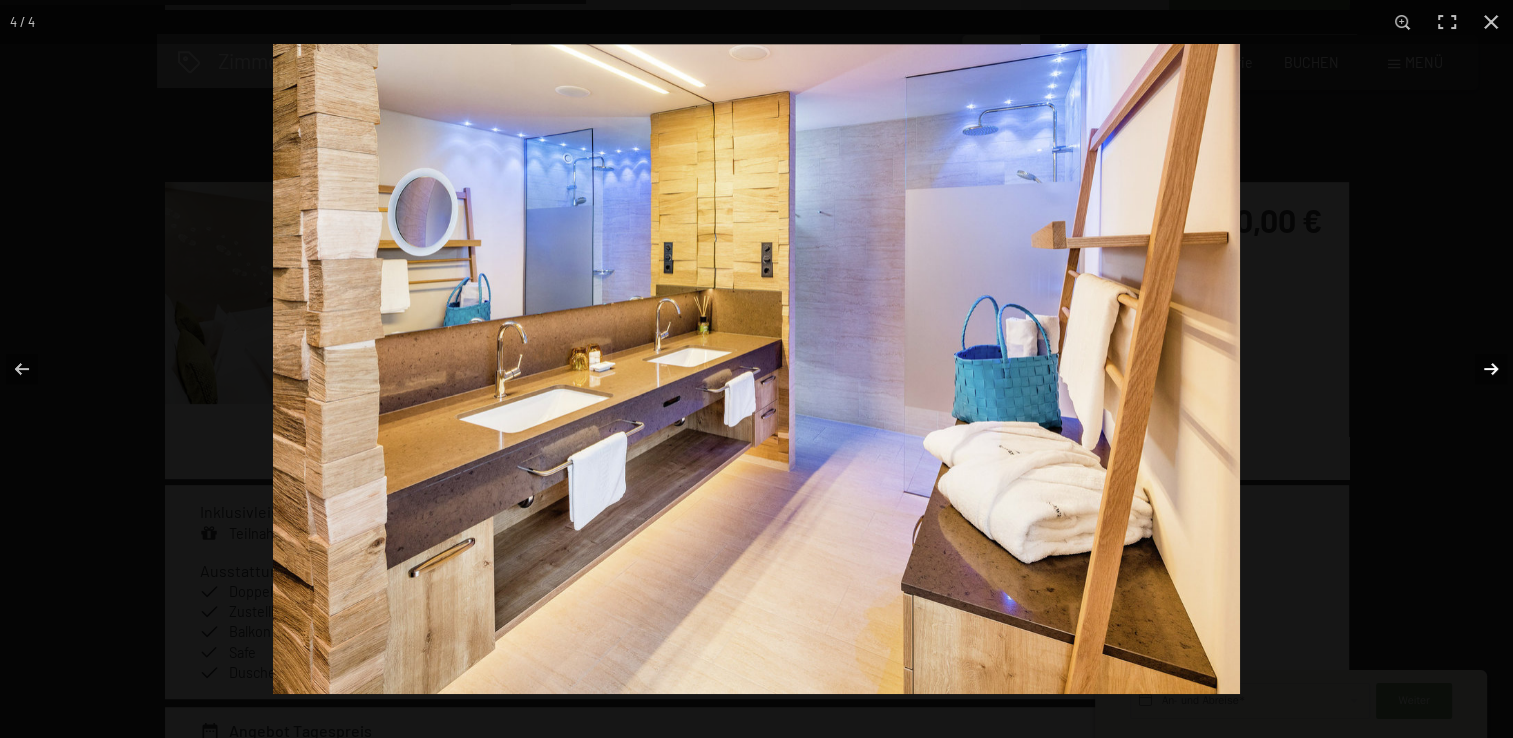 click at bounding box center (1478, 369) 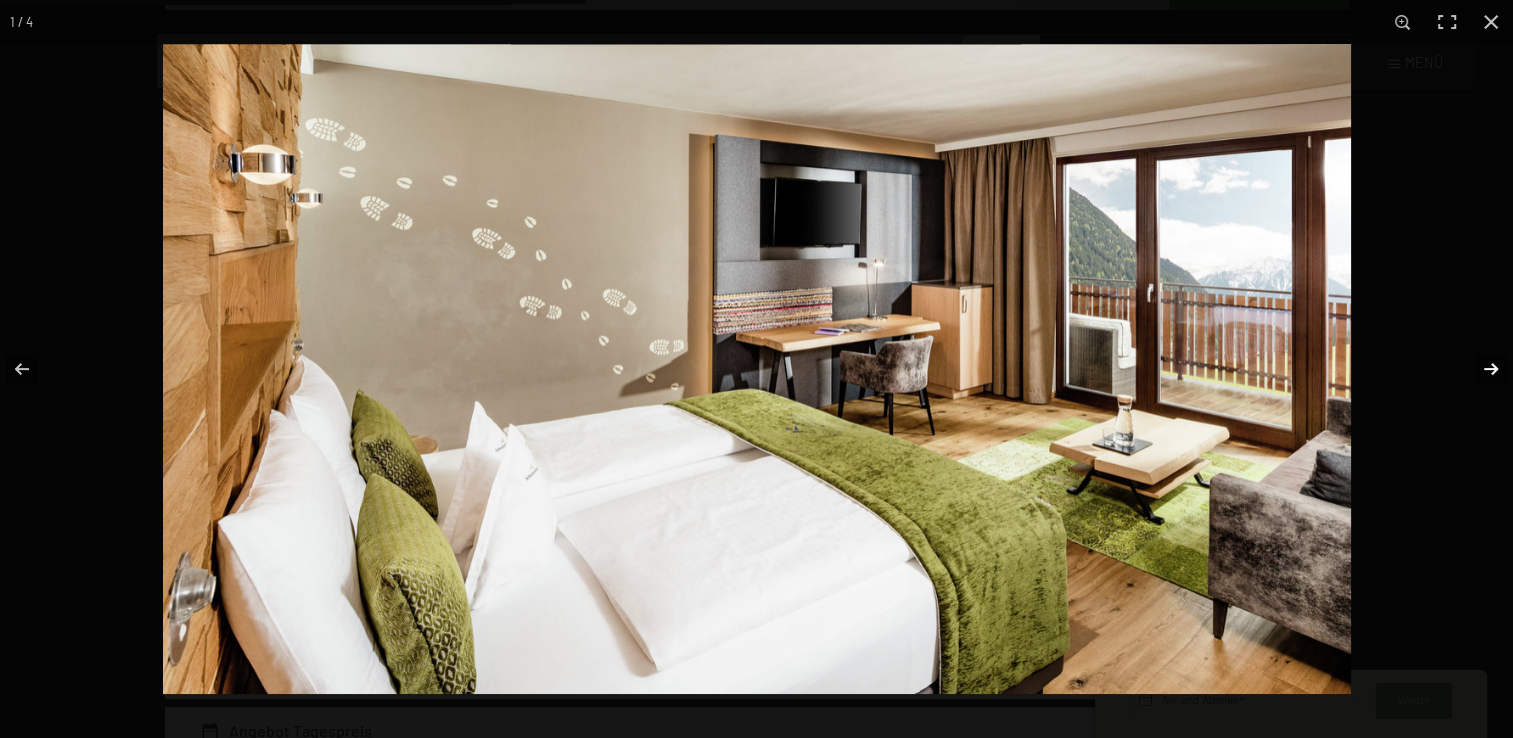 click at bounding box center (1478, 369) 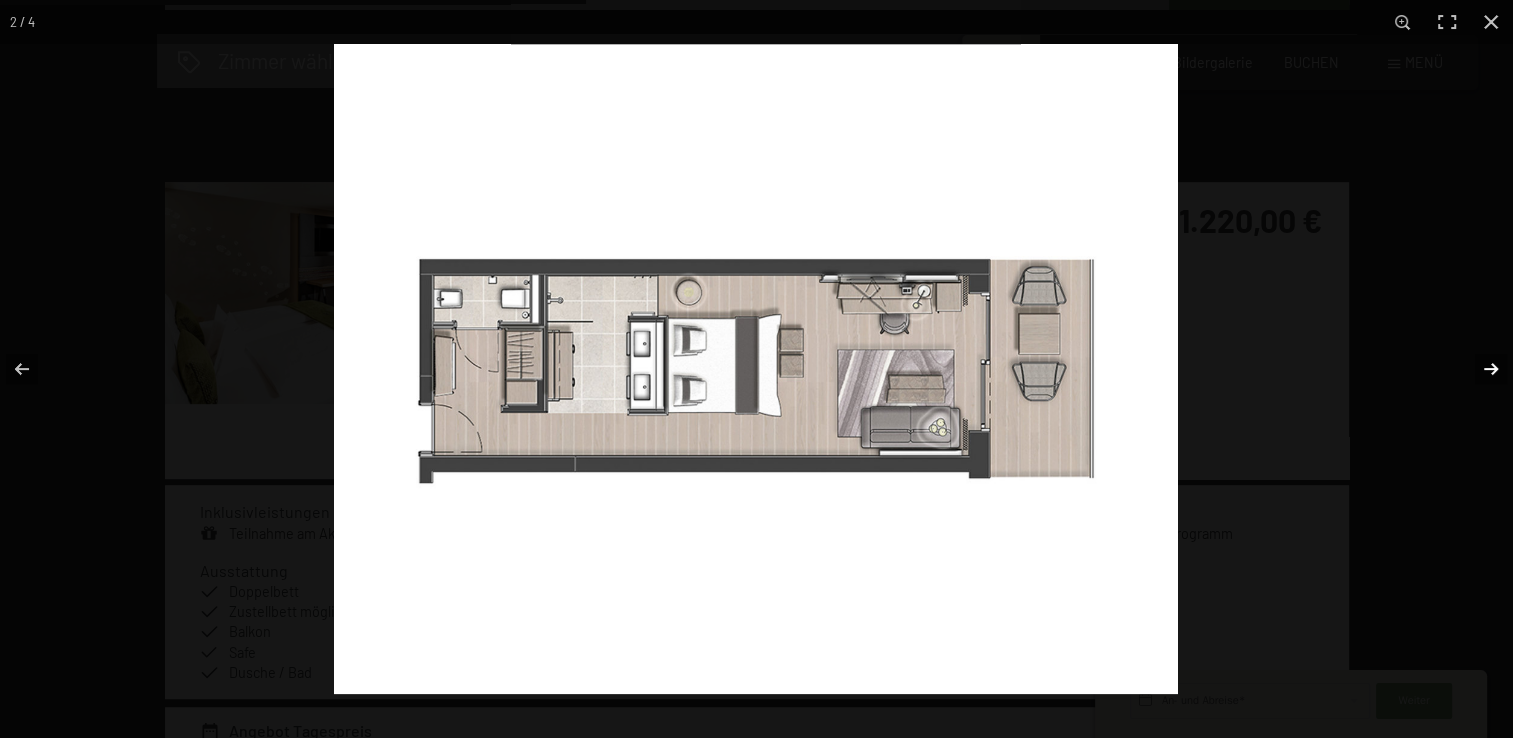 click at bounding box center (1478, 369) 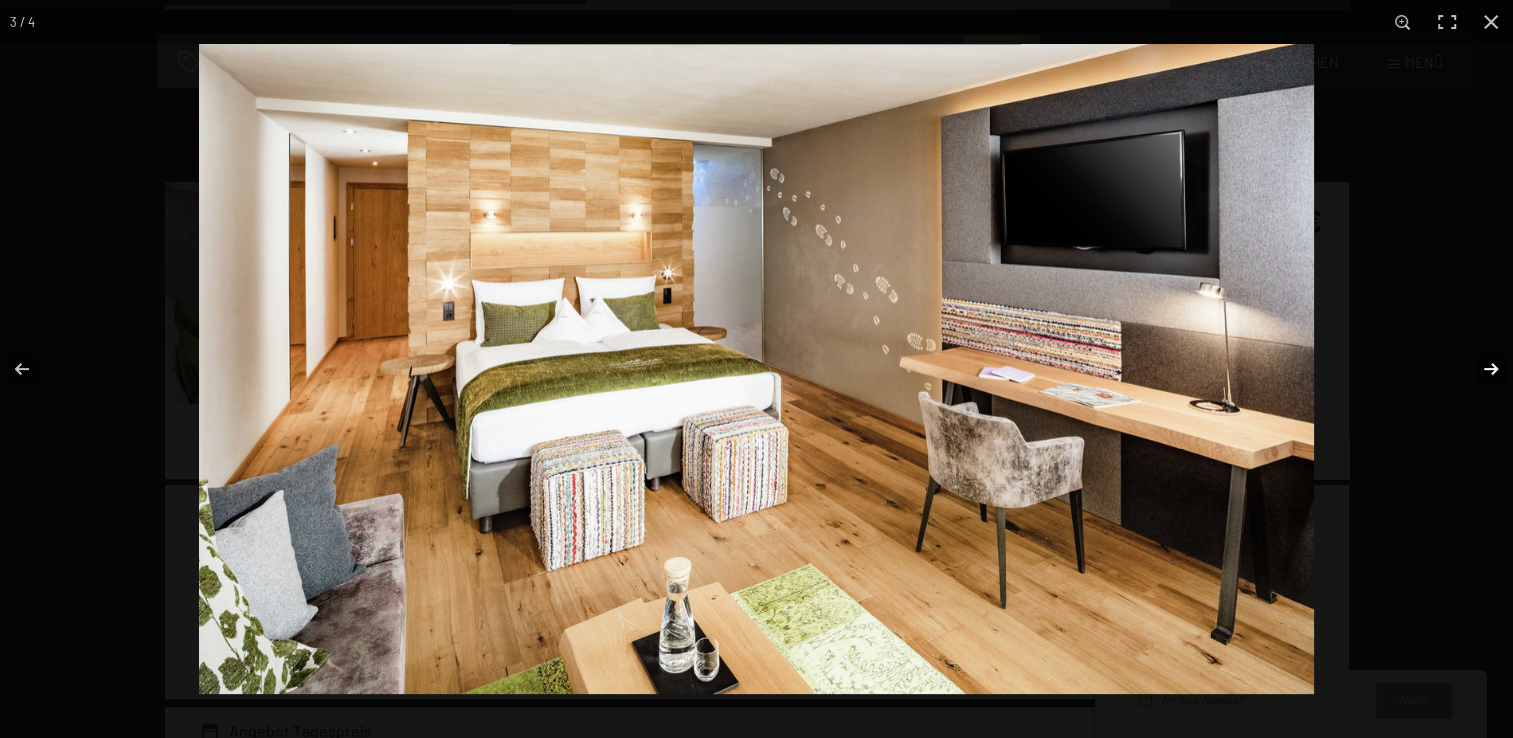 click at bounding box center [1478, 369] 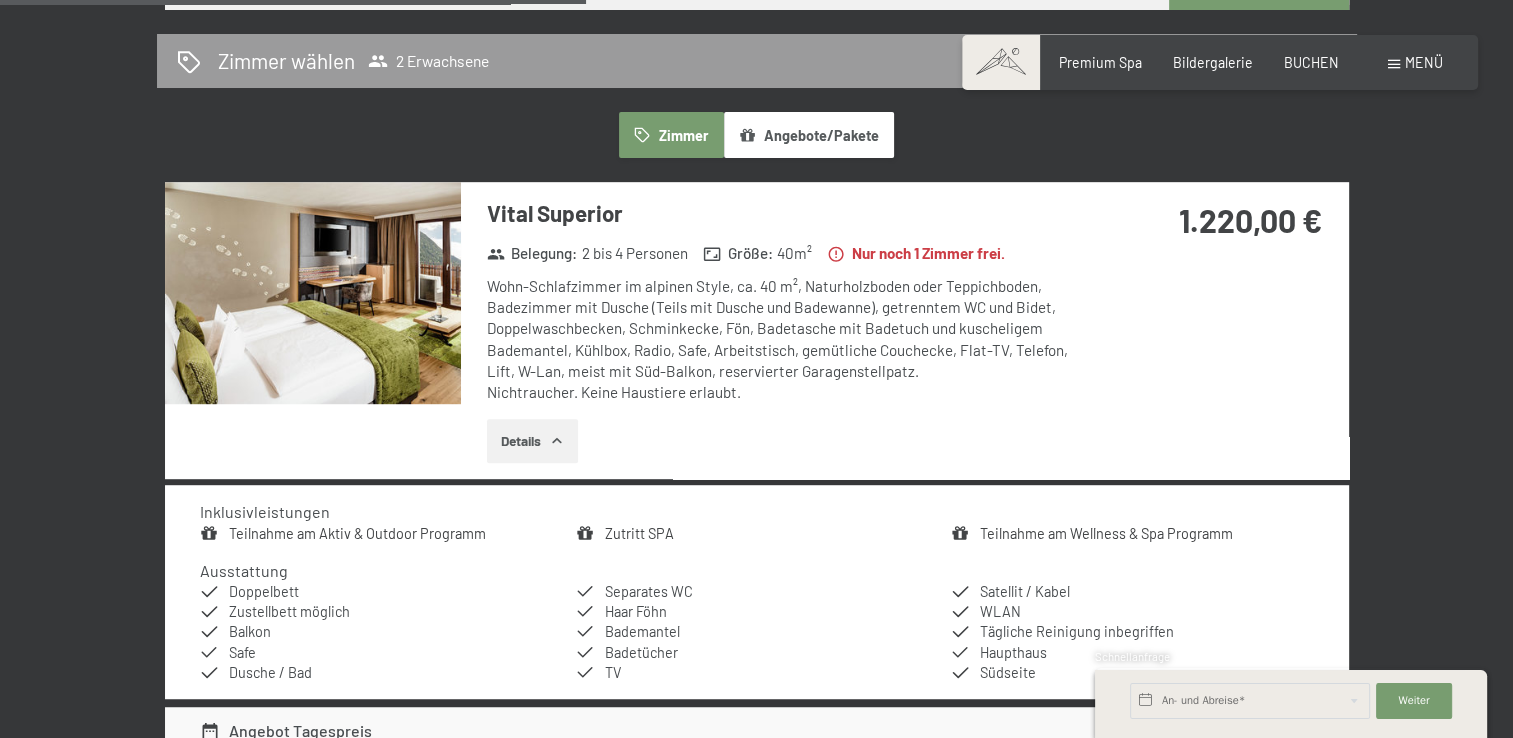 click at bounding box center (0, 0) 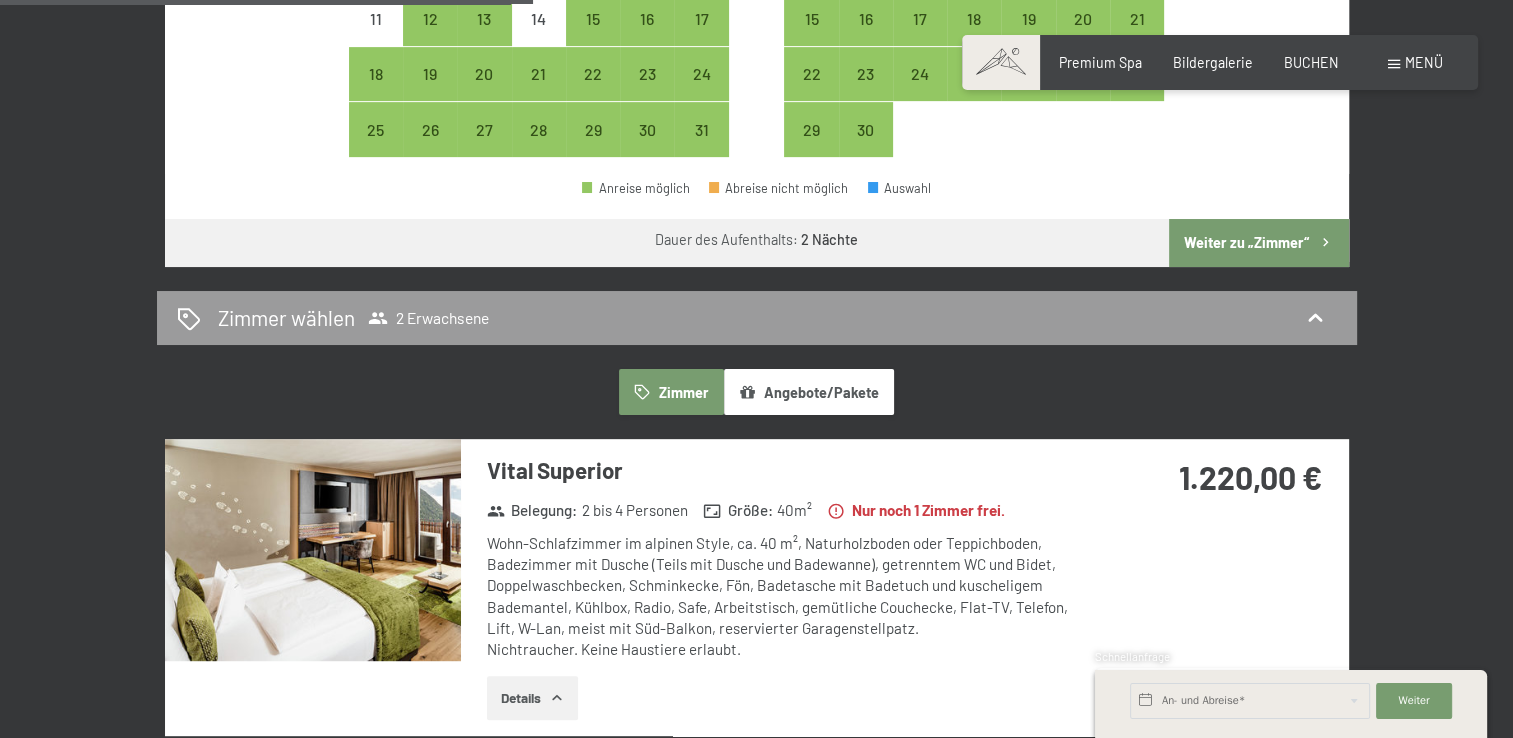 scroll, scrollTop: 1000, scrollLeft: 0, axis: vertical 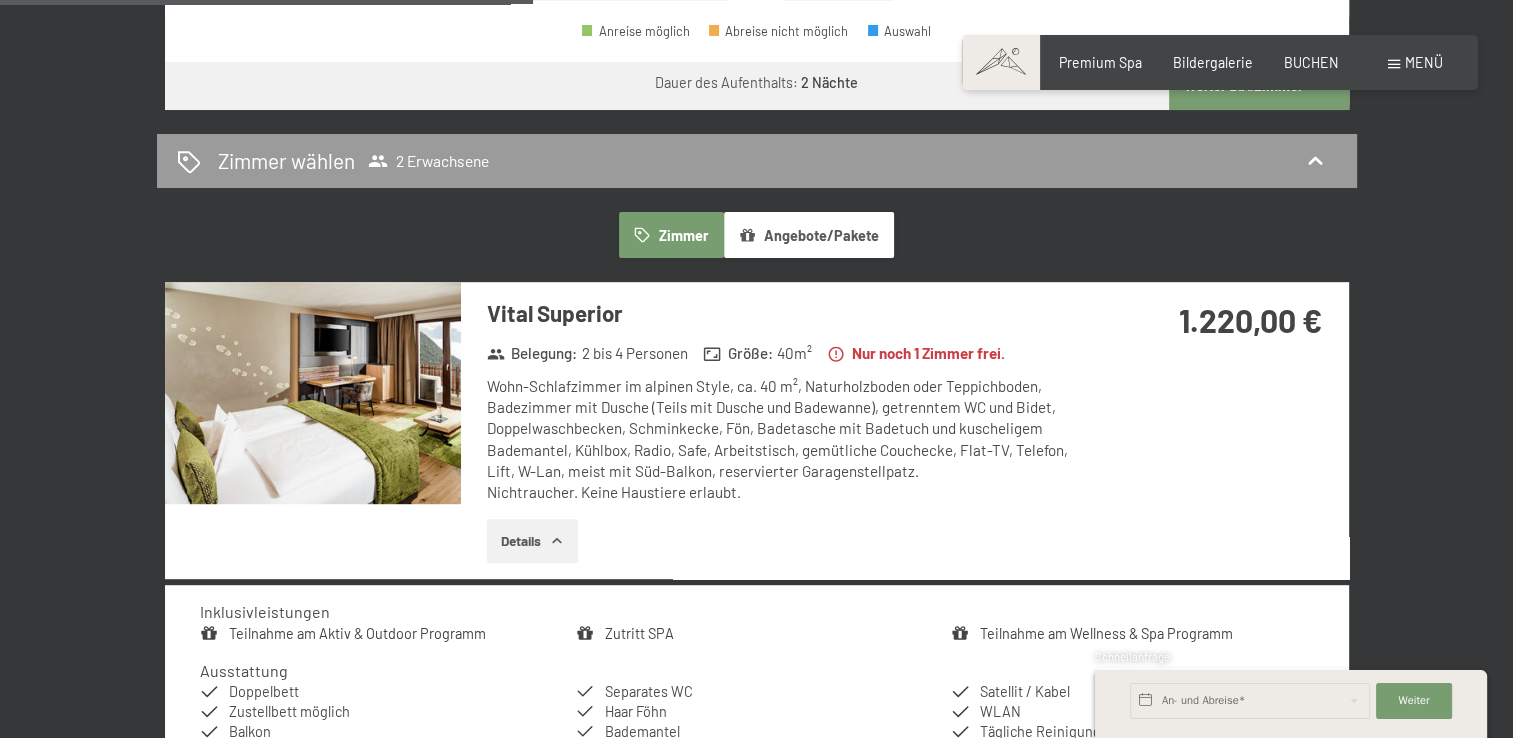 click on "Angebote/Pakete" at bounding box center [809, 235] 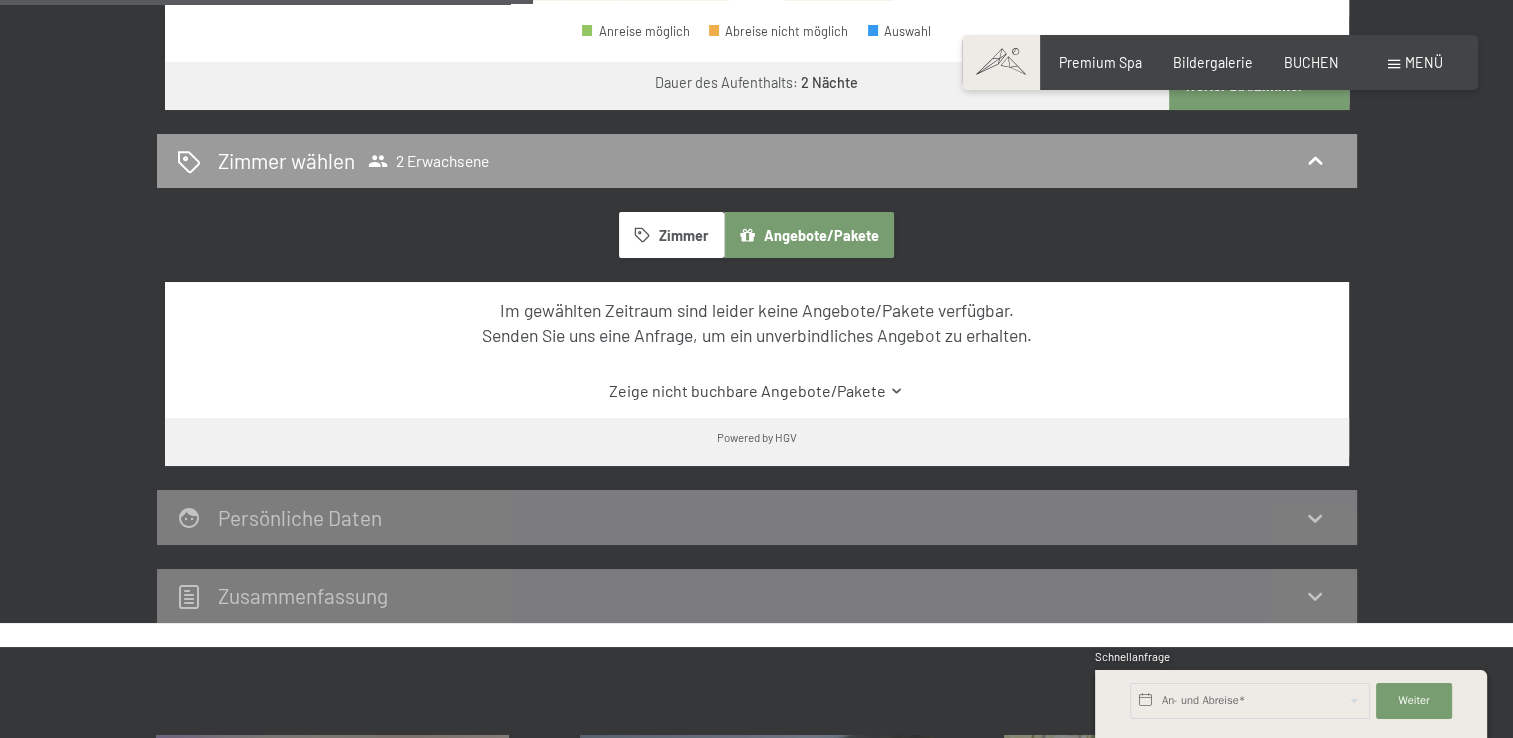 click on "Zimmer" at bounding box center (671, 235) 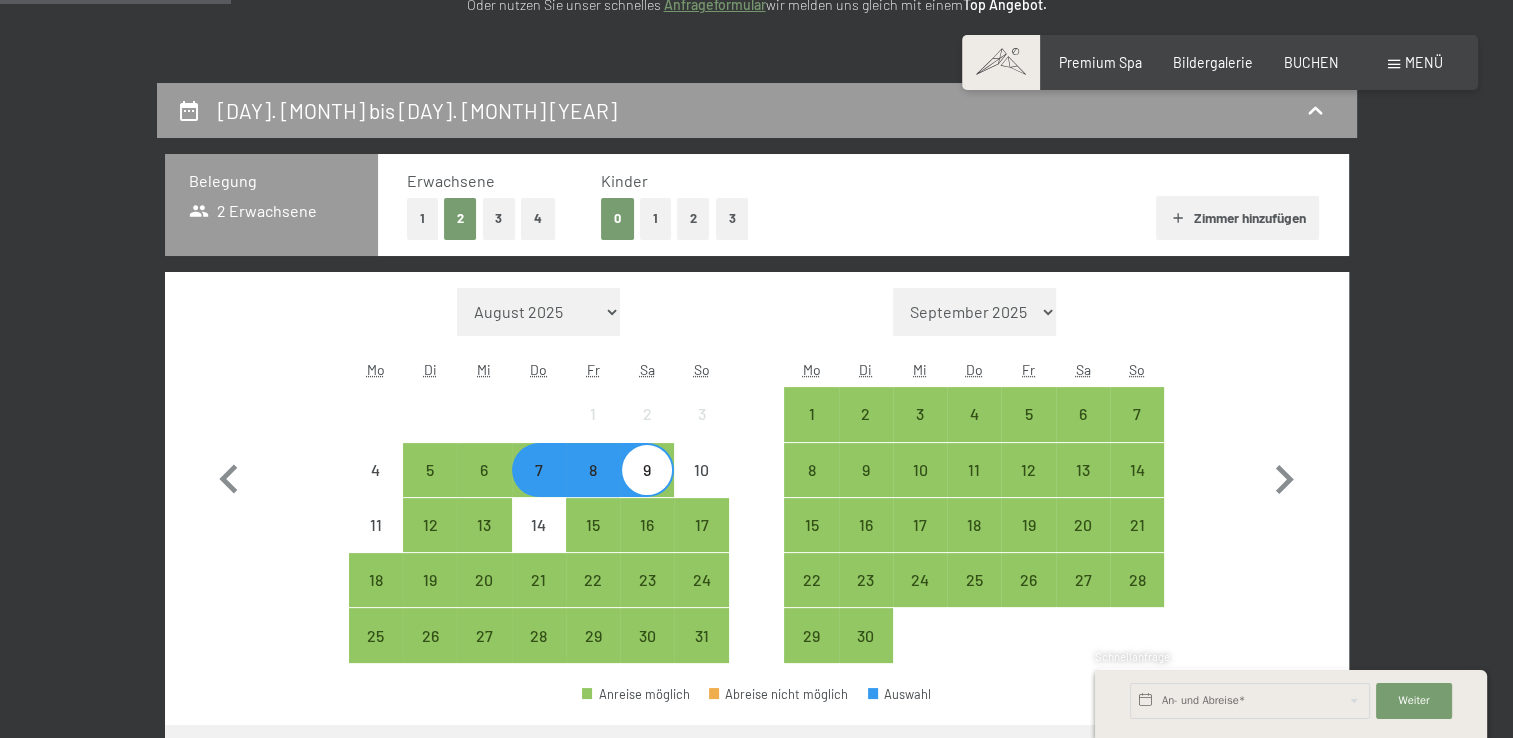 scroll, scrollTop: 400, scrollLeft: 0, axis: vertical 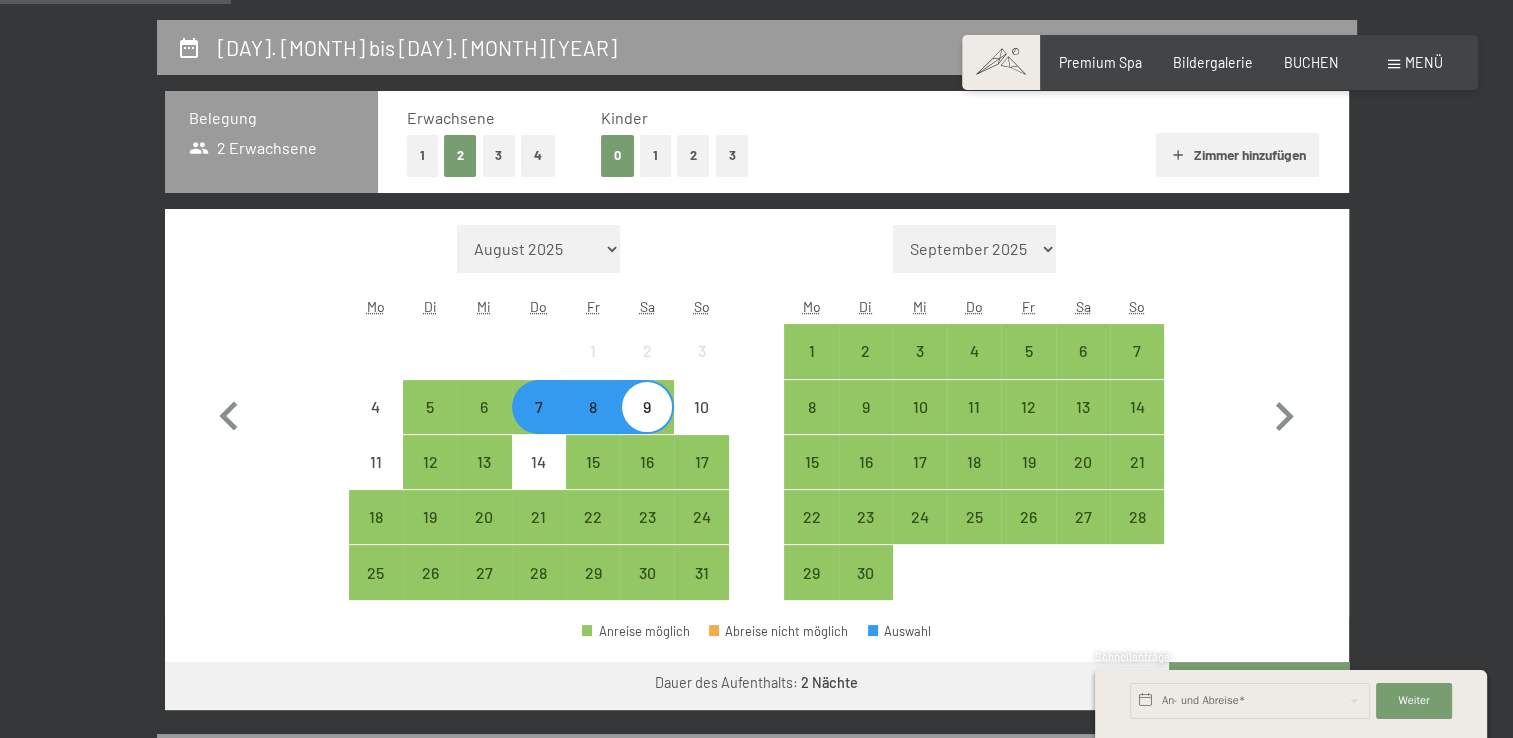 click on "8" at bounding box center (593, 424) 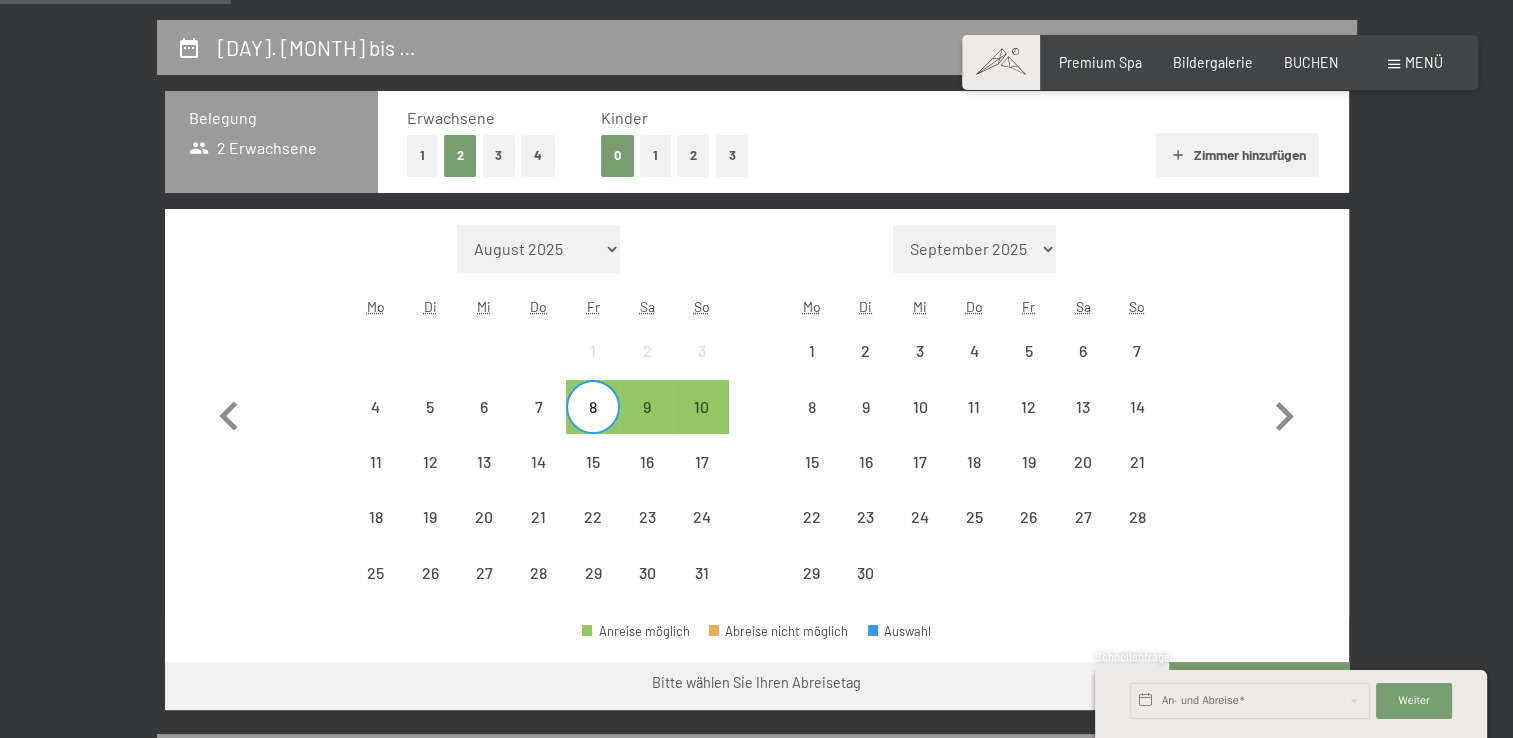 click on "Einwilligung Marketing*" at bounding box center [634, 426] 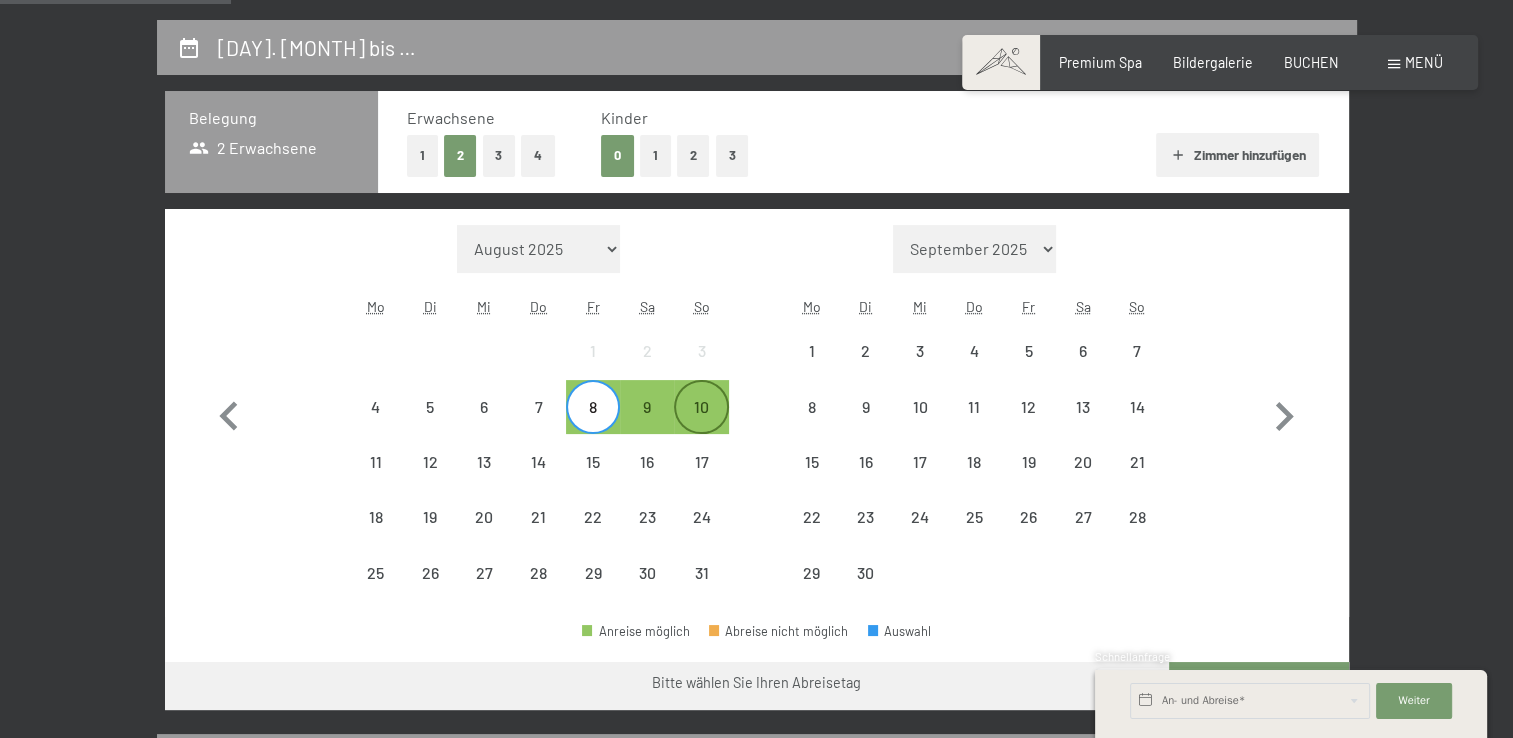 click on "10" at bounding box center [701, 424] 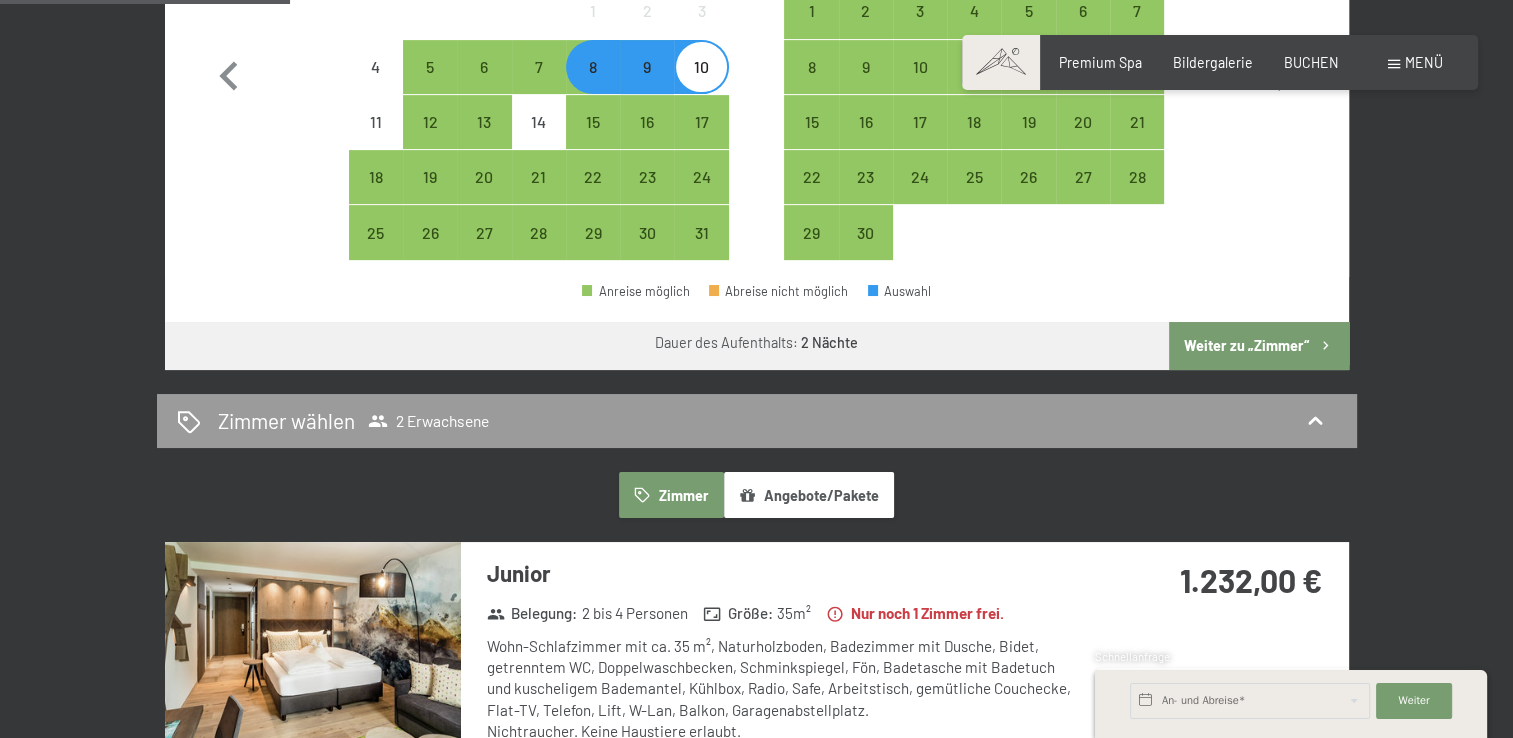 scroll, scrollTop: 600, scrollLeft: 0, axis: vertical 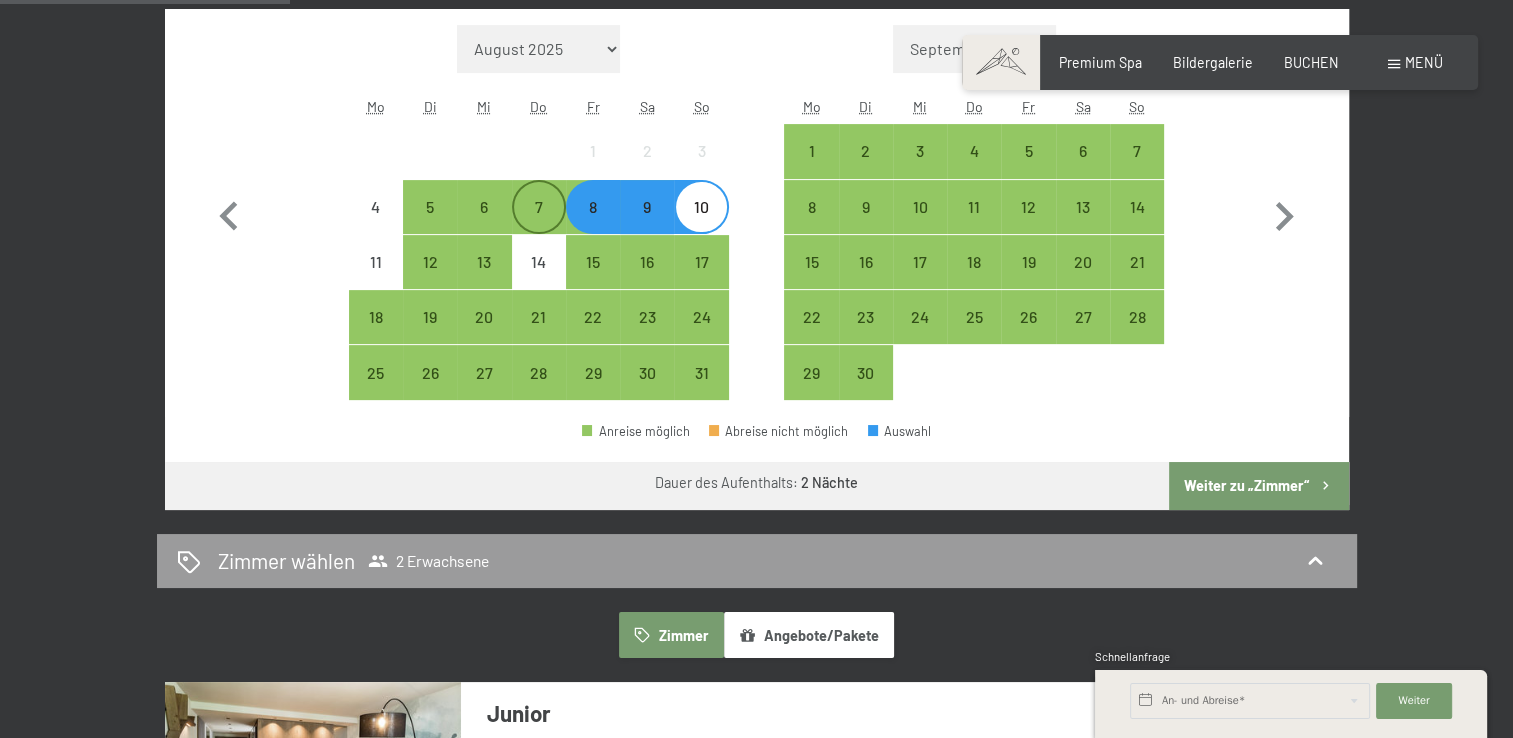 click on "7" at bounding box center [539, 224] 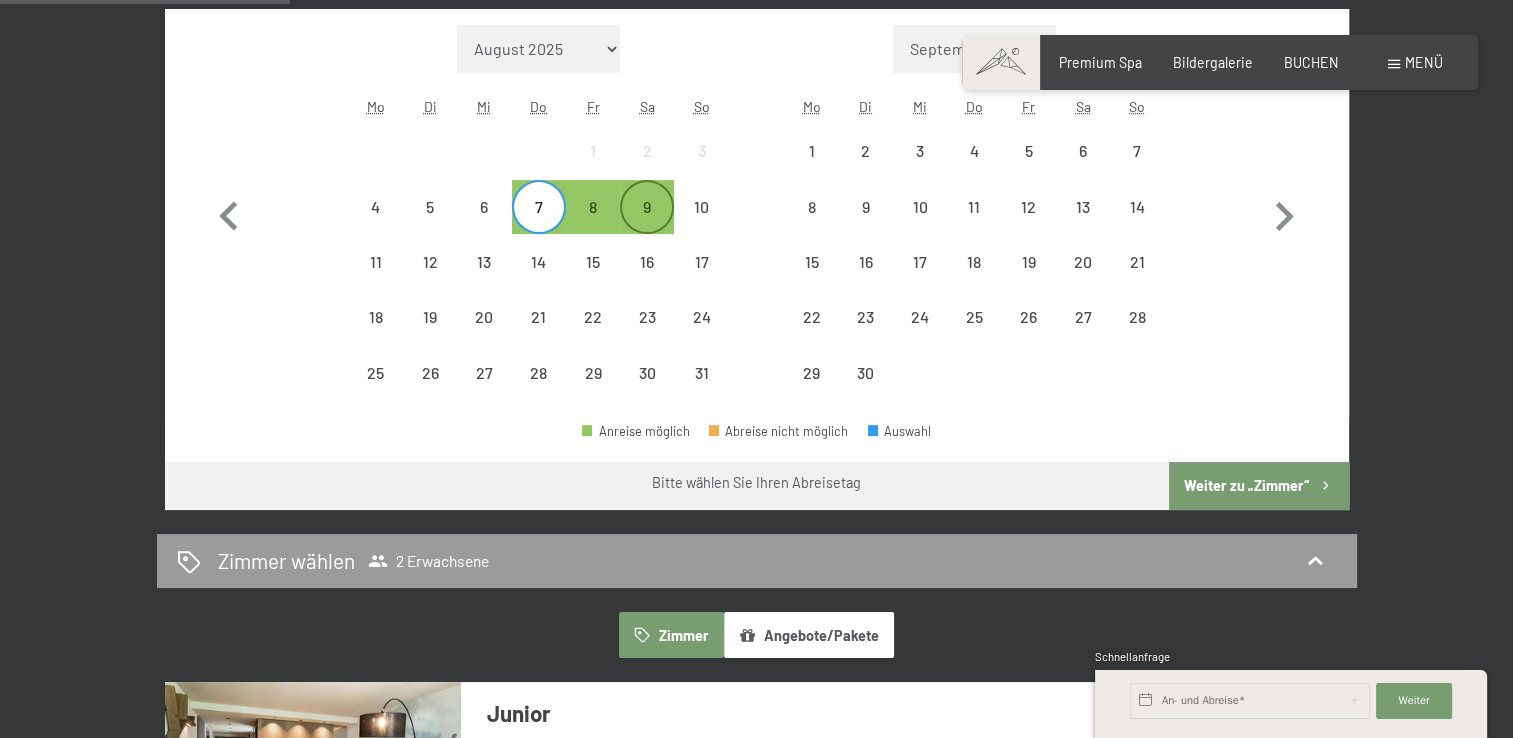 click on "9" at bounding box center (647, 224) 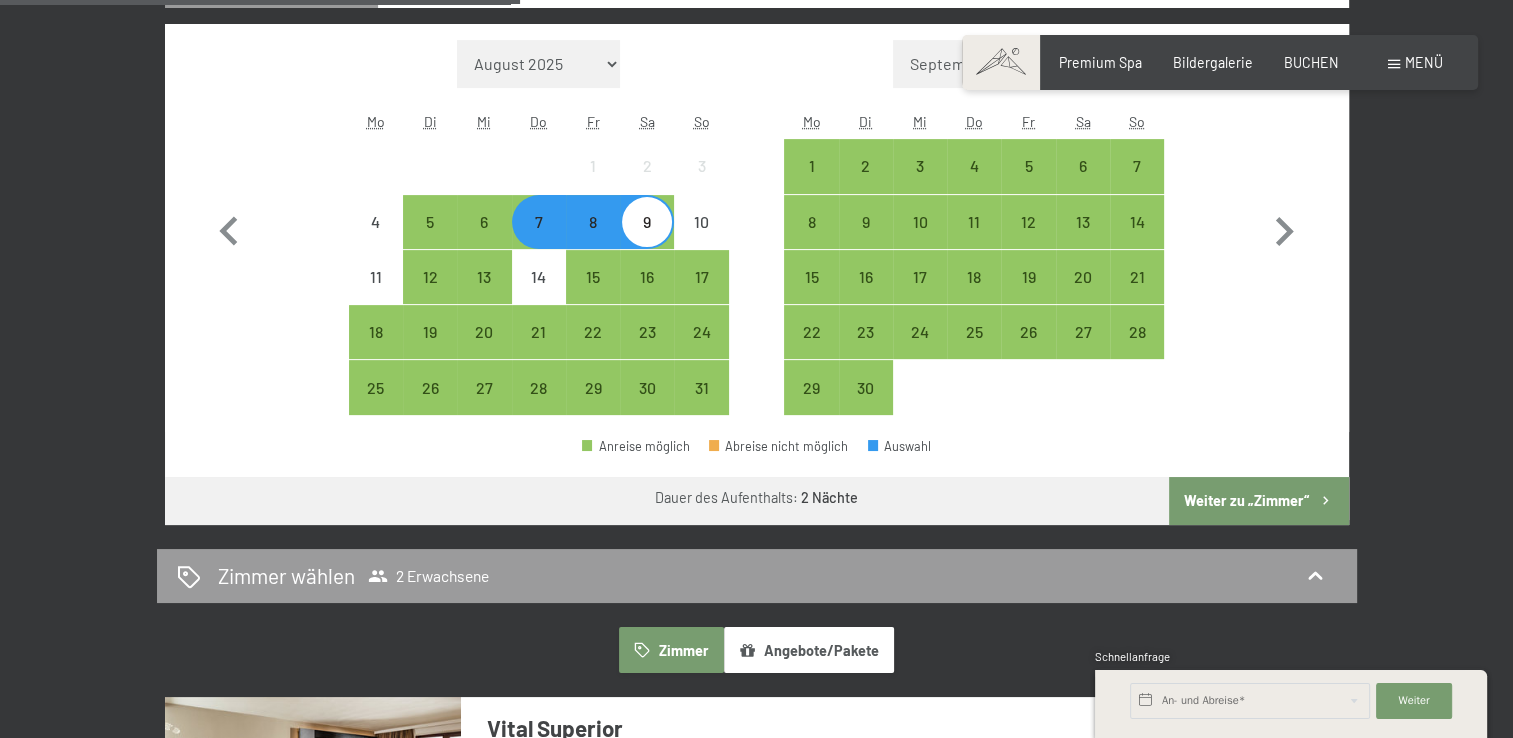 scroll, scrollTop: 500, scrollLeft: 0, axis: vertical 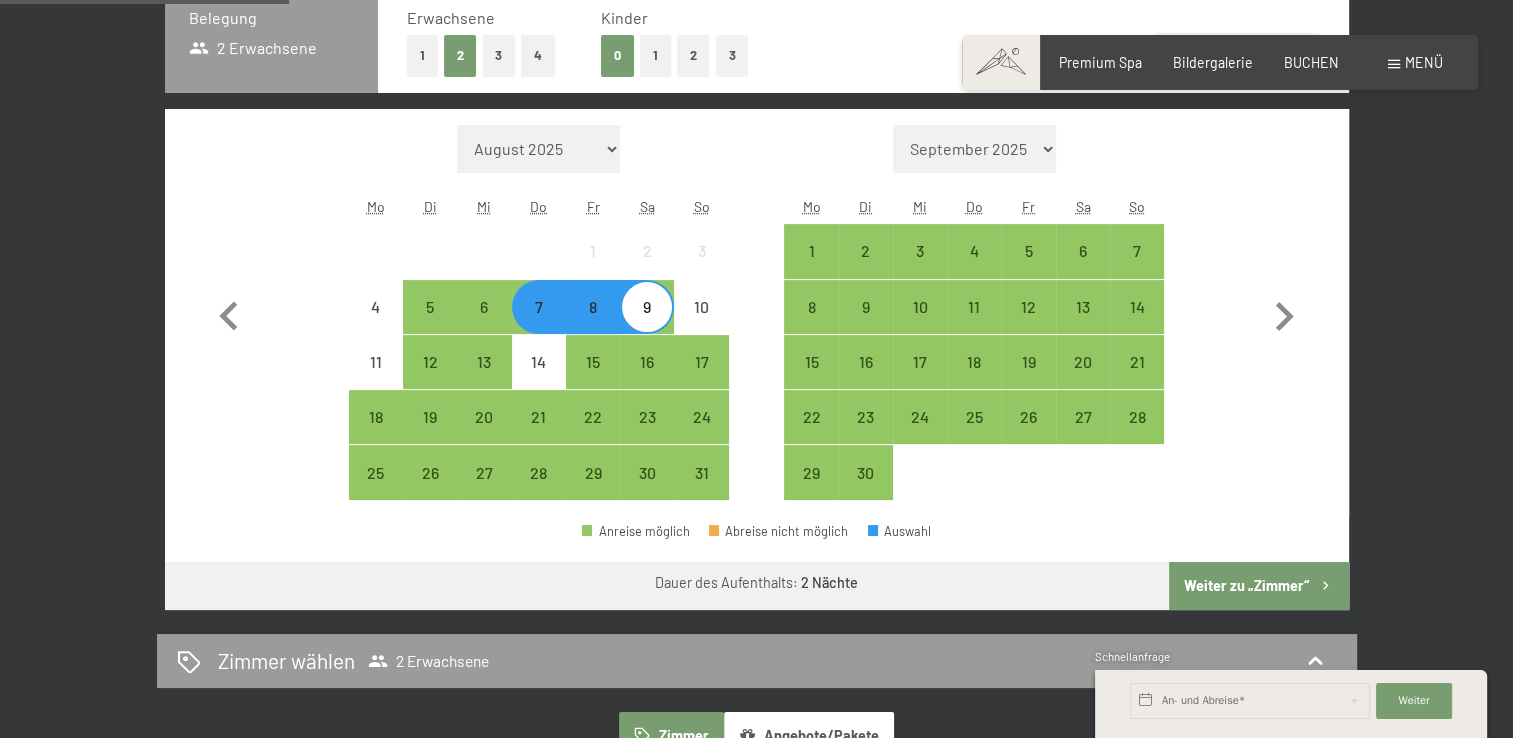 click on "8" at bounding box center (593, 324) 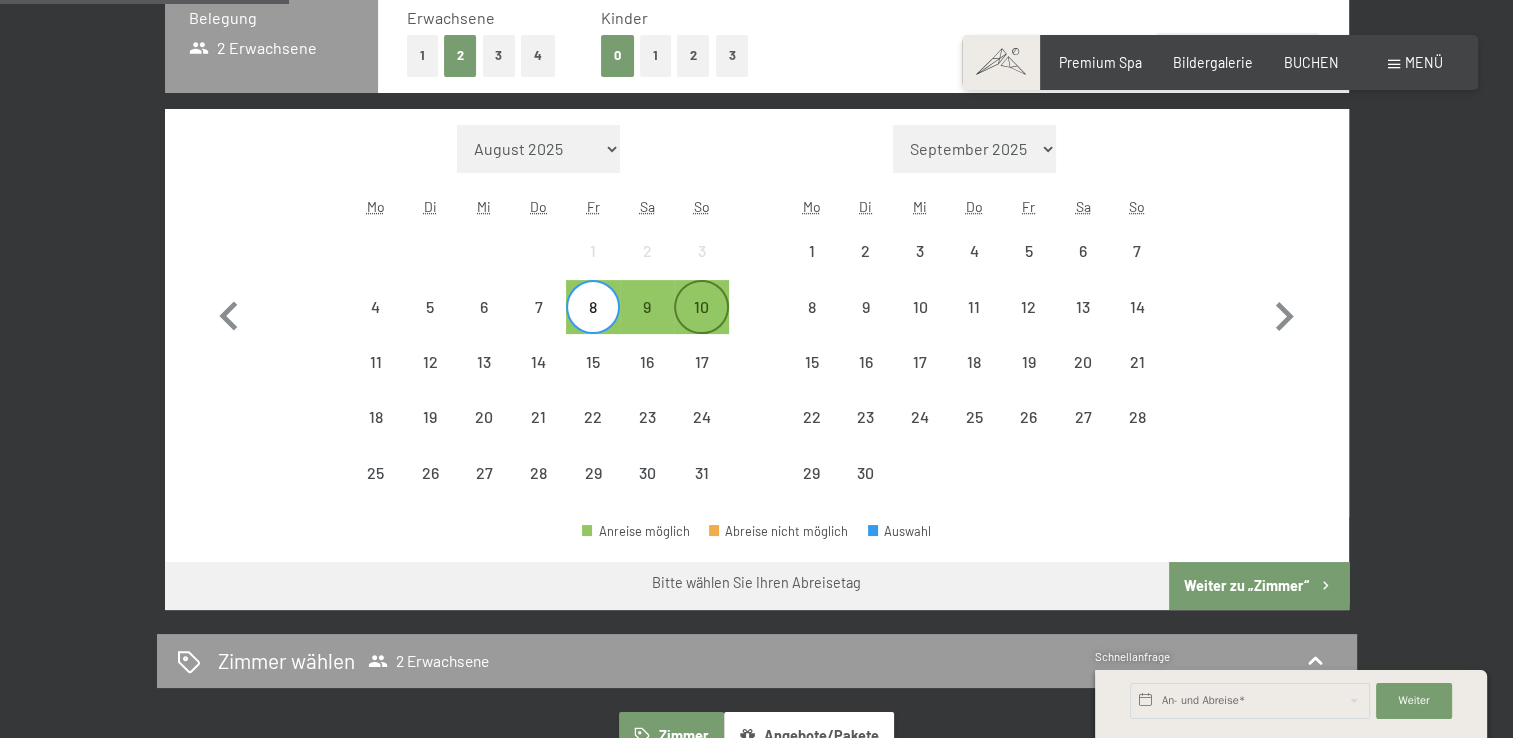 click on "10" at bounding box center [701, 324] 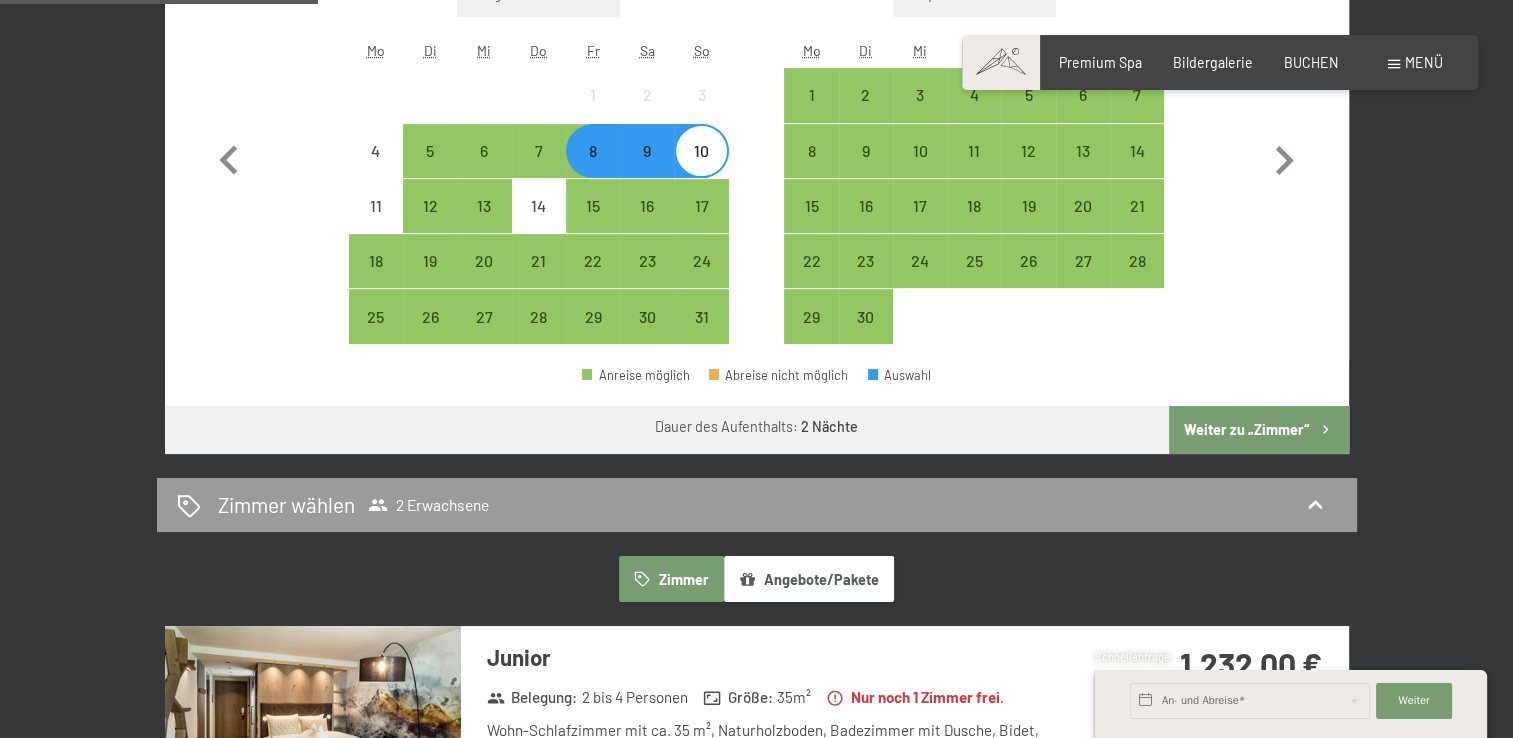 scroll, scrollTop: 500, scrollLeft: 0, axis: vertical 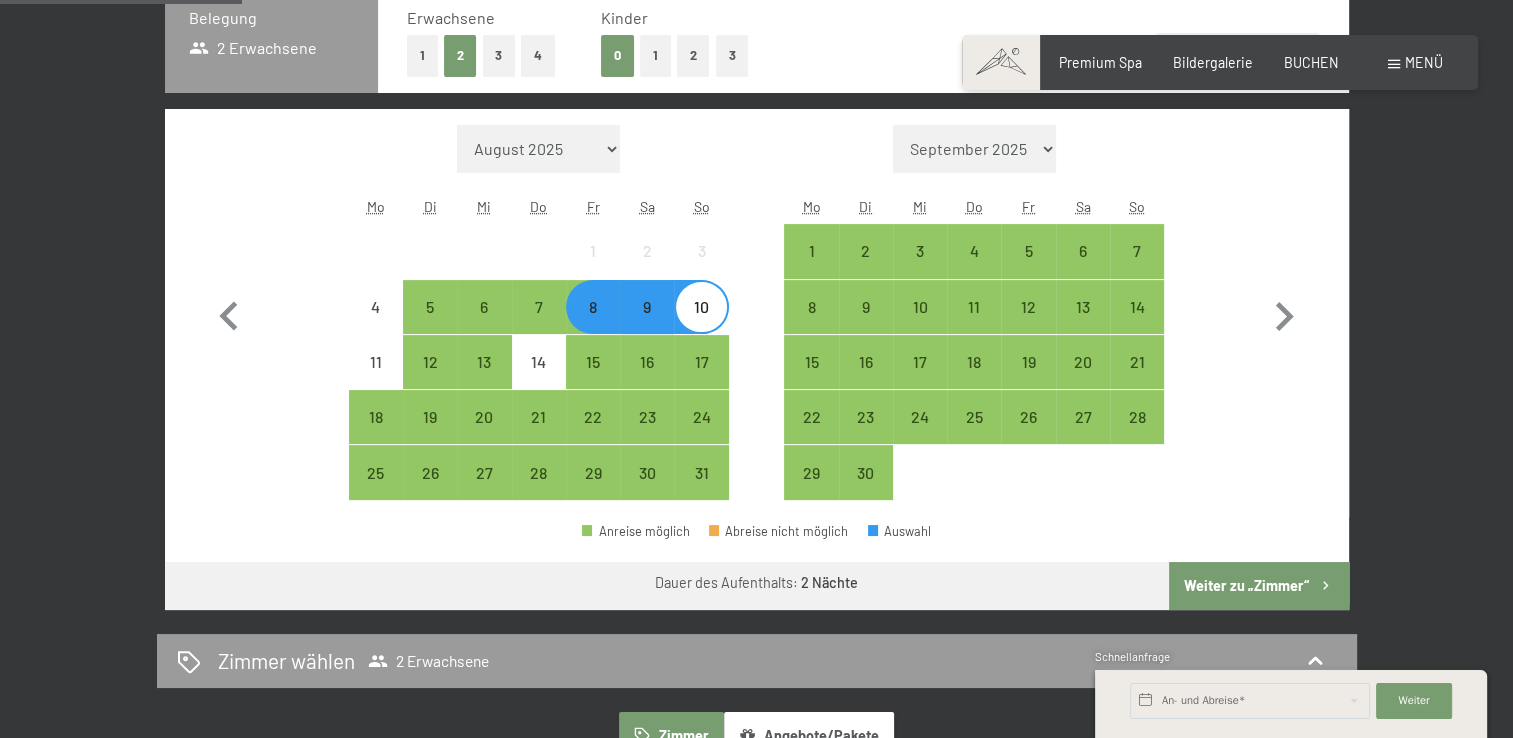 click on "9" at bounding box center (647, 324) 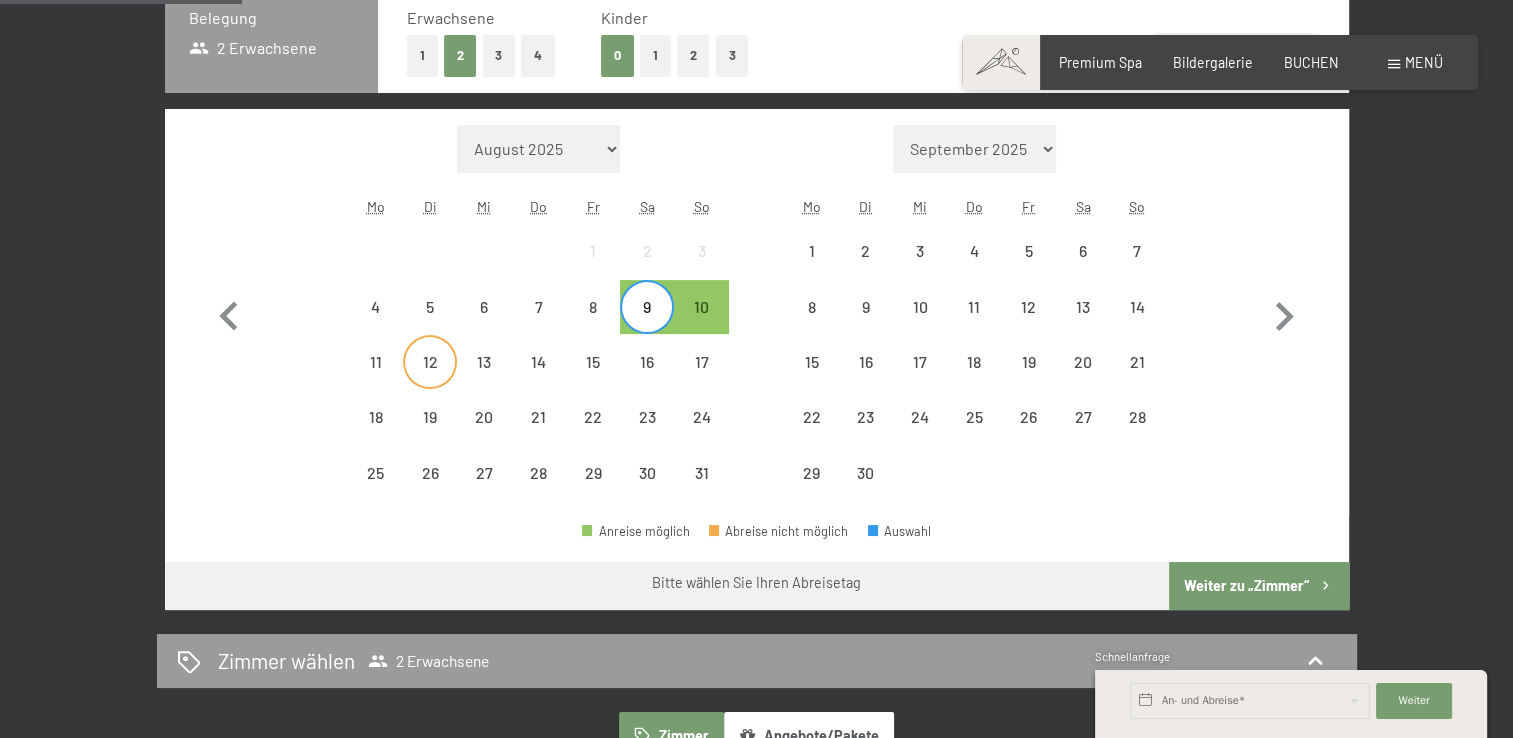 click on "12" at bounding box center [430, 379] 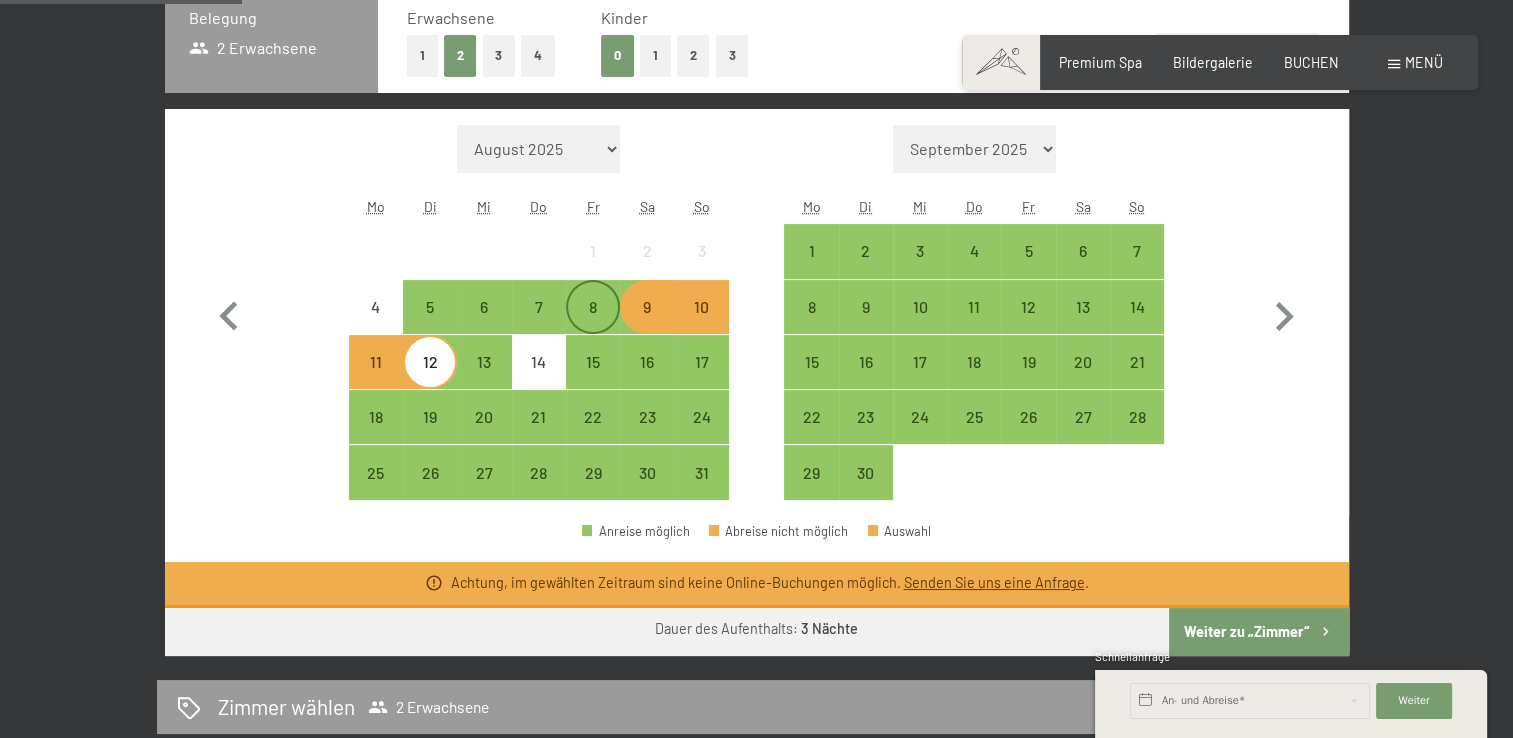 click on "8" at bounding box center (593, 324) 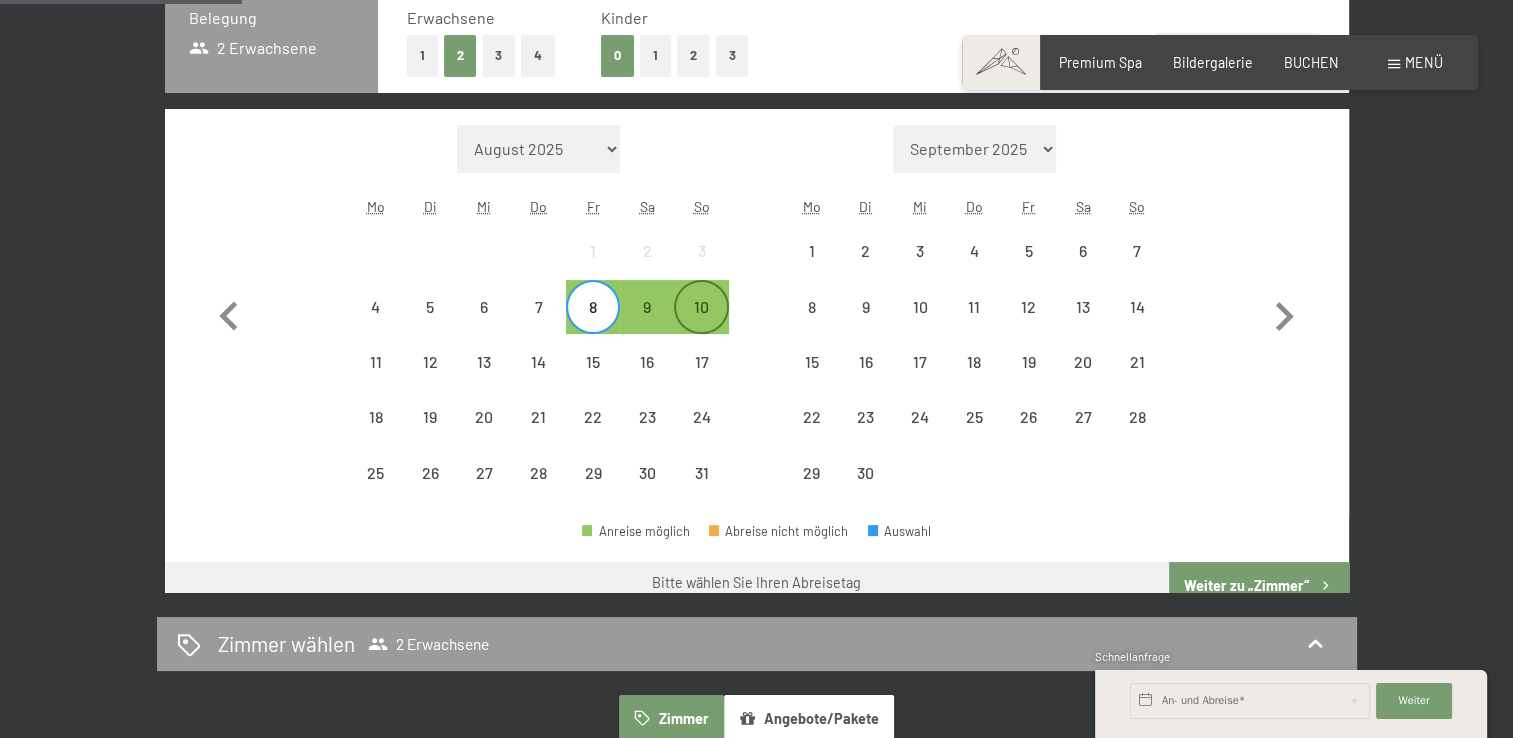 click on "10" at bounding box center [701, 324] 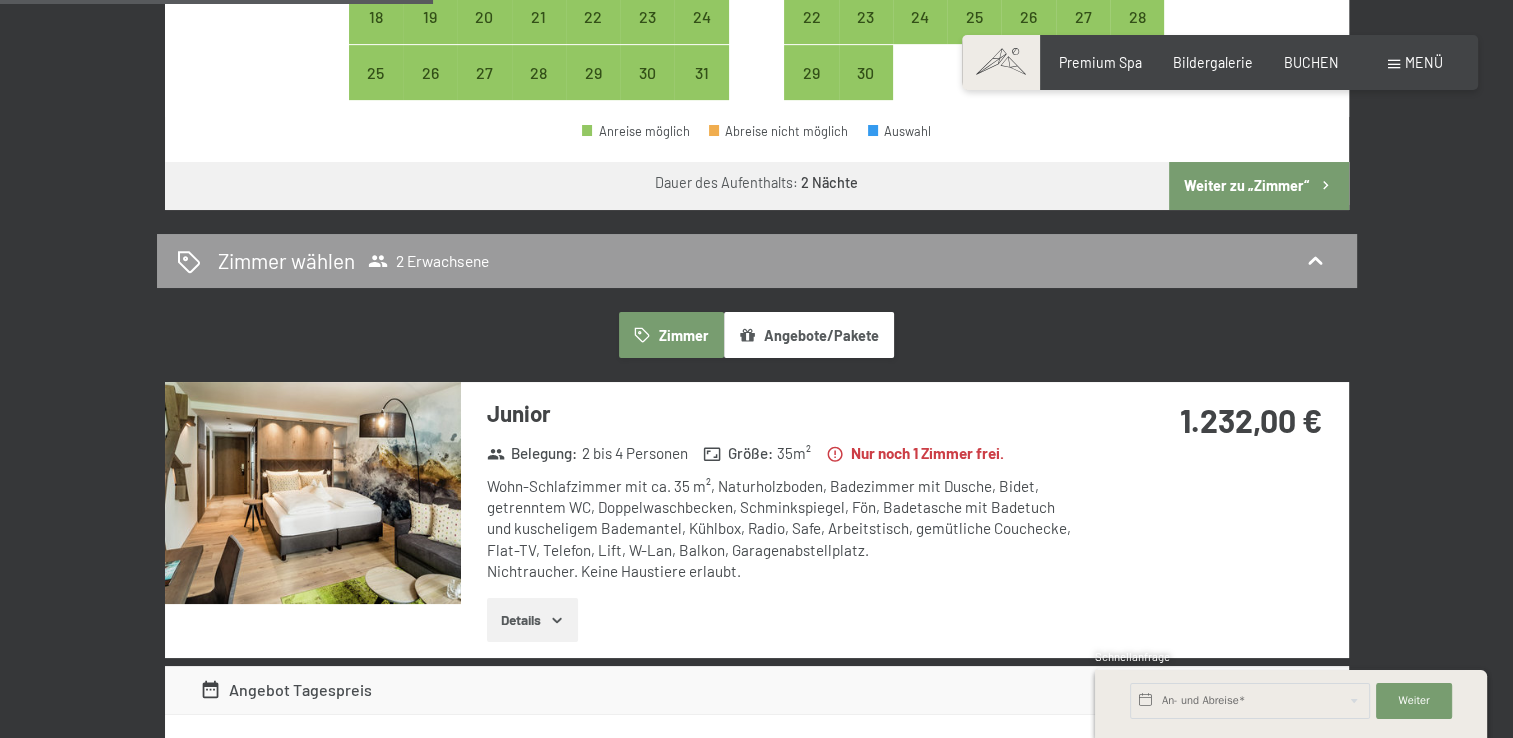 scroll, scrollTop: 500, scrollLeft: 0, axis: vertical 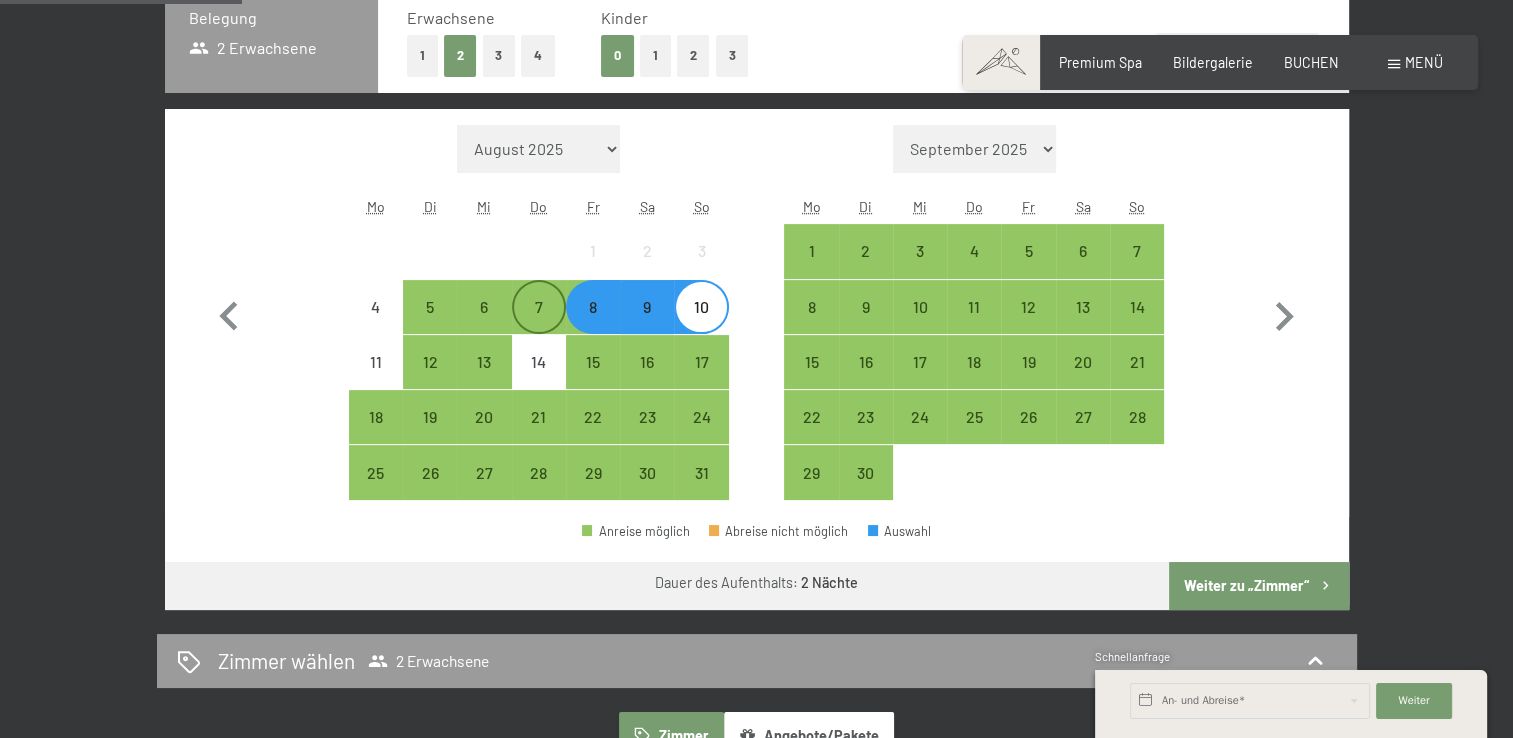click on "7" at bounding box center [539, 324] 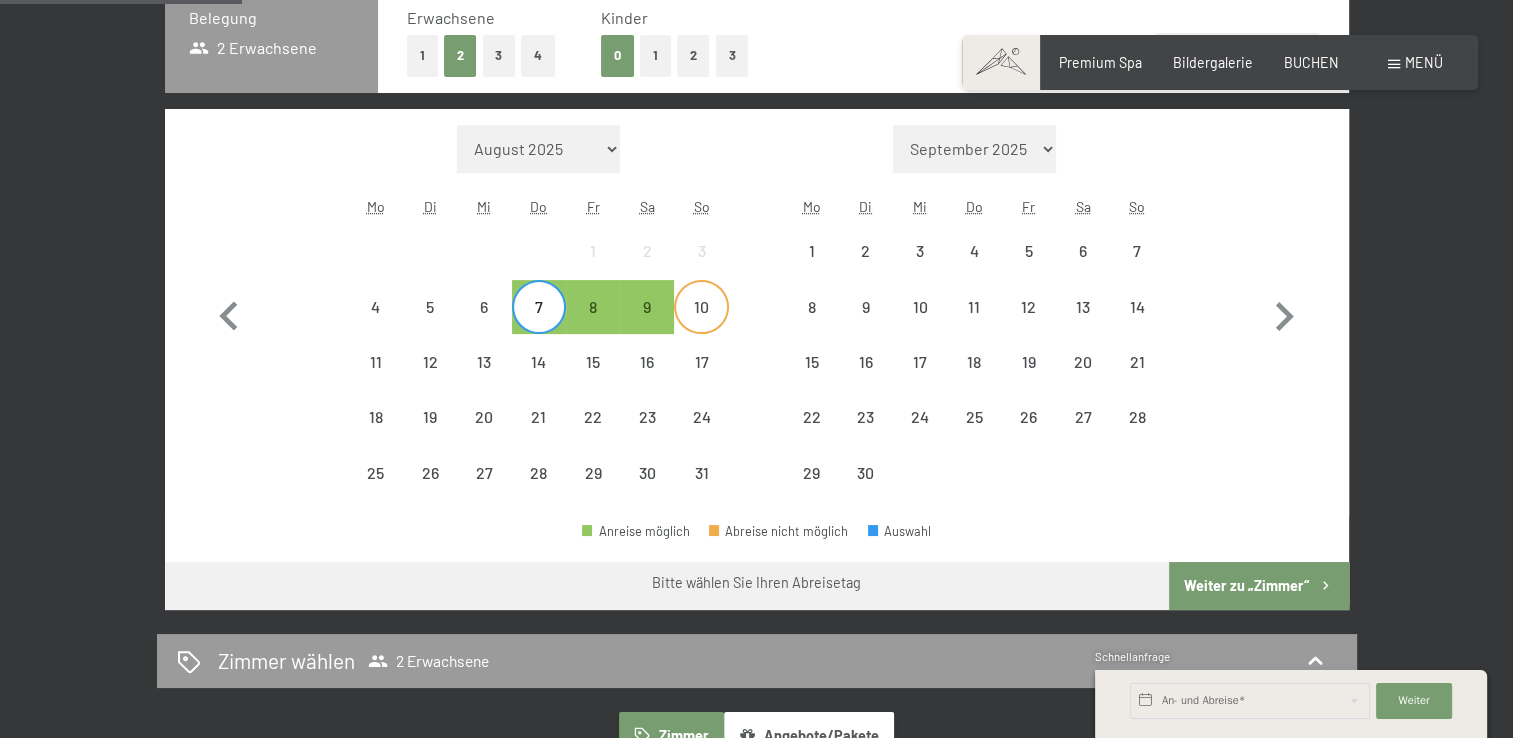 click on "10" at bounding box center [701, 324] 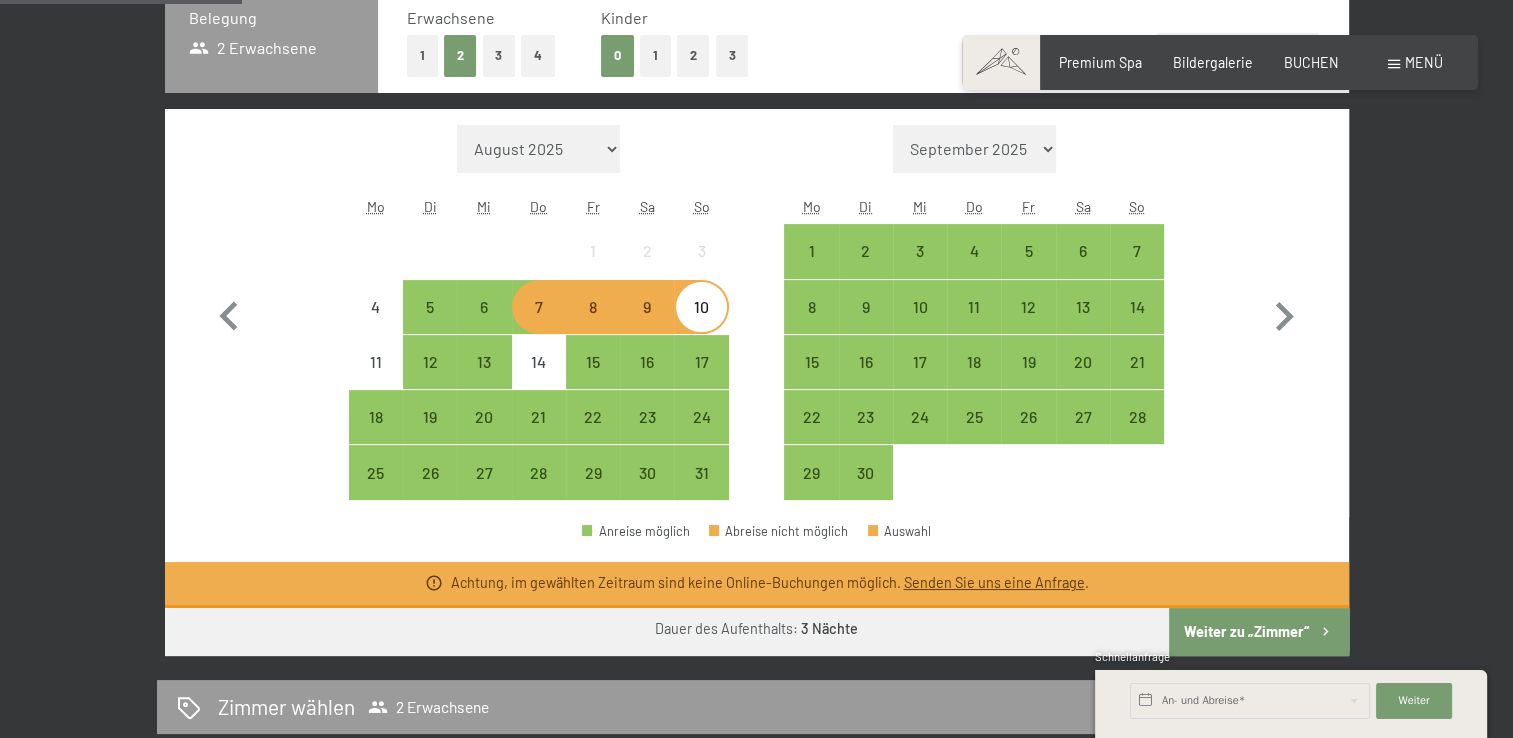 click on "7" at bounding box center [539, 324] 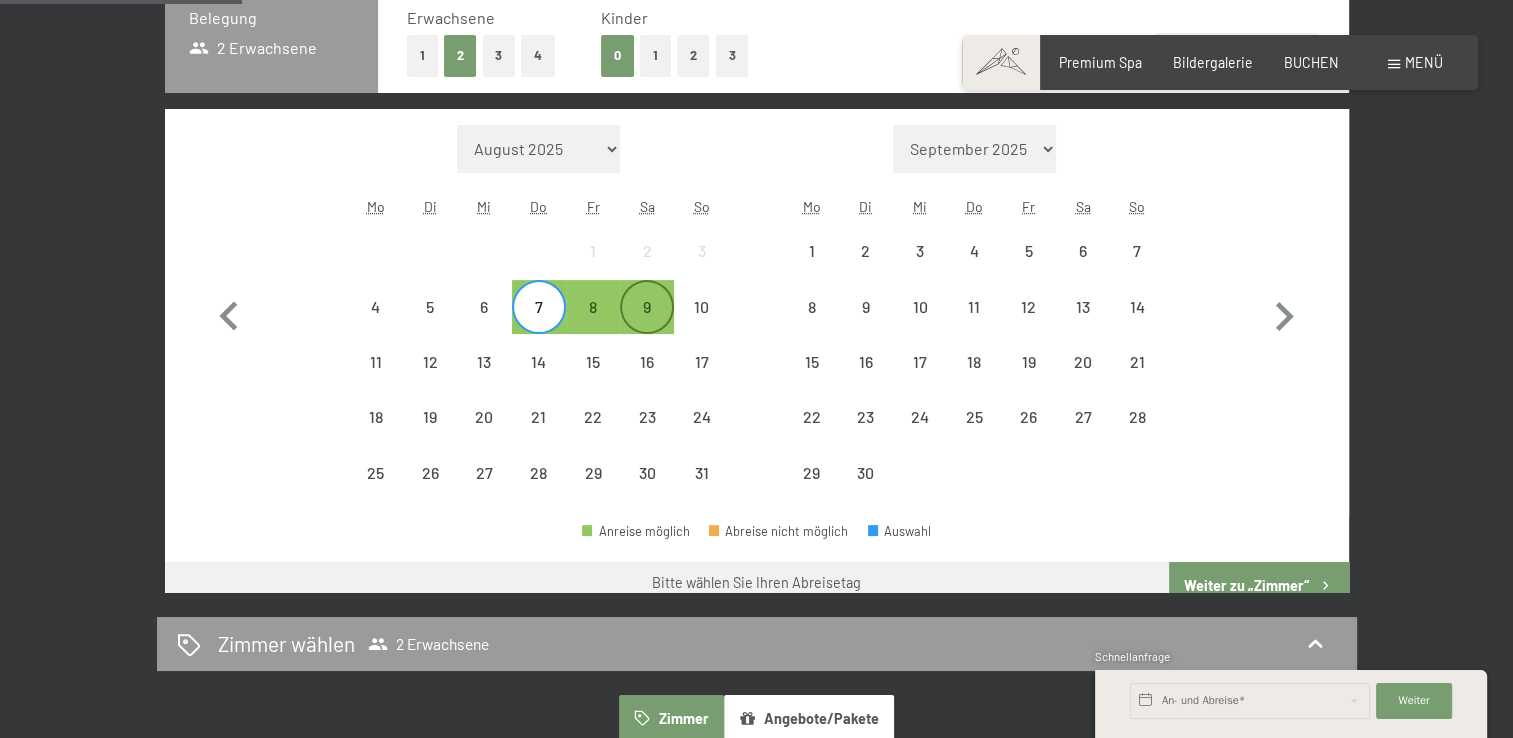 click on "9" at bounding box center (647, 324) 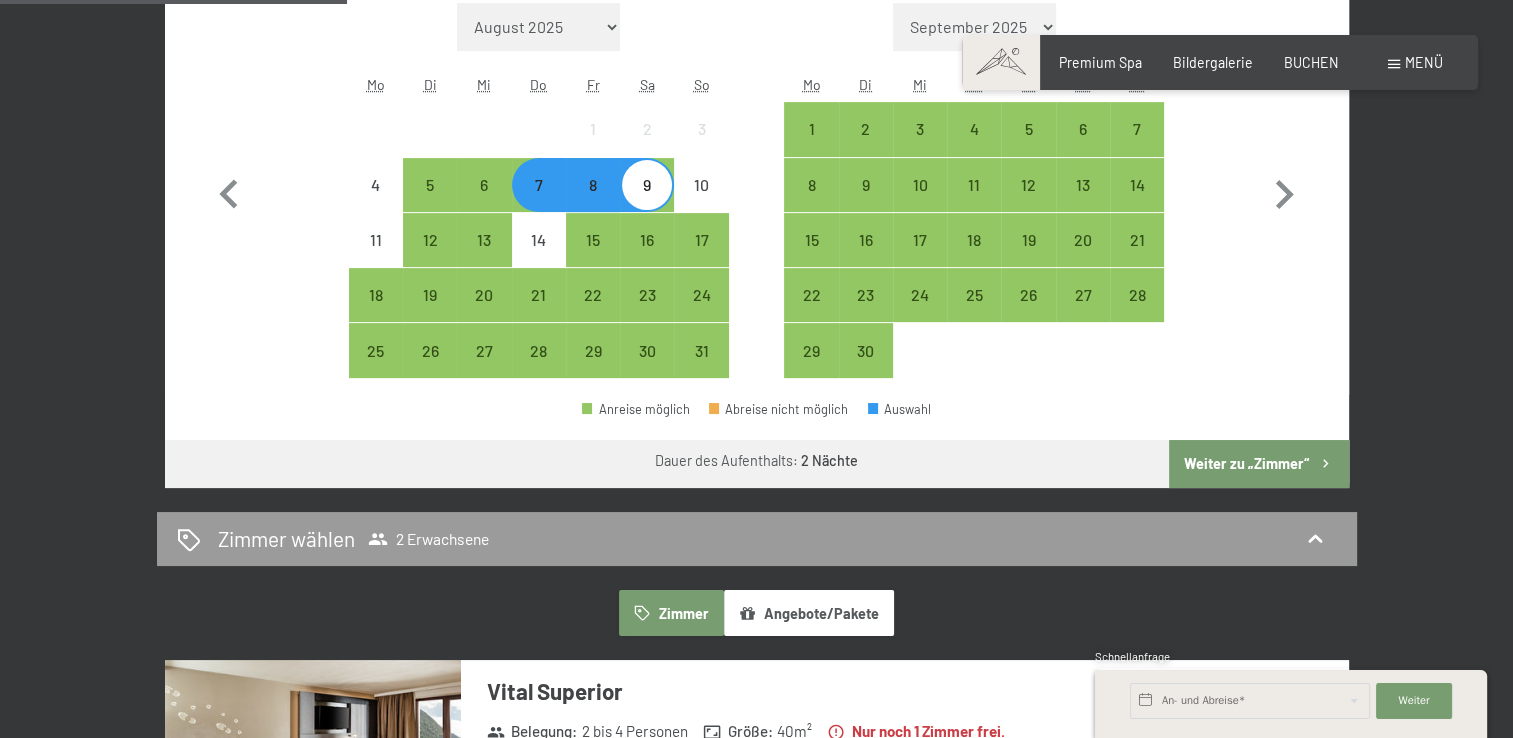 scroll, scrollTop: 600, scrollLeft: 0, axis: vertical 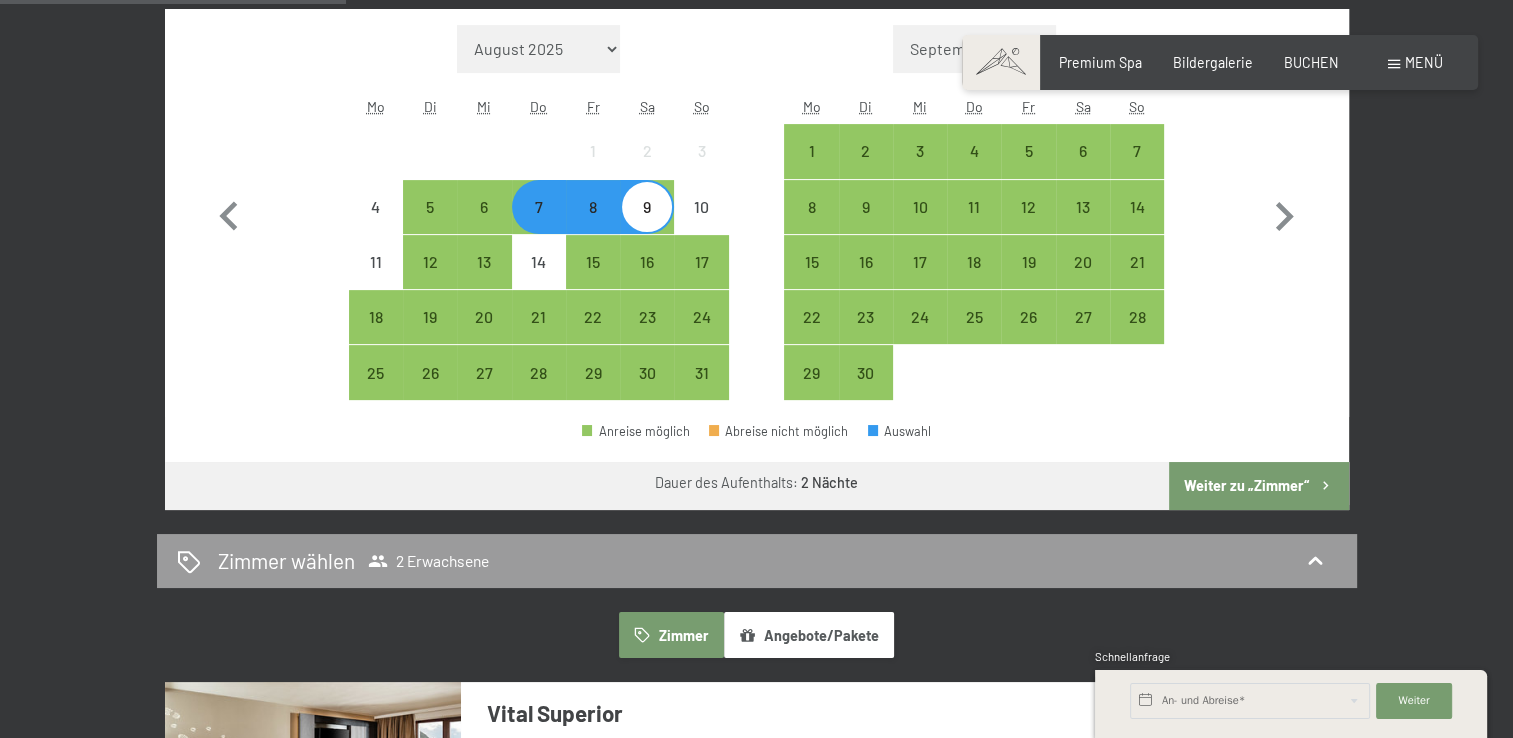 click on "8" at bounding box center [593, 224] 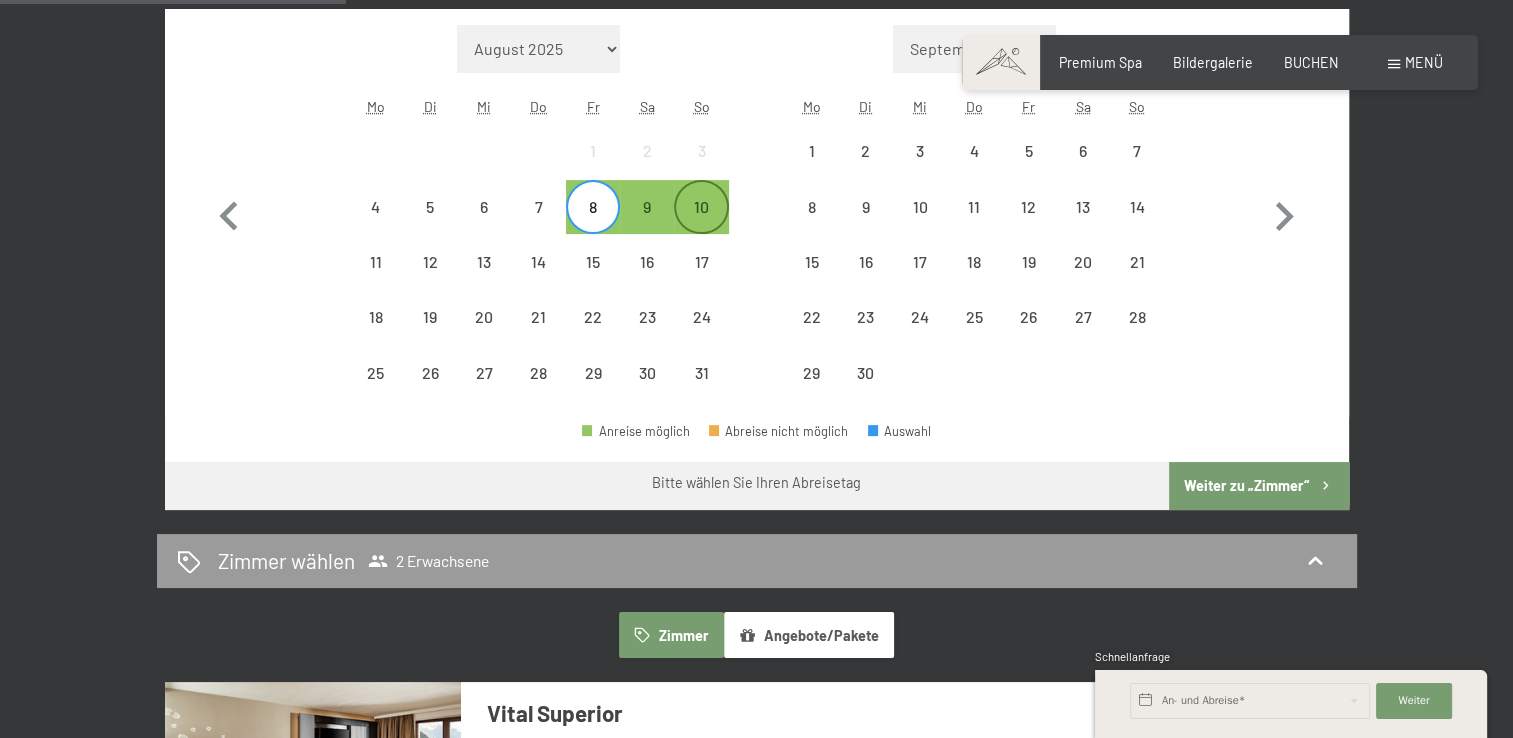 click on "10" at bounding box center (701, 224) 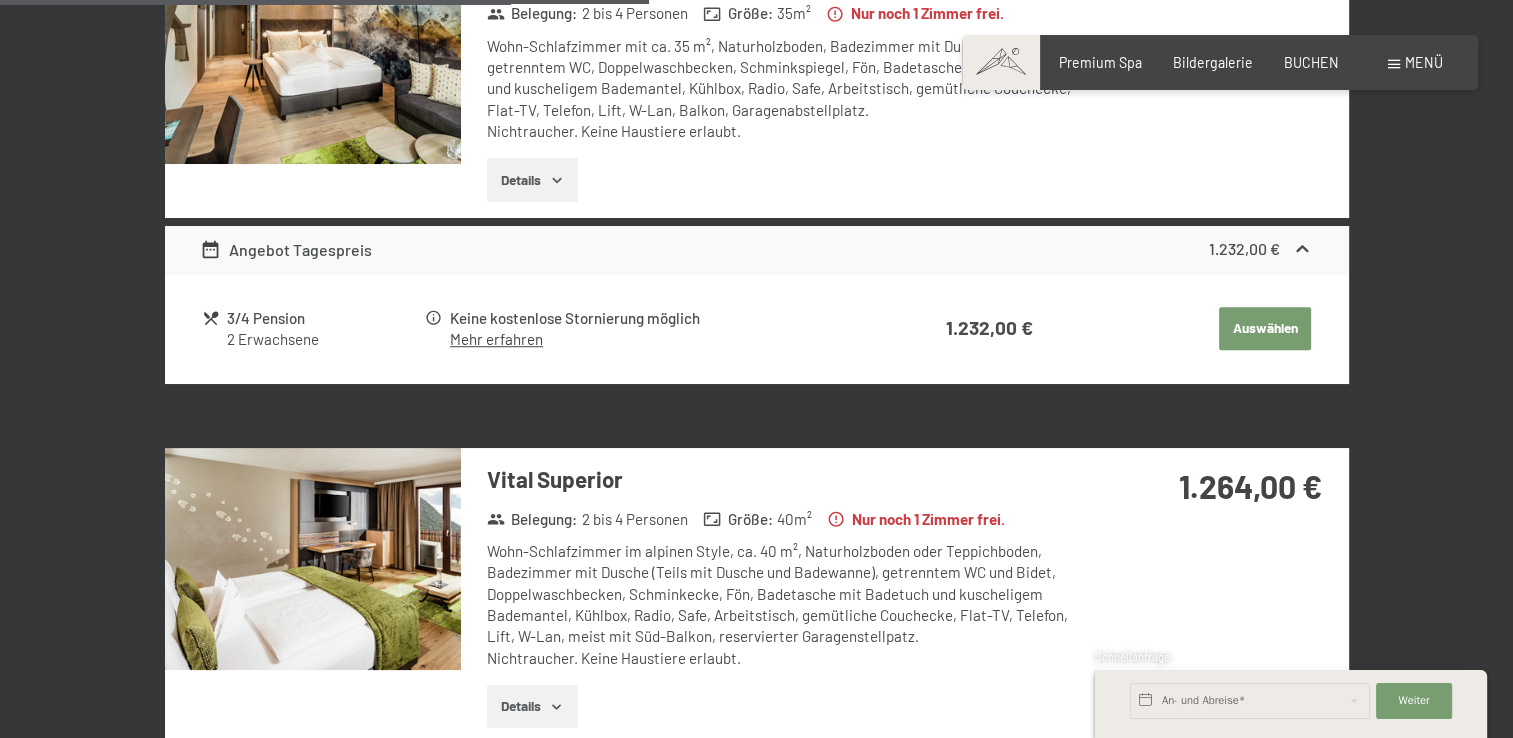 scroll, scrollTop: 1200, scrollLeft: 0, axis: vertical 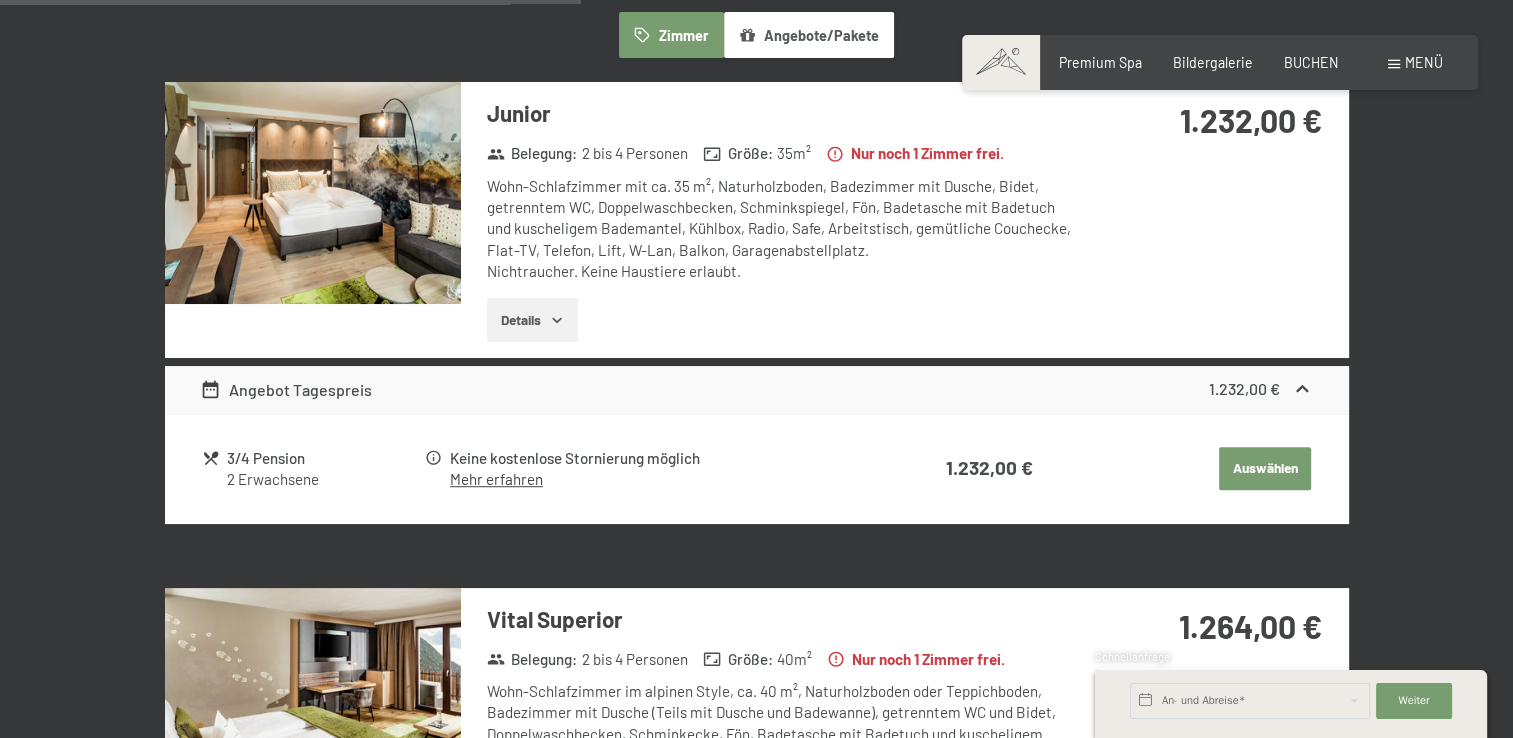 click at bounding box center [313, 193] 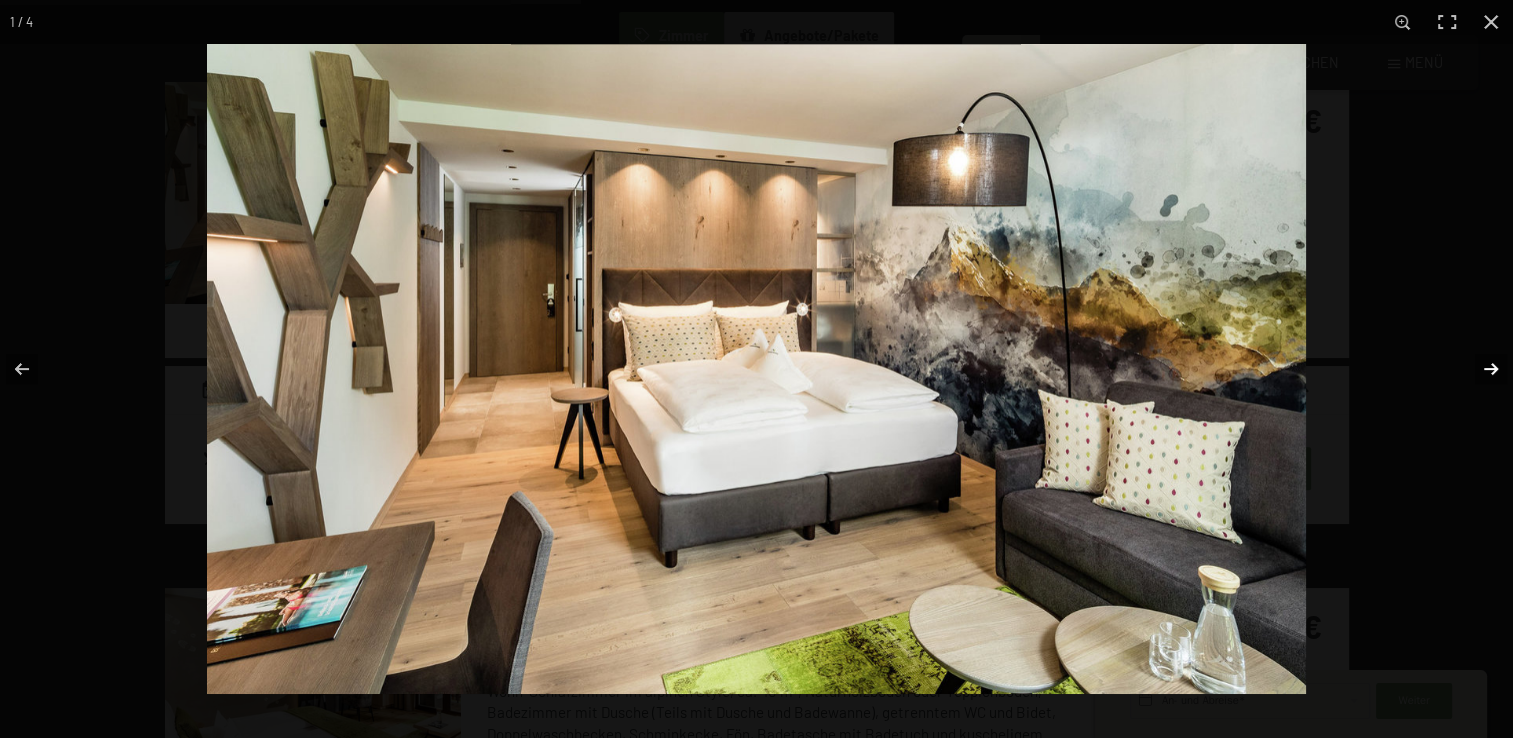 click at bounding box center [1478, 369] 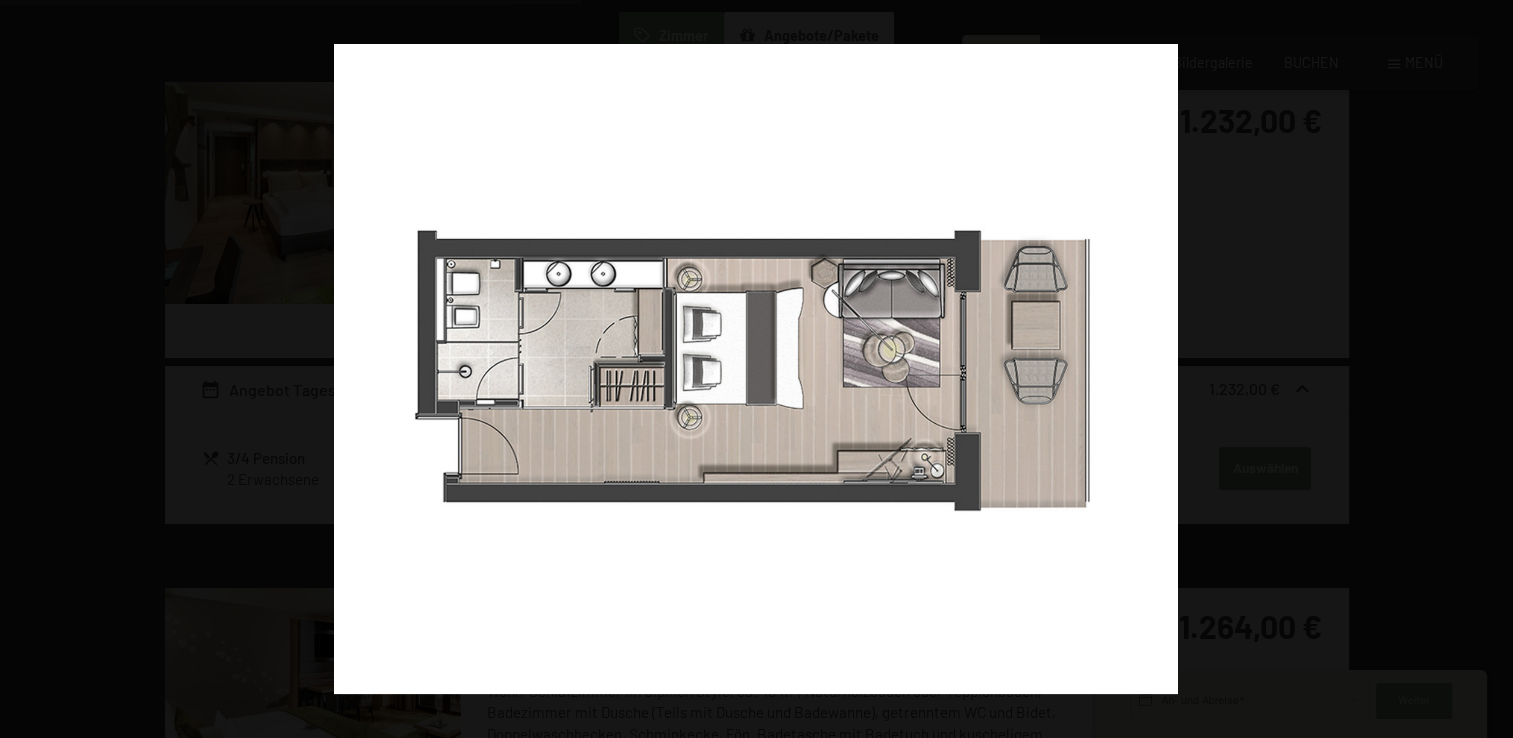click at bounding box center (1478, 369) 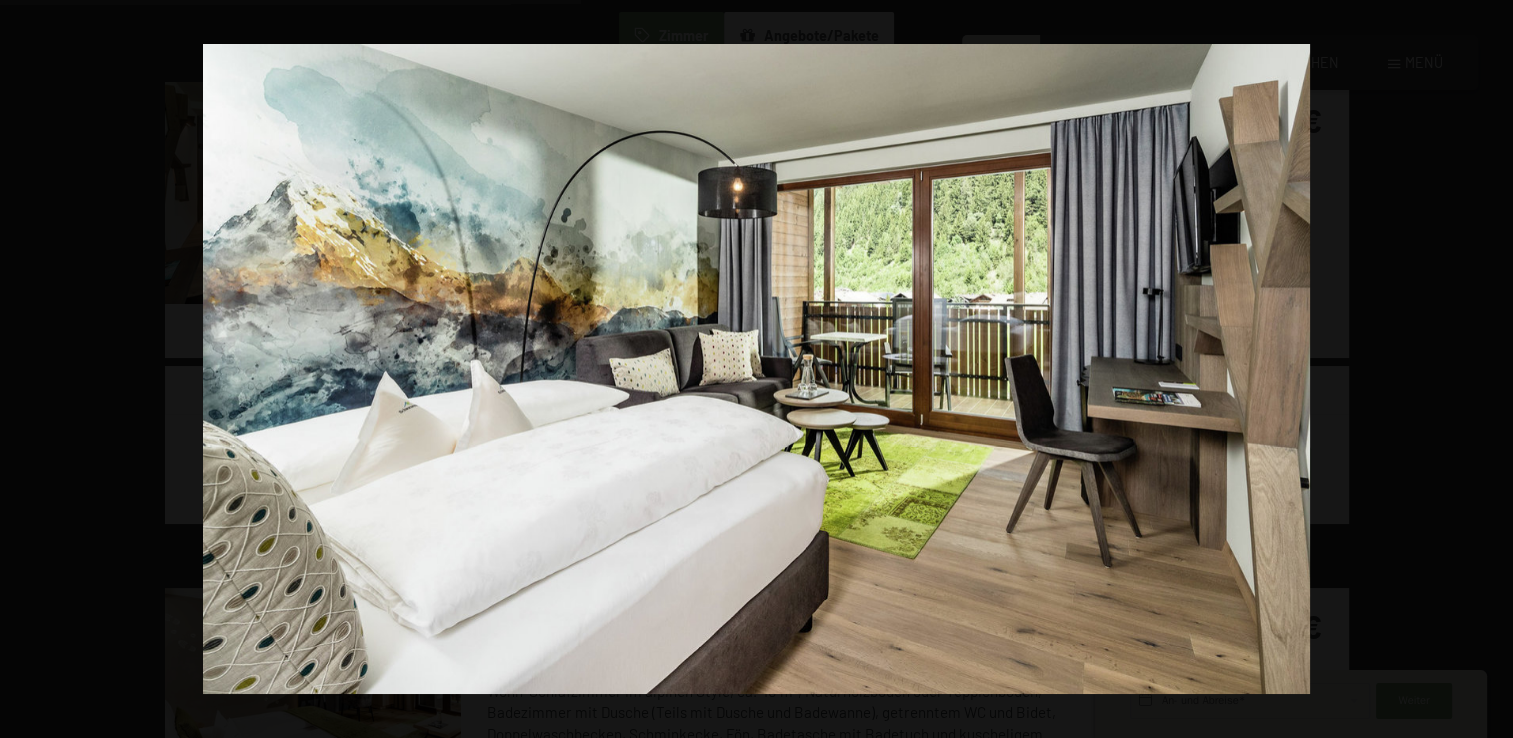 click at bounding box center [1478, 369] 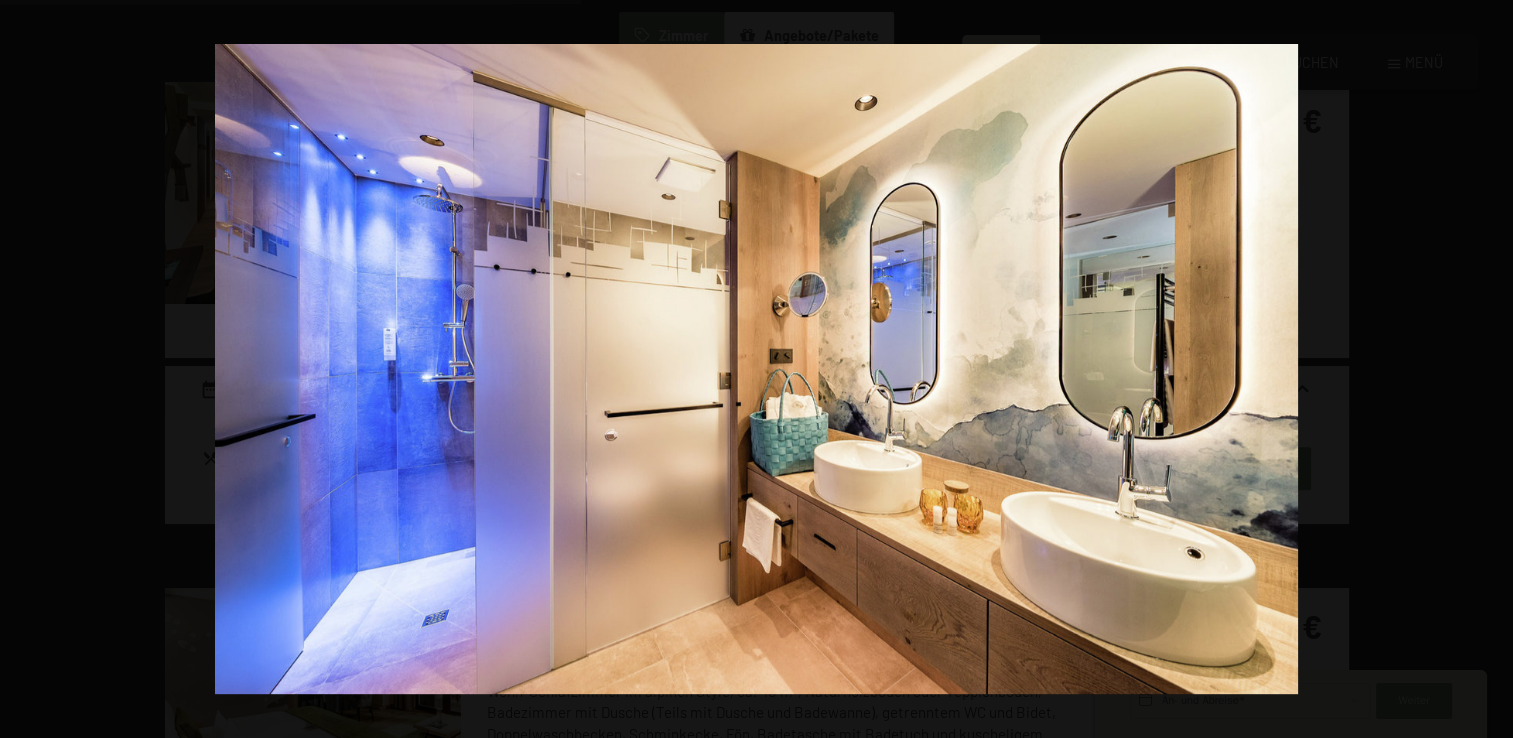 click at bounding box center [1478, 369] 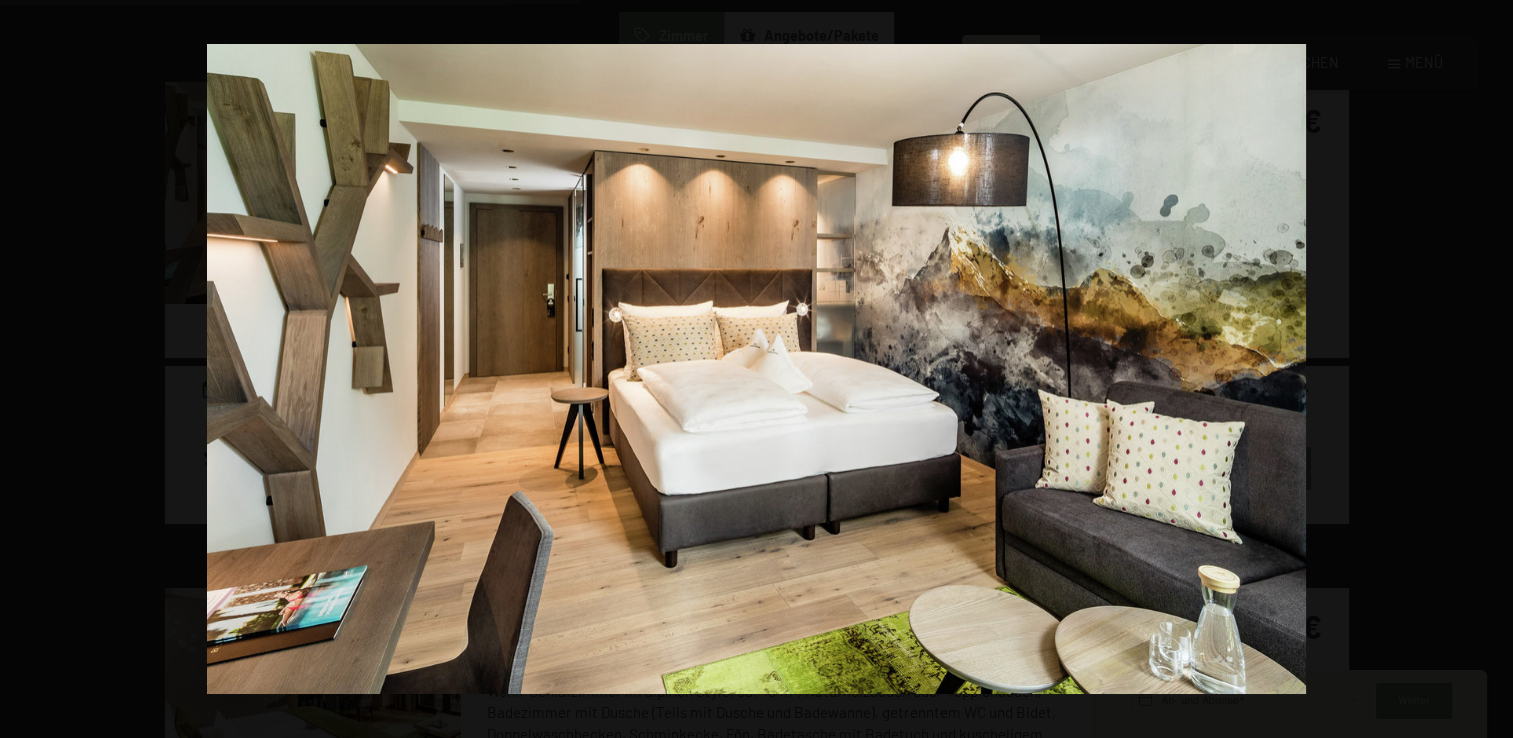 click at bounding box center [1478, 369] 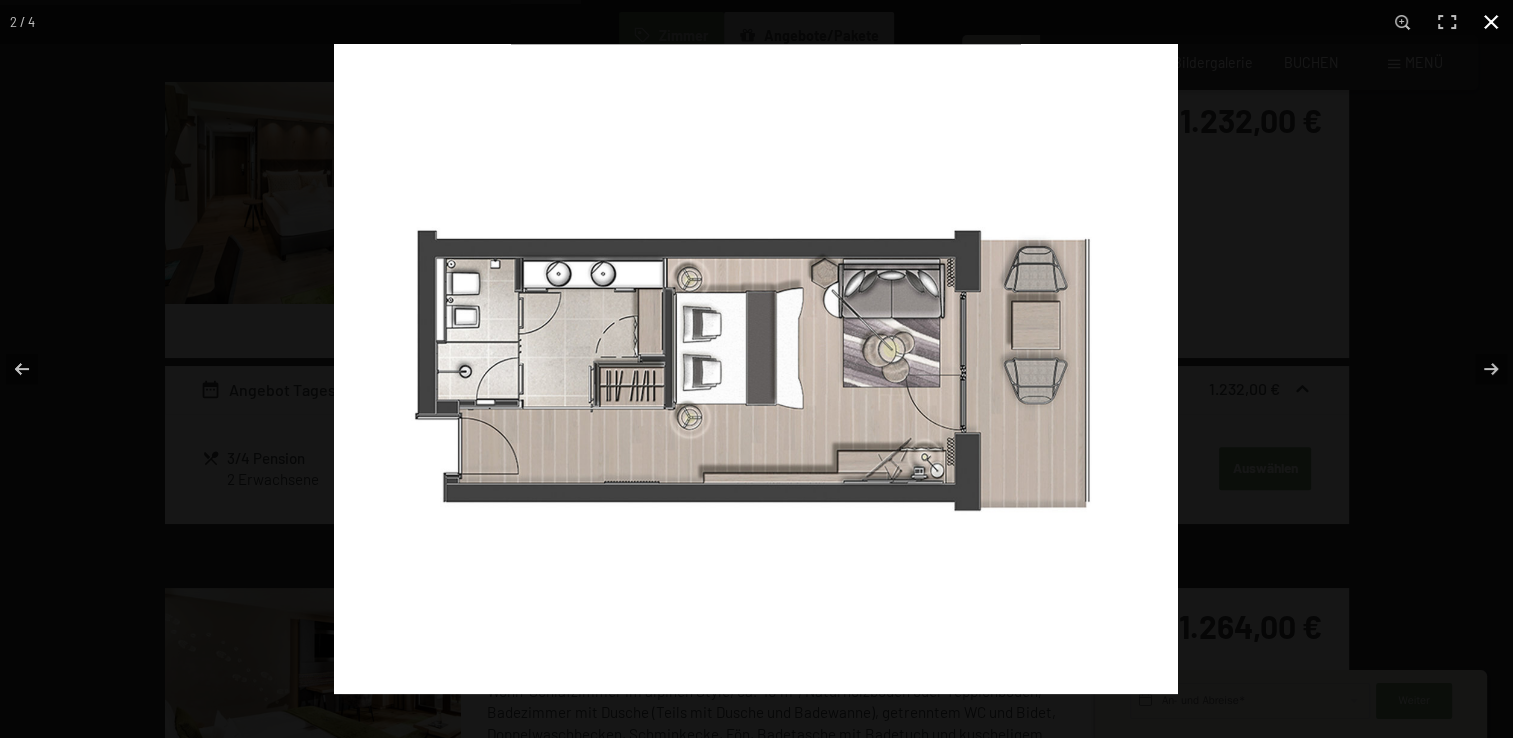 click at bounding box center (1491, 22) 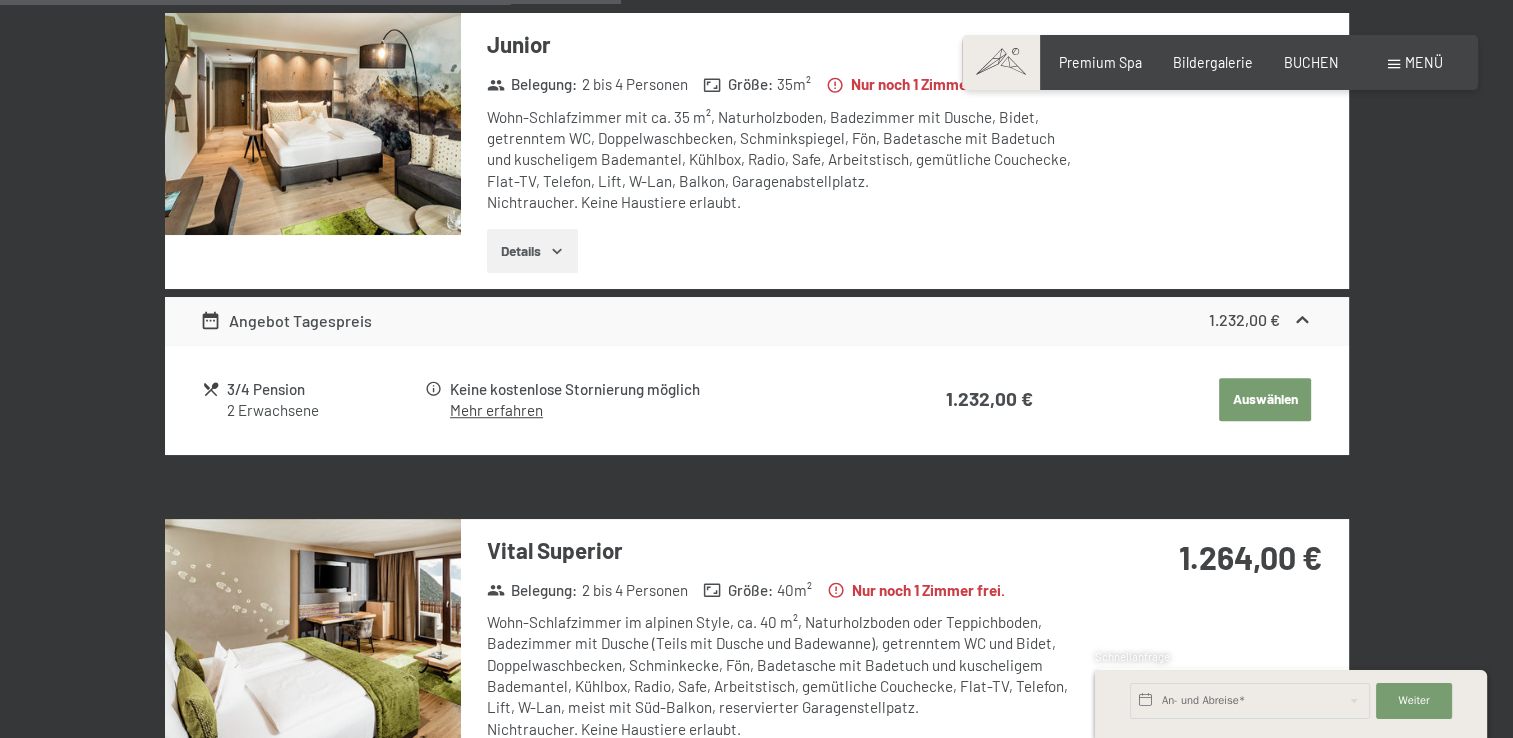 scroll, scrollTop: 1300, scrollLeft: 0, axis: vertical 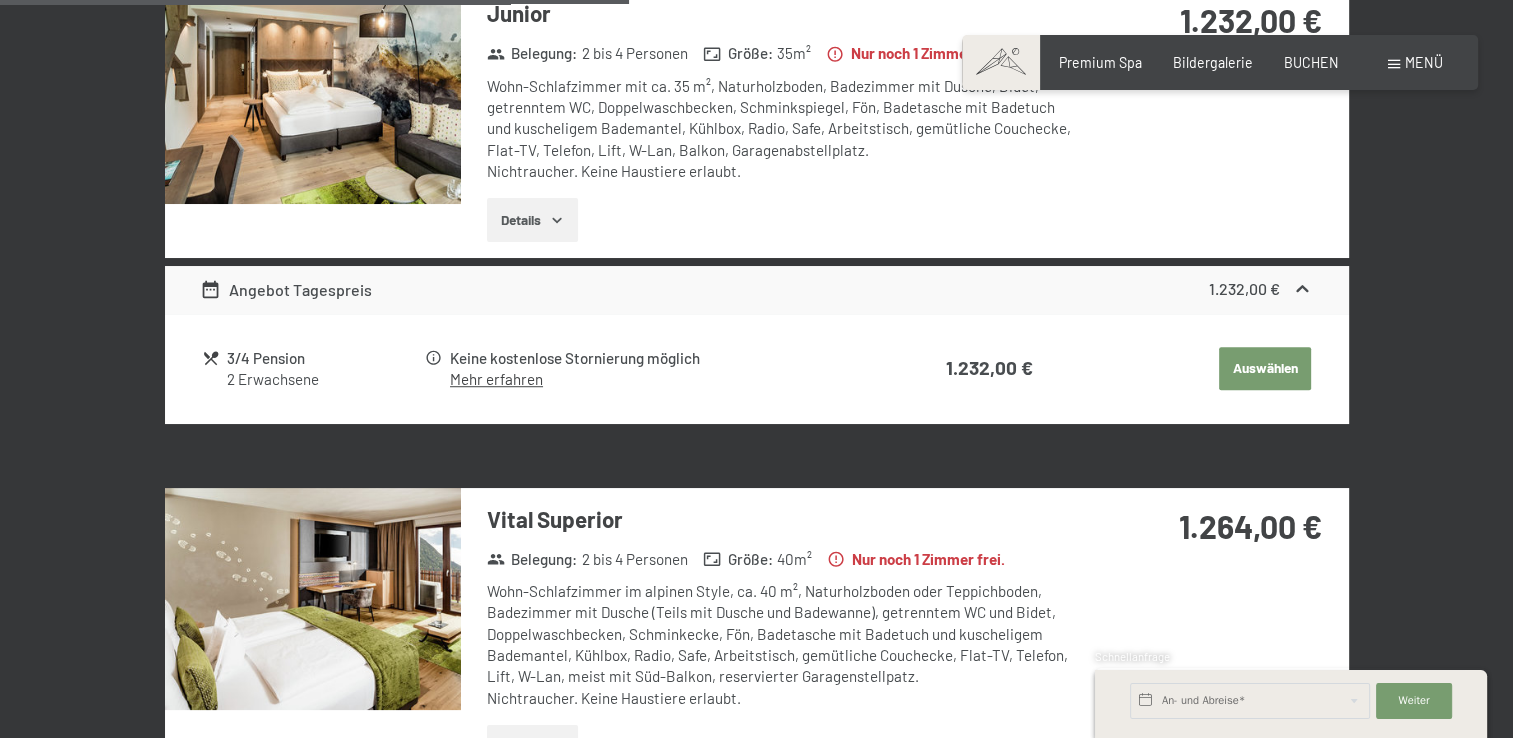 click at bounding box center (313, 599) 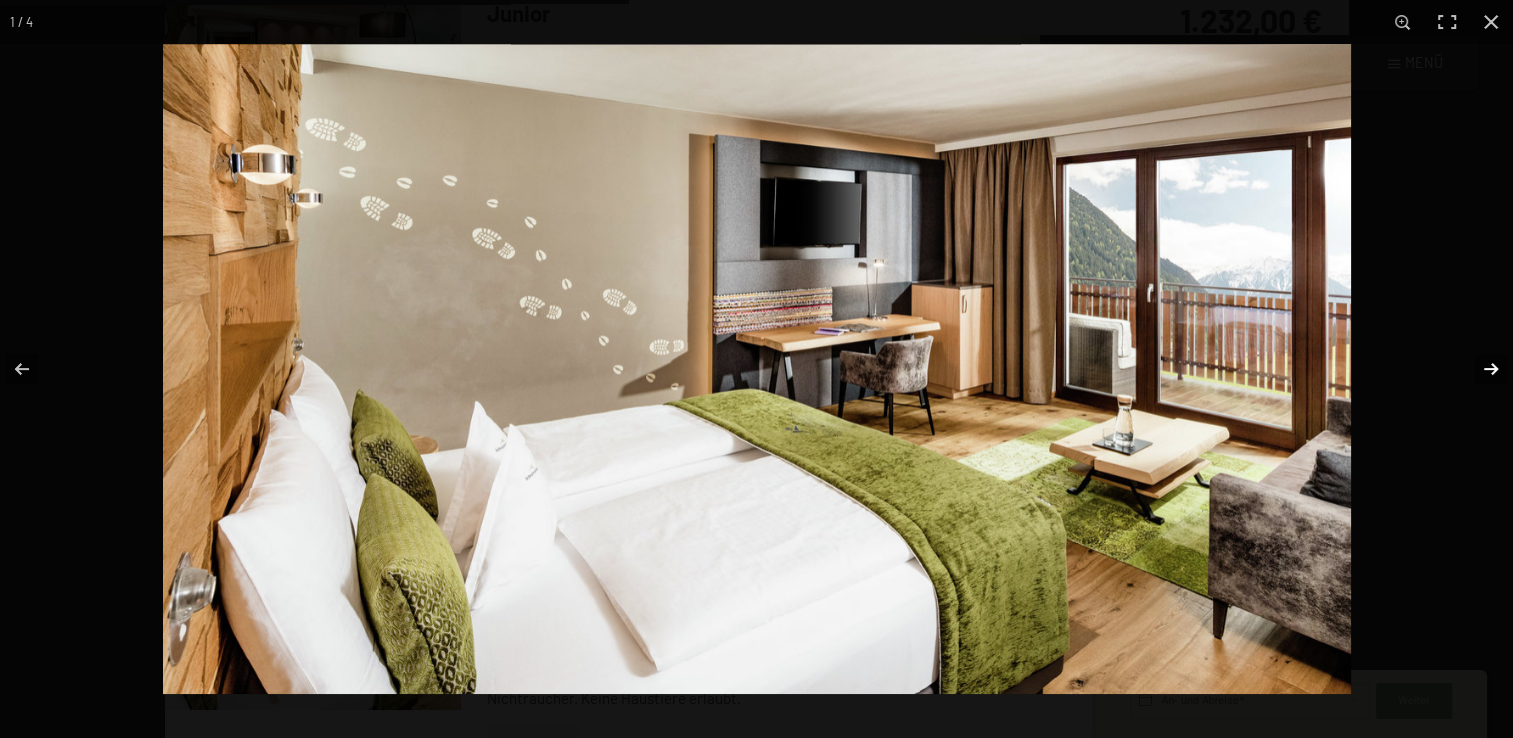 click at bounding box center [1478, 369] 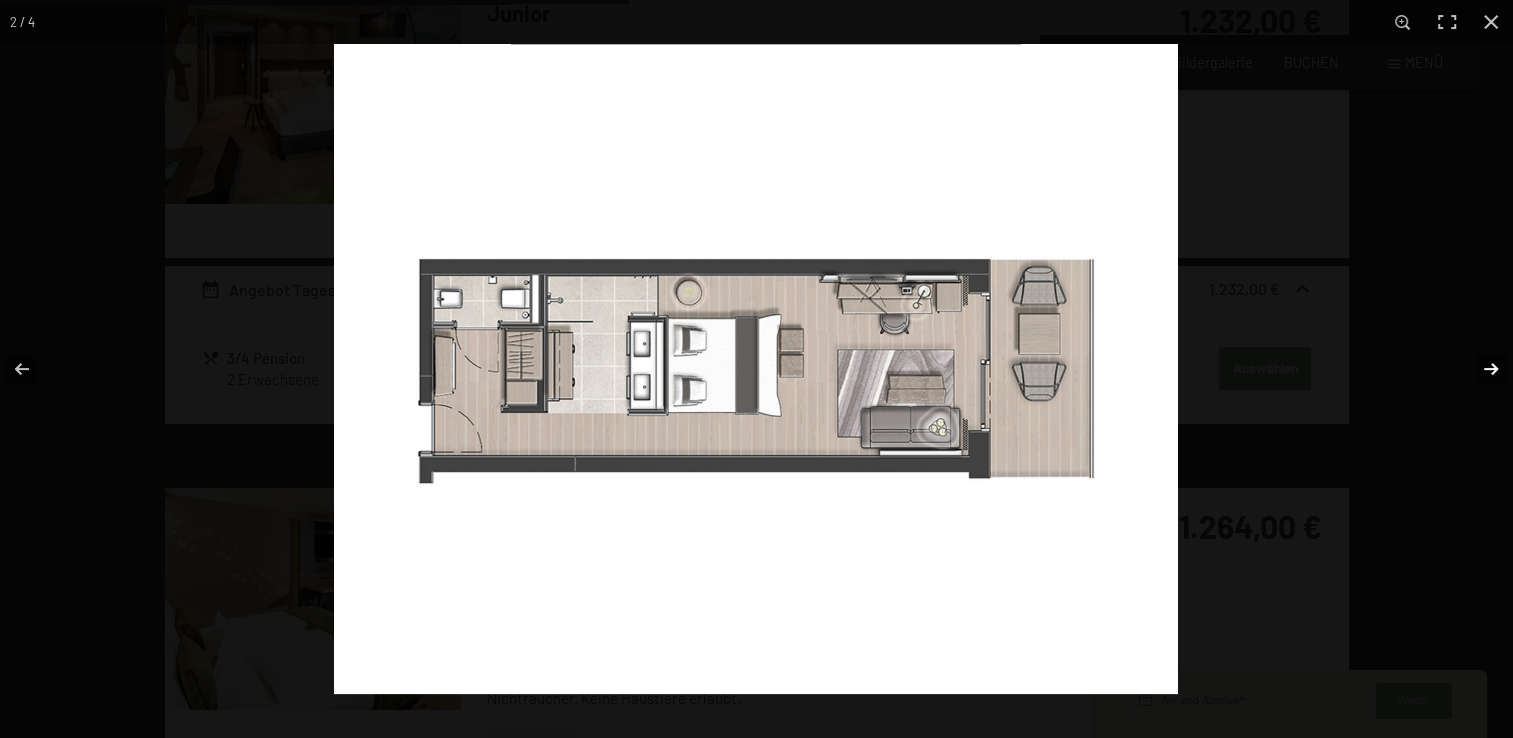 click at bounding box center [1478, 369] 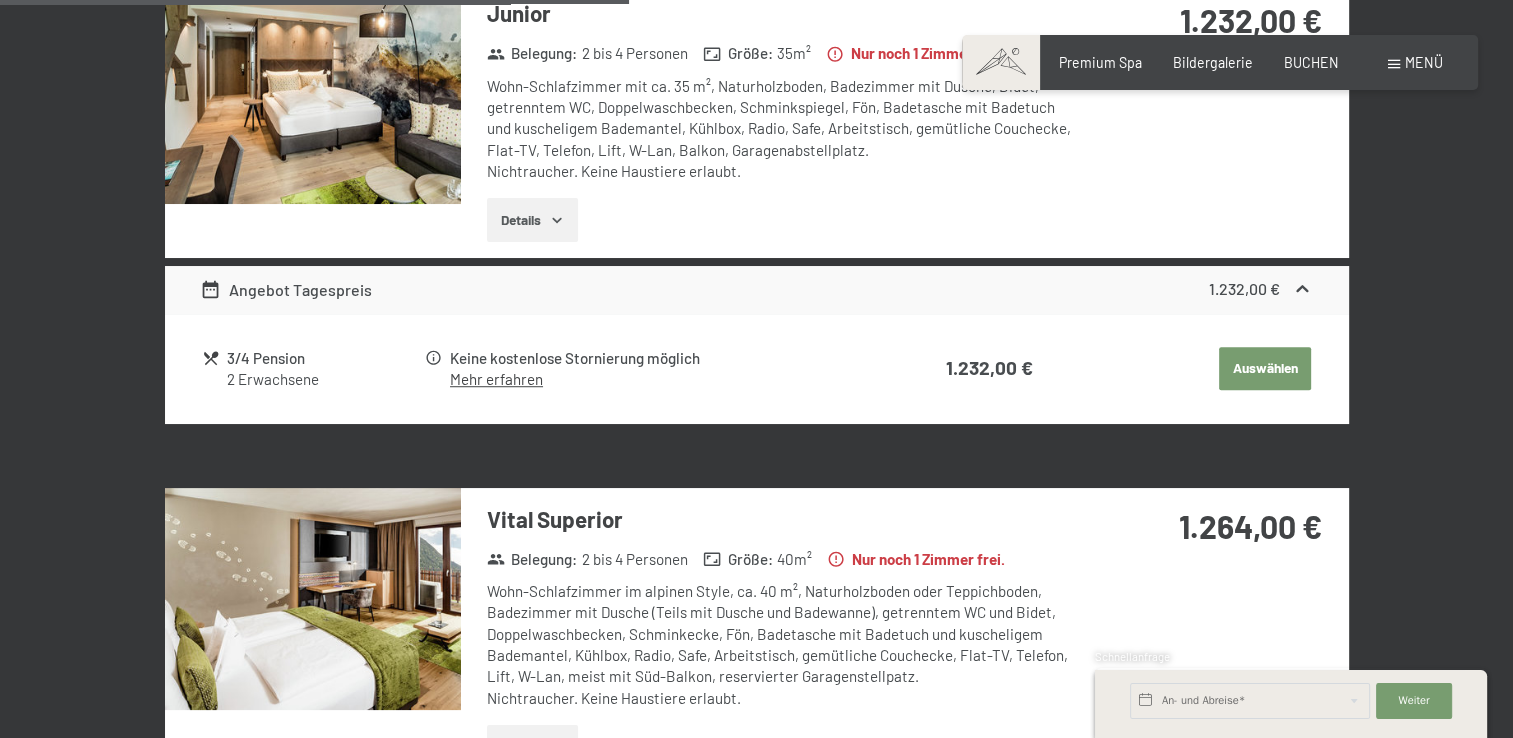 click at bounding box center (0, 0) 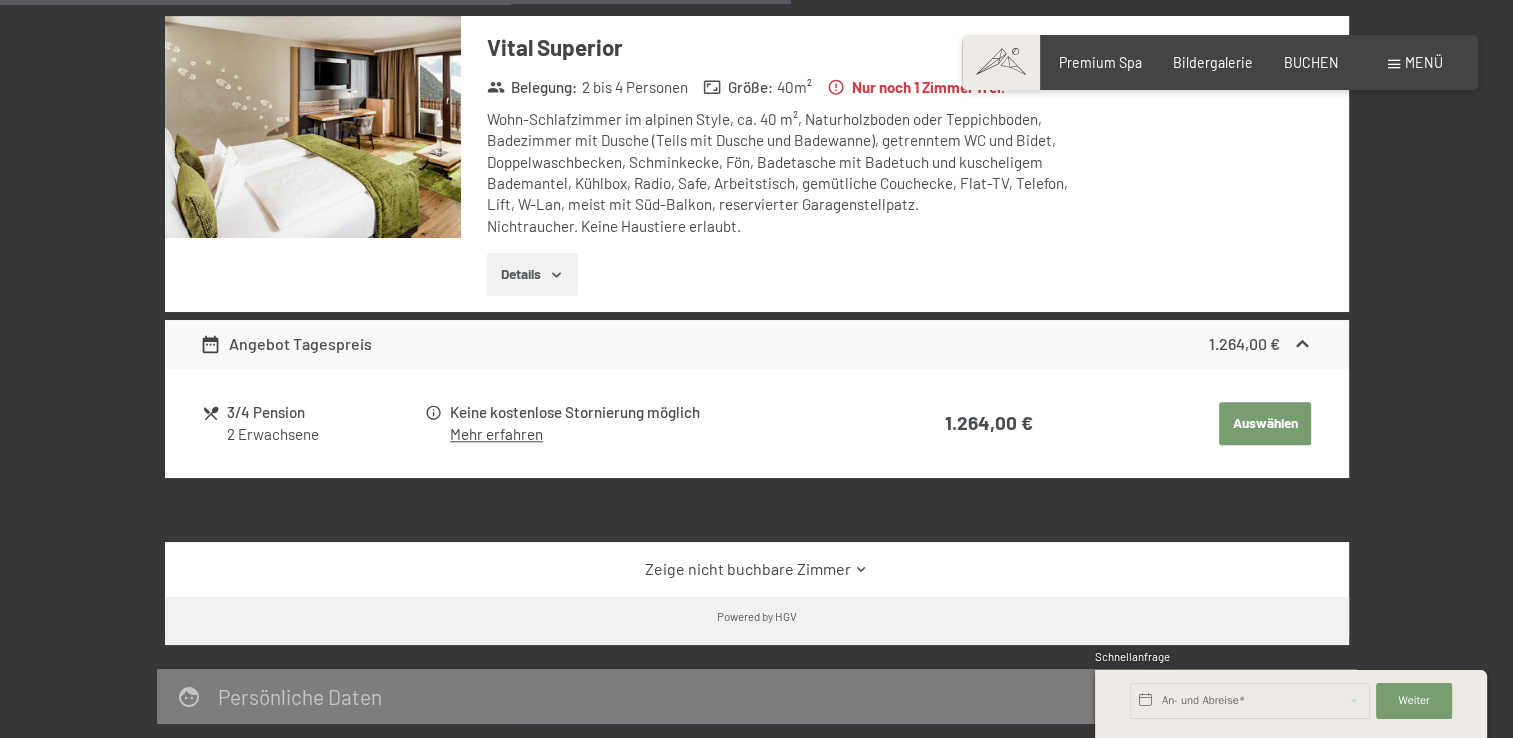 scroll, scrollTop: 1600, scrollLeft: 0, axis: vertical 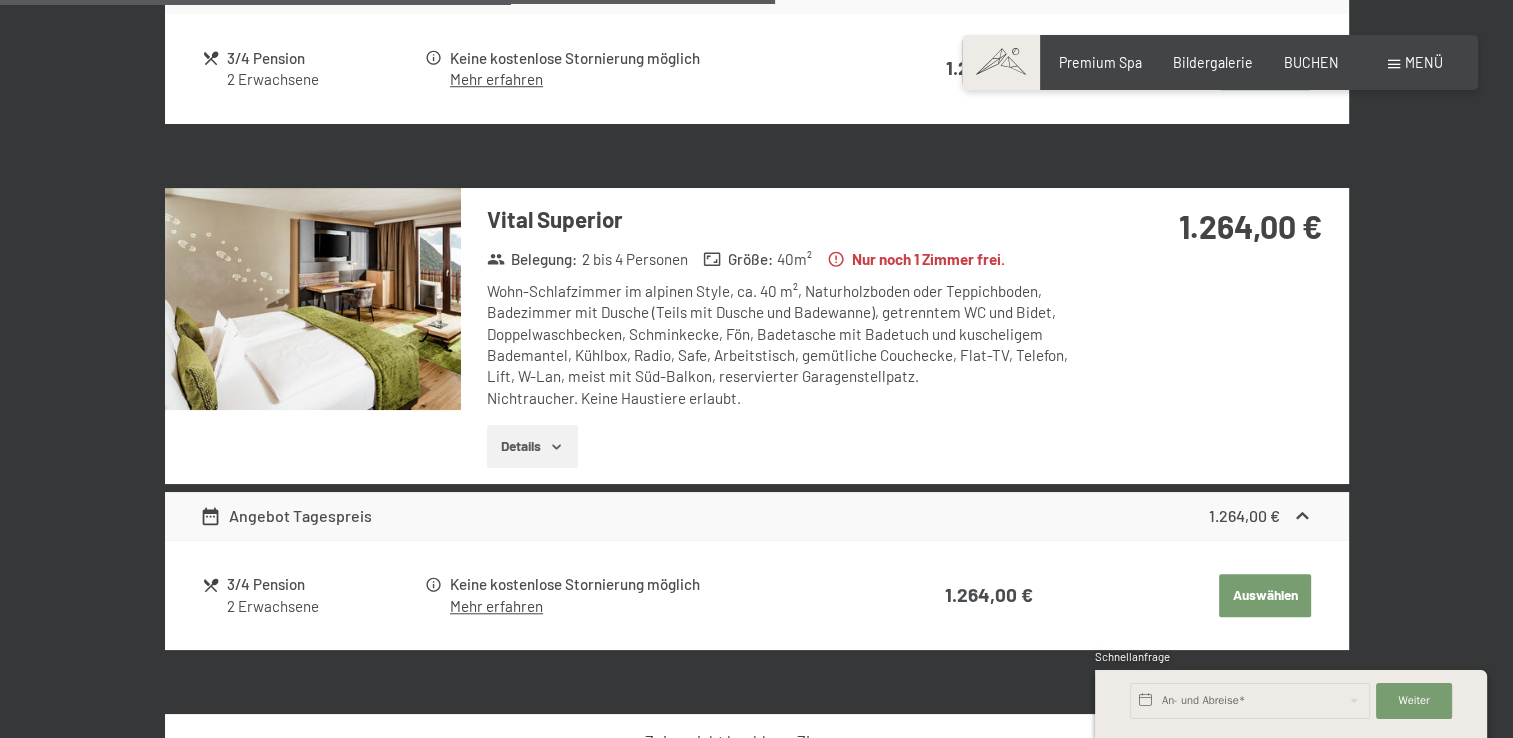 click on "Details" at bounding box center (532, 447) 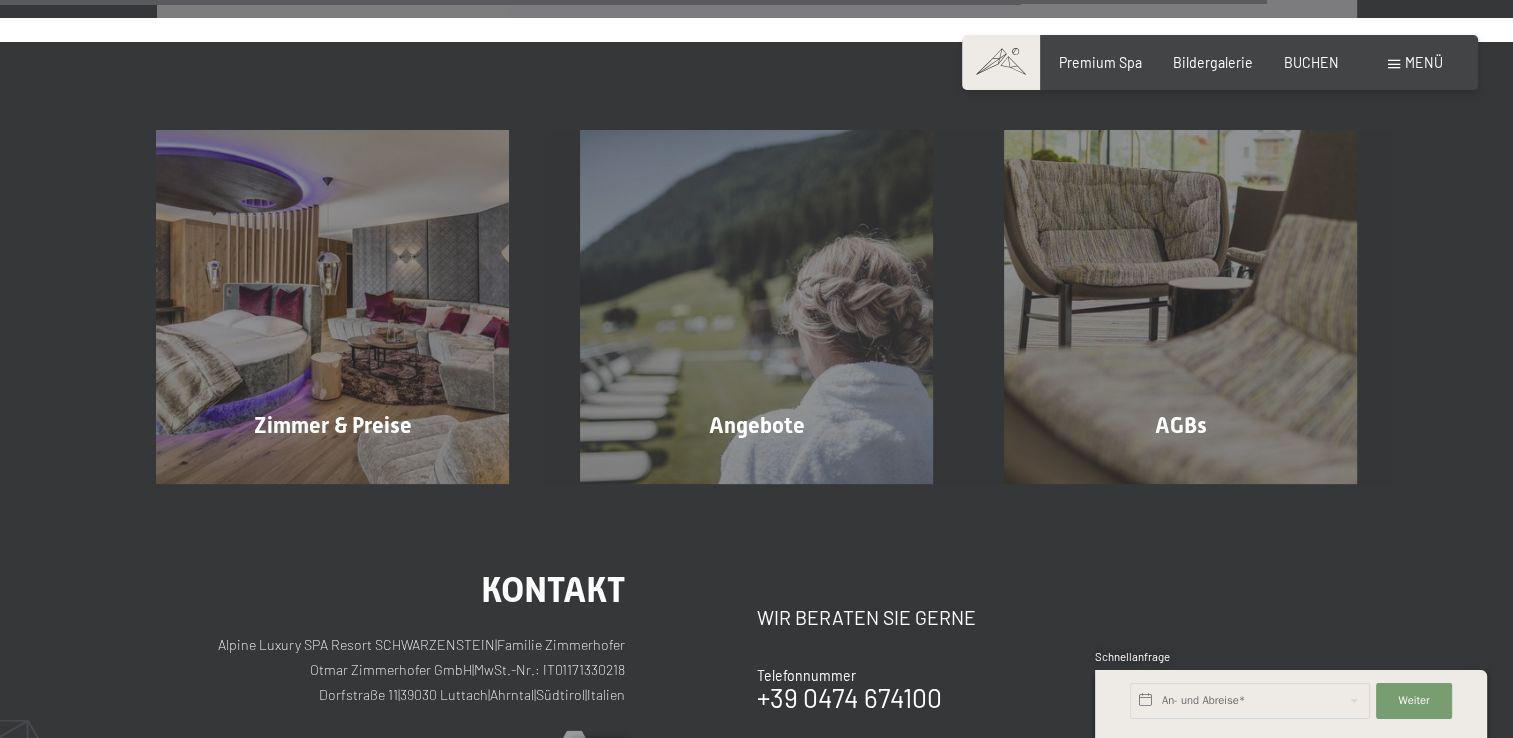 scroll, scrollTop: 2800, scrollLeft: 0, axis: vertical 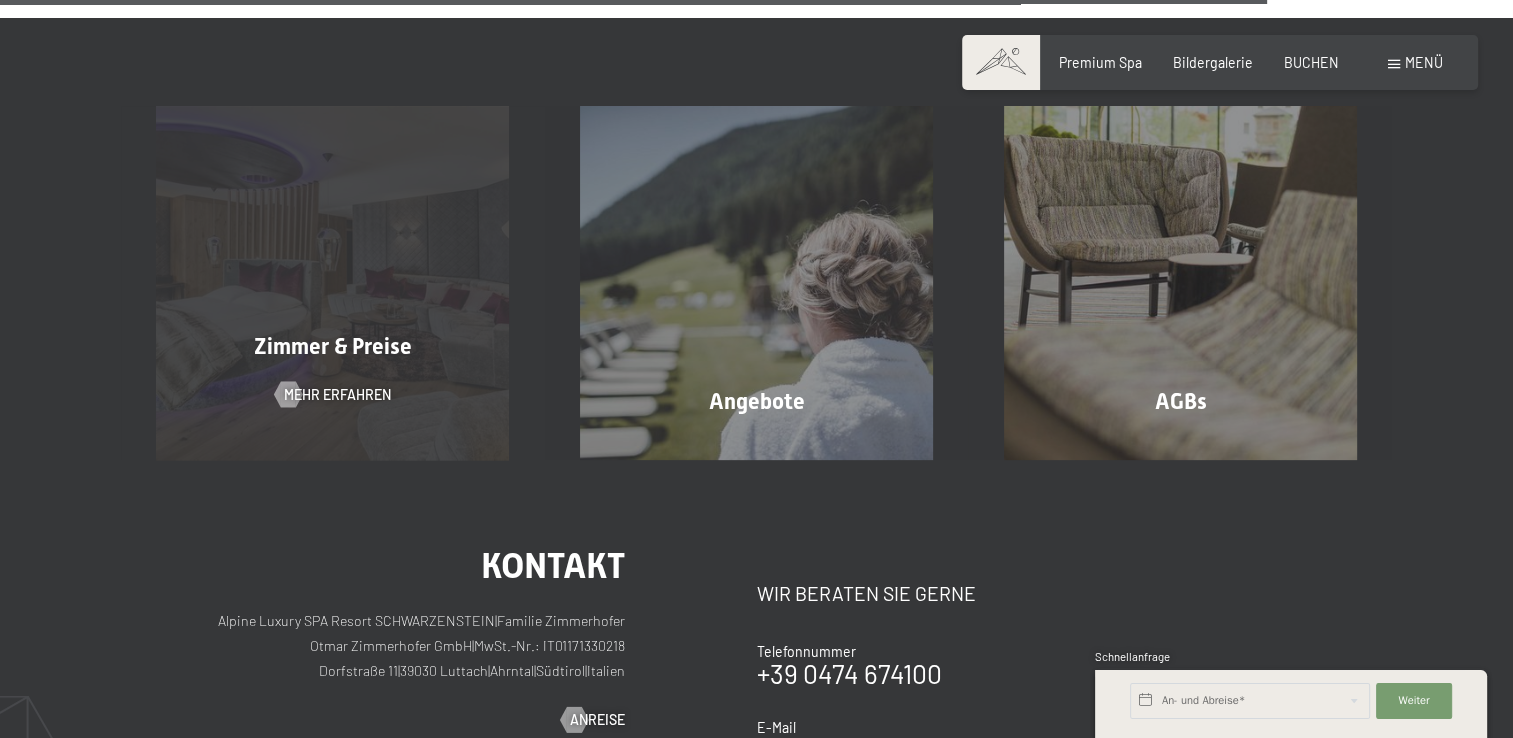 click on "Zimmer & Preise           Mehr erfahren" at bounding box center (333, 282) 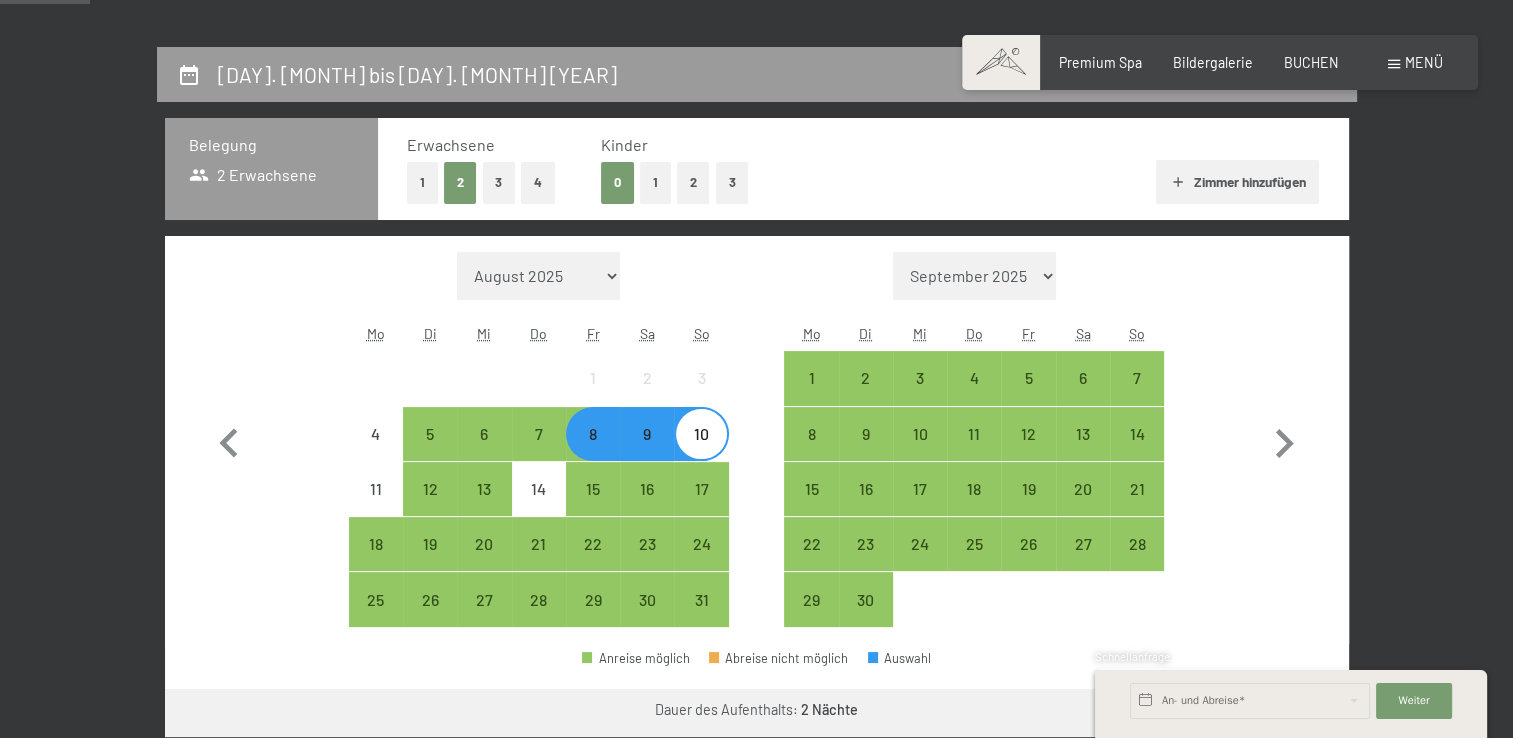 scroll, scrollTop: 200, scrollLeft: 0, axis: vertical 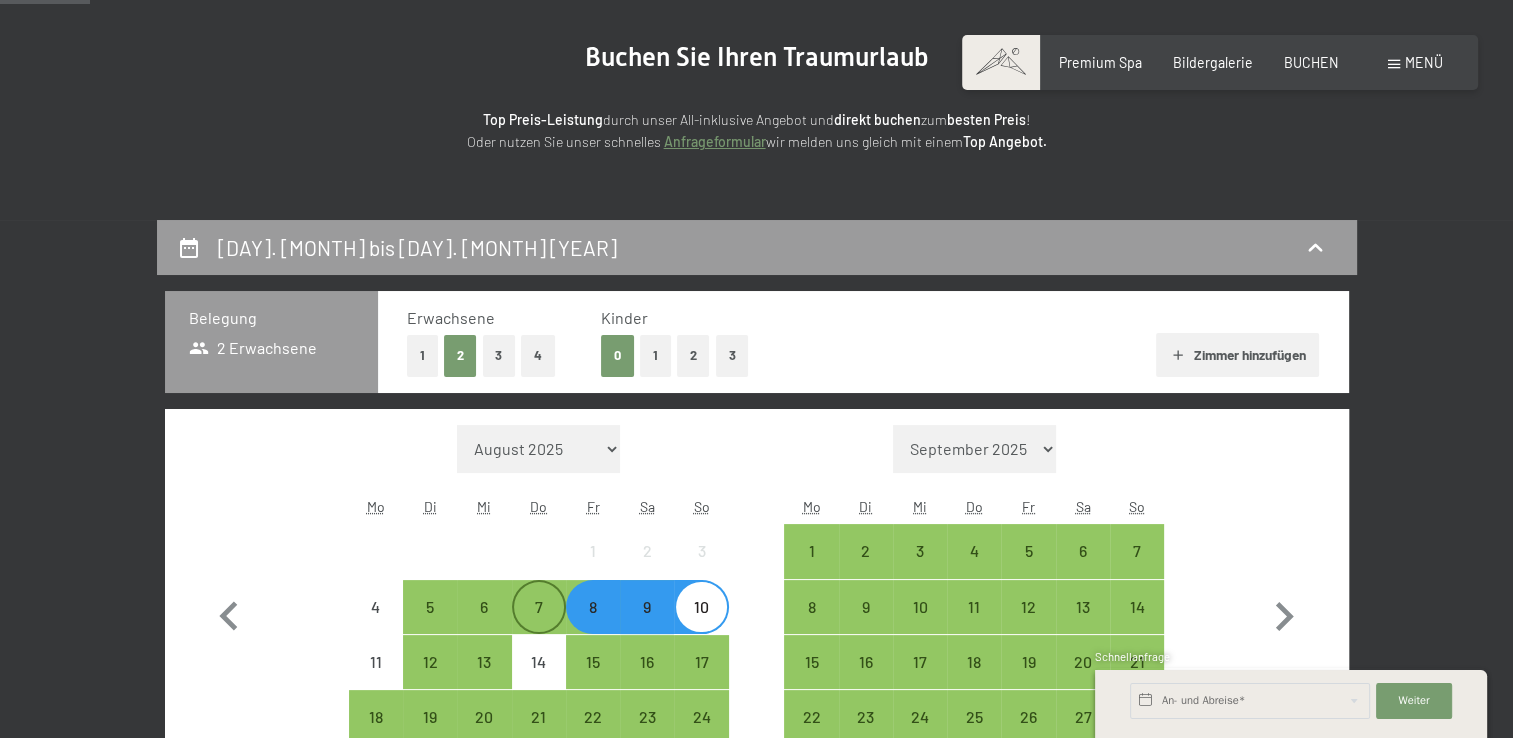 click on "7" at bounding box center [539, 624] 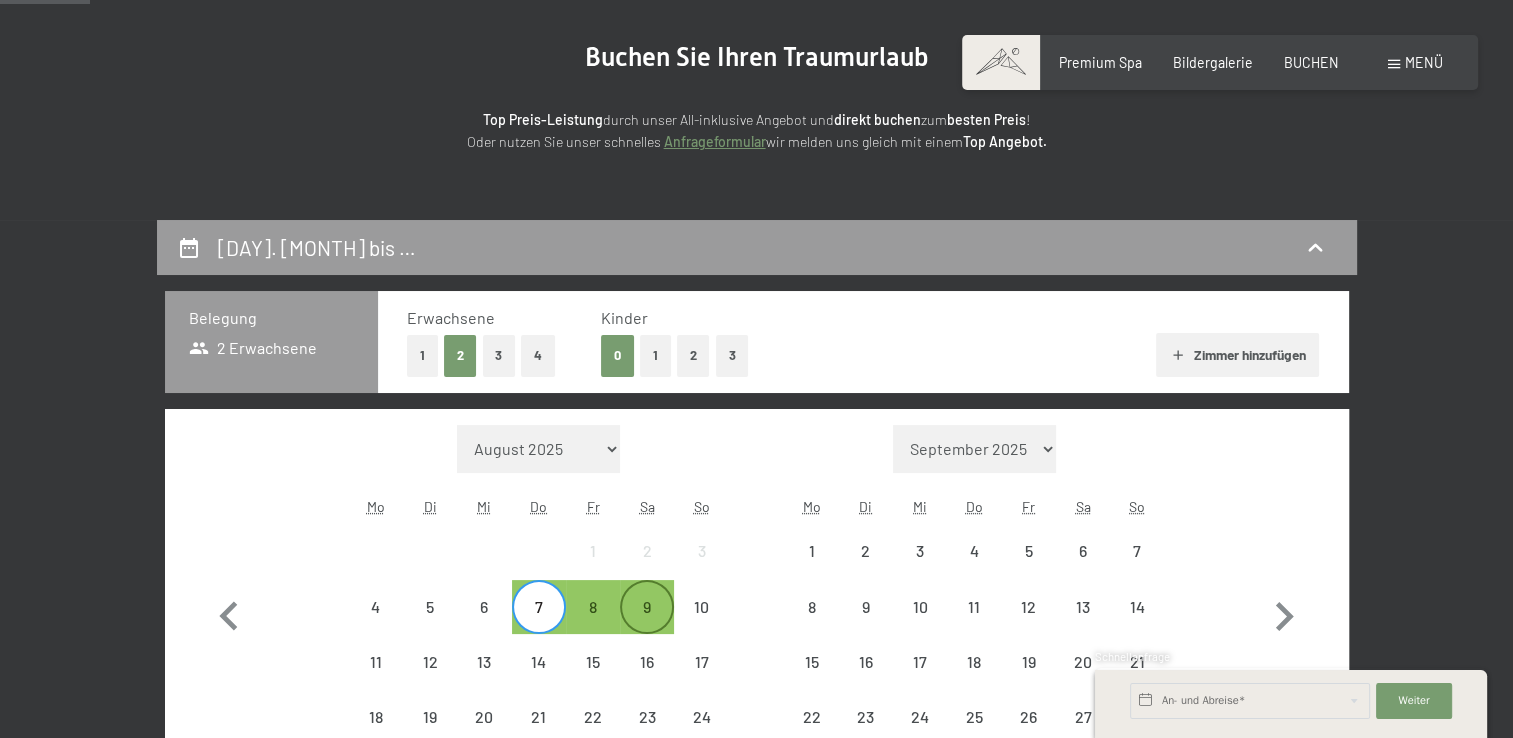 click on "9" at bounding box center [647, 624] 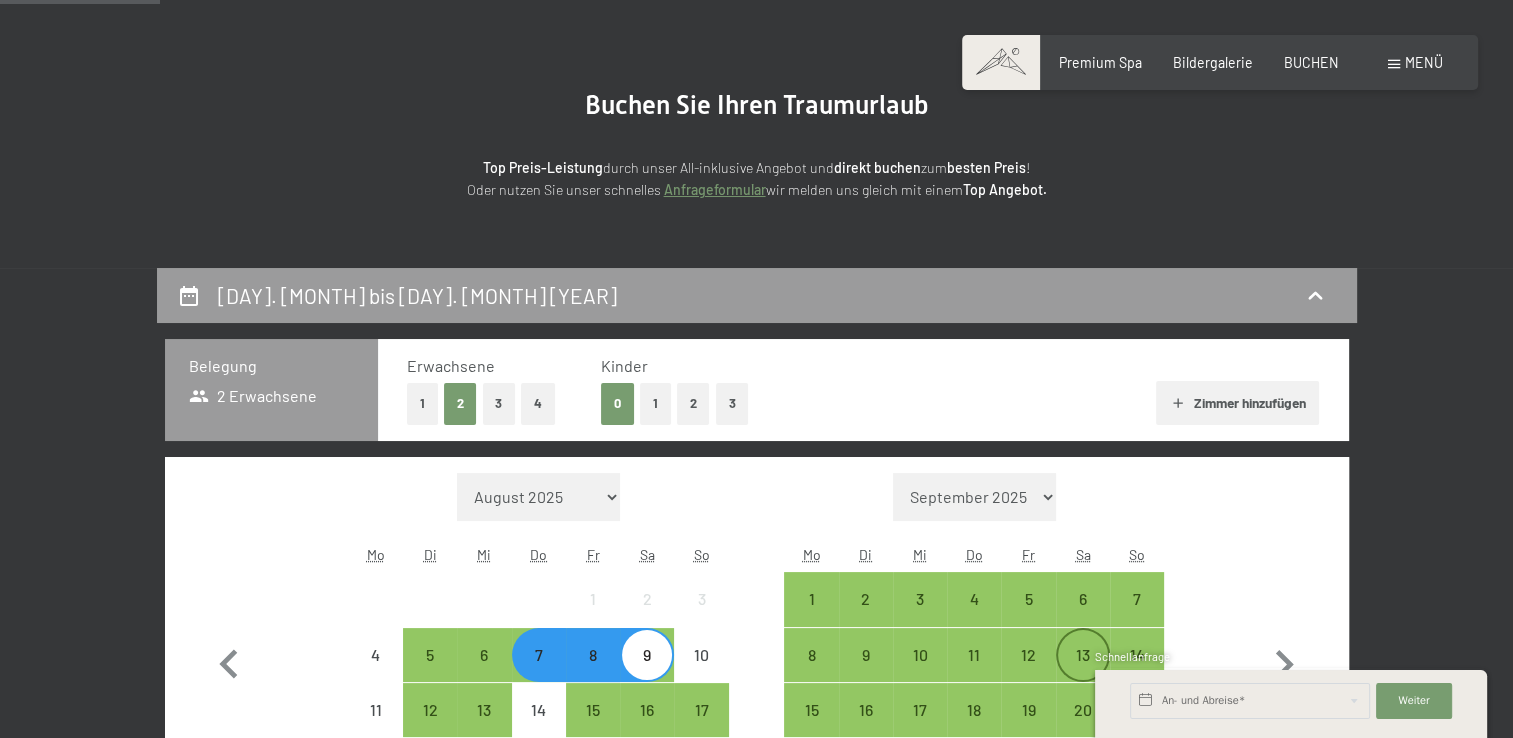 scroll, scrollTop: 0, scrollLeft: 0, axis: both 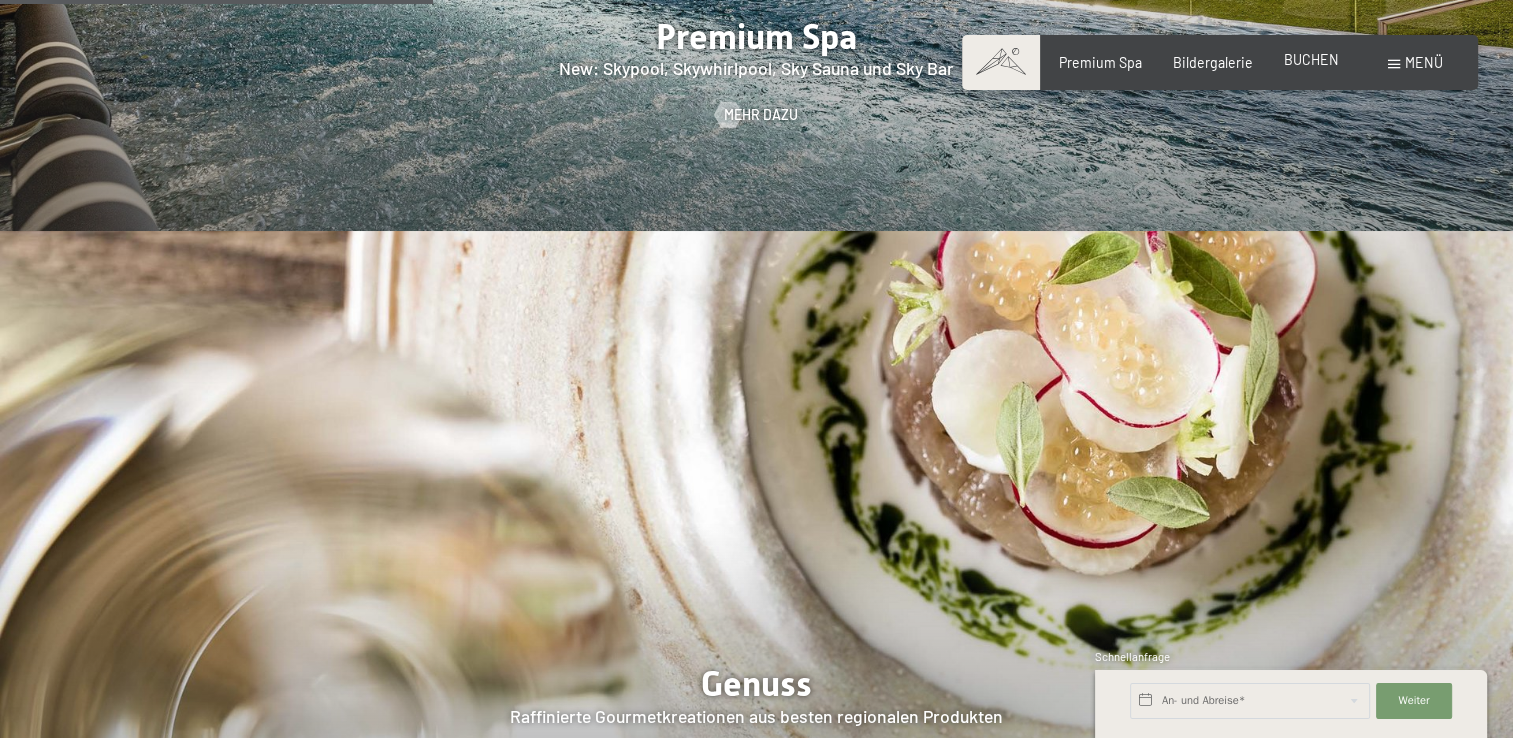 click on "BUCHEN" at bounding box center [1311, 59] 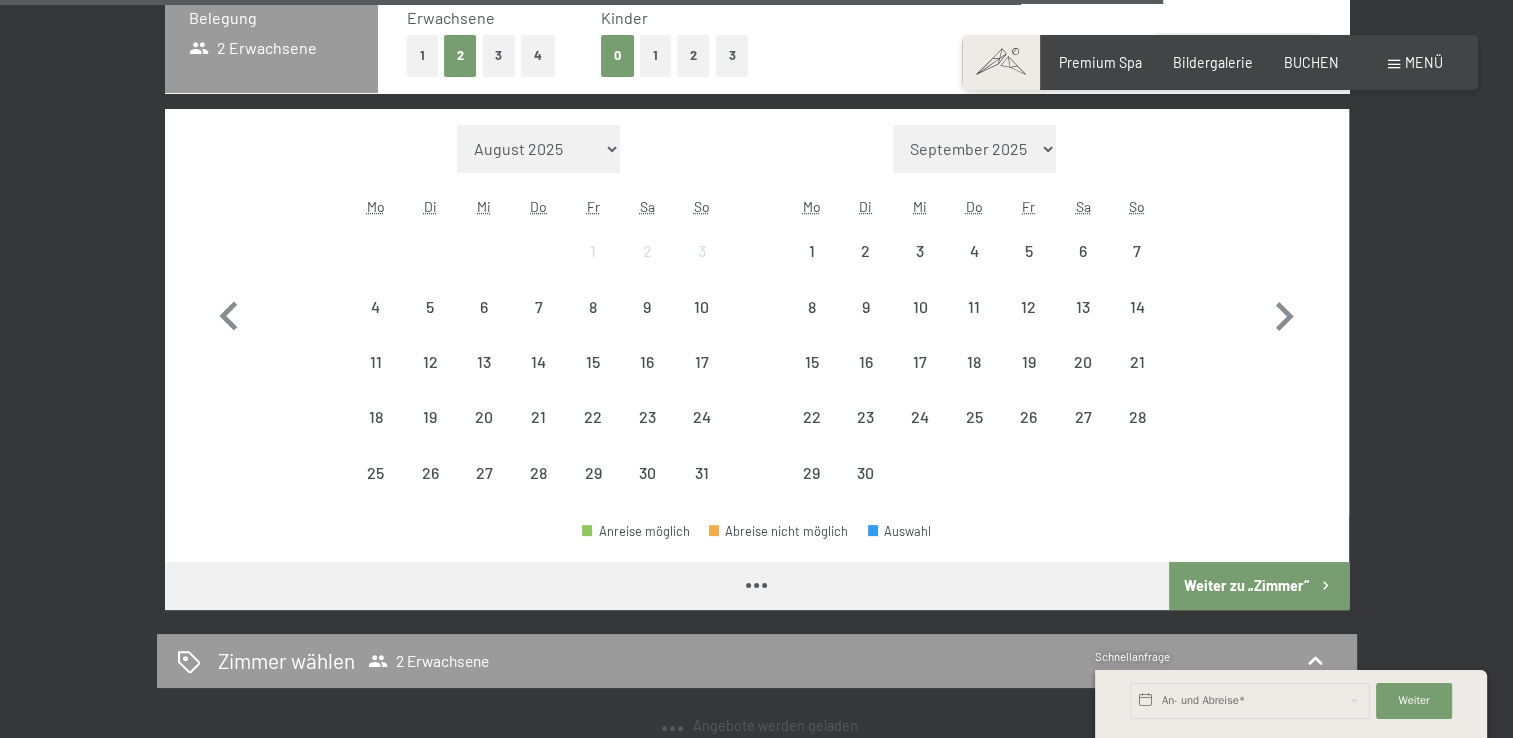 scroll, scrollTop: 1506, scrollLeft: 0, axis: vertical 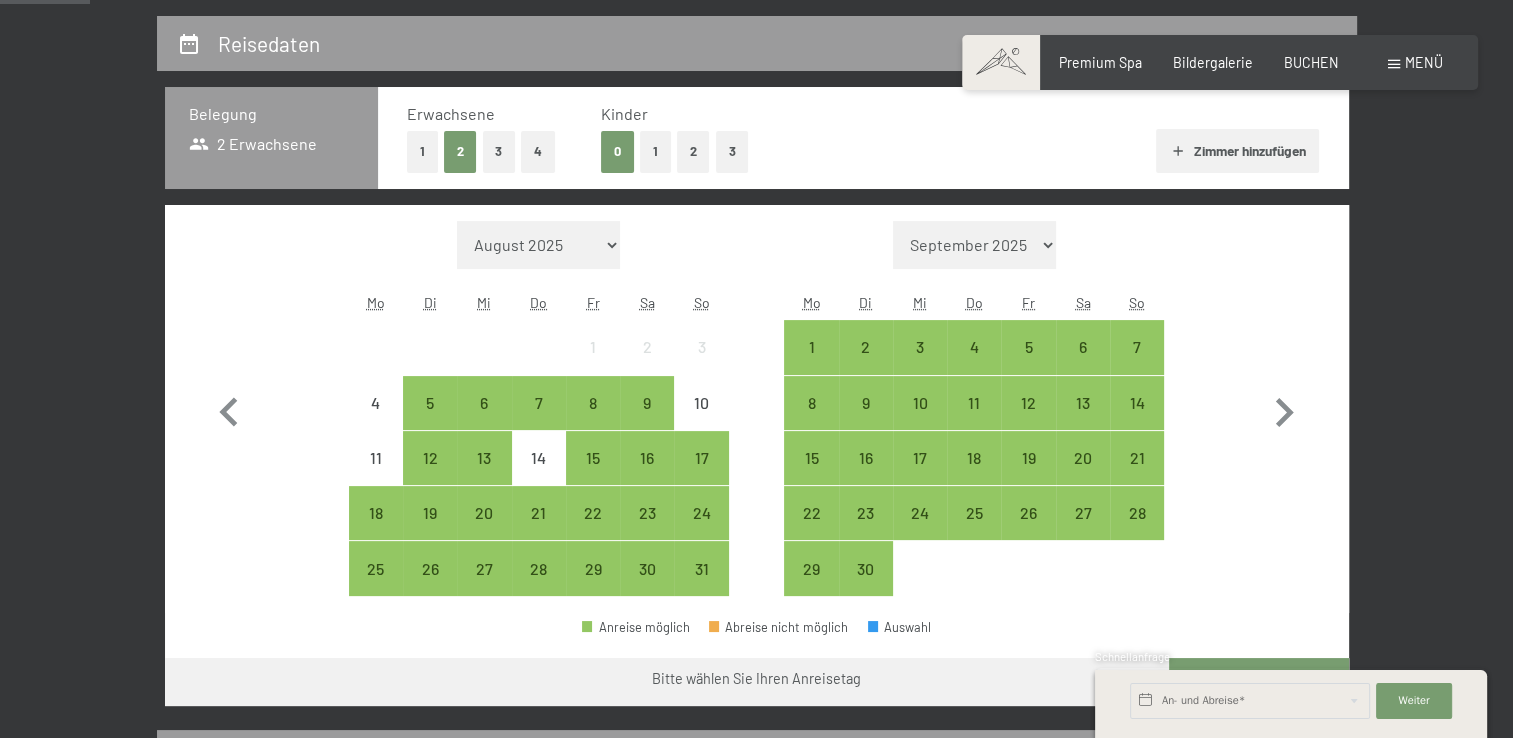 click on "Monat/Jahr August [YEAR] September [YEAR] Oktober [YEAR] November [YEAR] Dezember [YEAR] Januar [YEAR] Februar [YEAR] März [YEAR] April [YEAR] Mai [YEAR] Juni [YEAR] Juli [YEAR] August [YEAR] September [YEAR] Oktober [YEAR] November [YEAR] Dezember [YEAR] Januar [YEAR] Februar [YEAR] März [YEAR] April [YEAR] Mai [YEAR] Juni [YEAR] Juli [YEAR] August [YEAR] September [YEAR] Mo Di Mi Do Fr Sa So 1 2 3 4 5 6 7 8 9 10 11 12 13 14 15 16 17 18 19 20 21 22 23 24 25 26 27 28 29 30 31 Monat/Jahr September [YEAR] Oktober [YEAR] November [YEAR] Dezember [YEAR] Januar [YEAR] Februar [YEAR] März [YEAR] April [YEAR] Mai [YEAR] Juni [YEAR] Juli [YEAR] August [YEAR] September [YEAR] Oktober [YEAR] November [YEAR] Dezember [YEAR] Januar [YEAR] Februar [YEAR] März [YEAR] April [YEAR] Mai [YEAR] Juni [YEAR] Juli [YEAR] August [YEAR] September [YEAR] Mo Di Mi Do Fr Sa So 1 2 3 4 5 6 7 8 9 10 11 12 13 14 15 16 17 18 19 20 21 22 23 24 25 26 27 28 29 30" at bounding box center [757, 409] 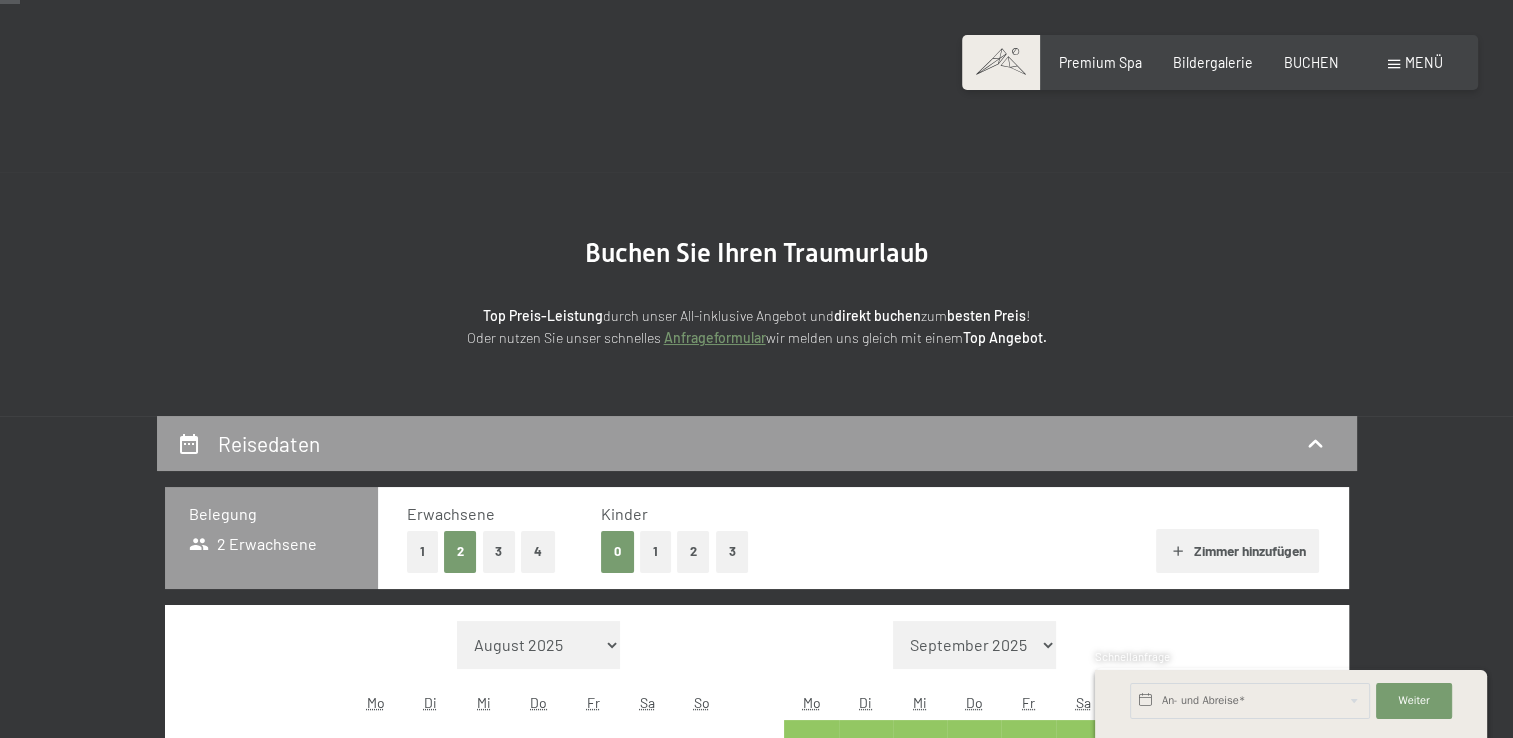scroll, scrollTop: 404, scrollLeft: 0, axis: vertical 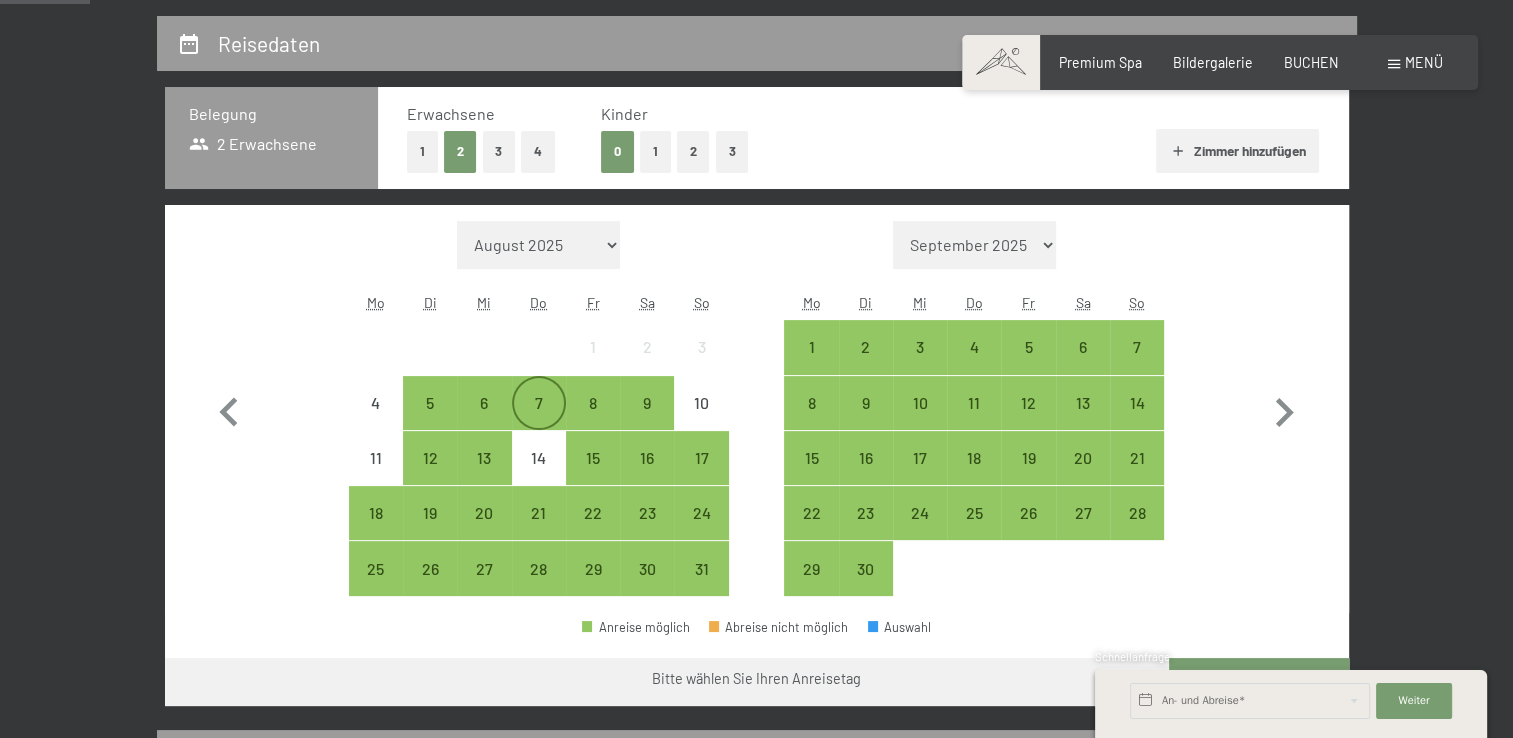 click on "7" at bounding box center (539, 420) 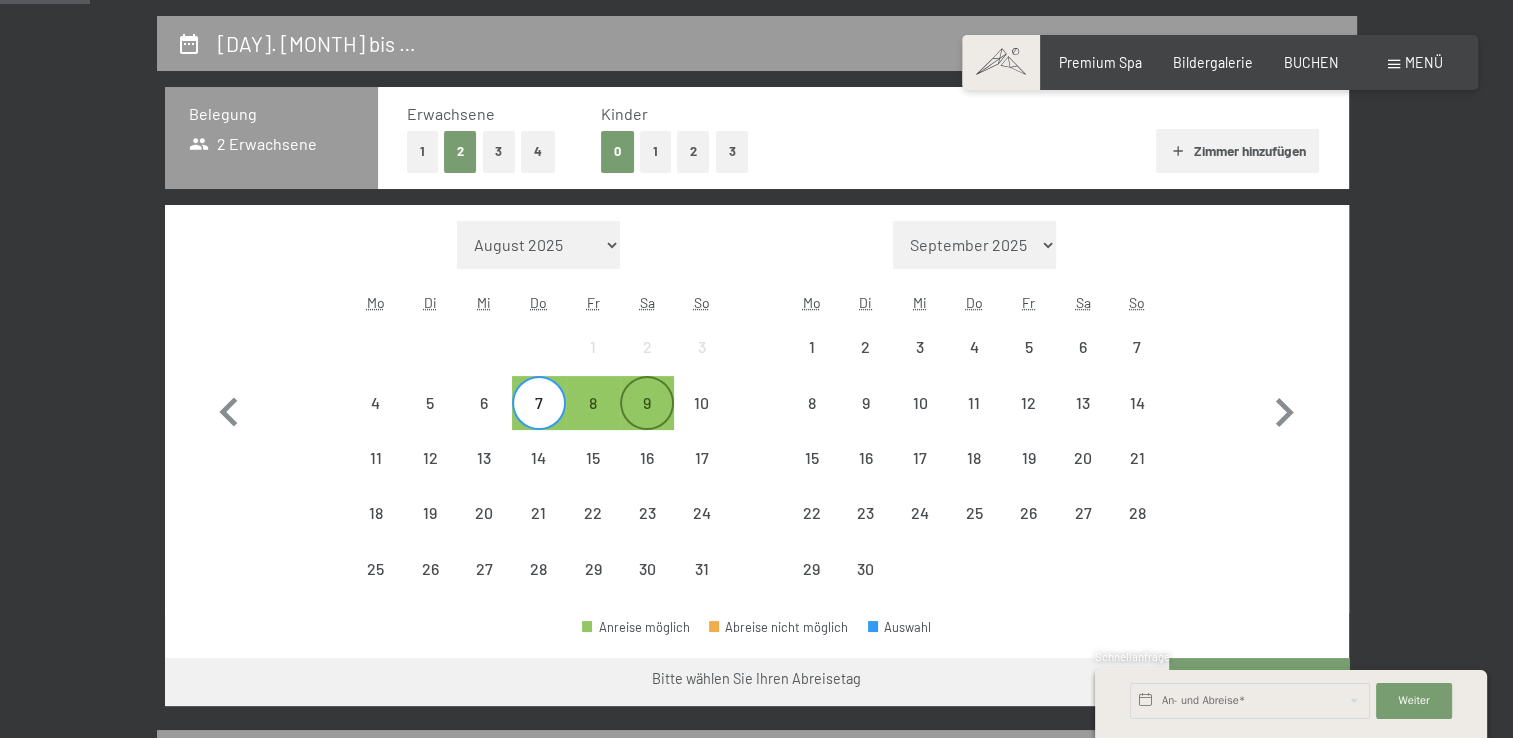 click on "9" at bounding box center (647, 420) 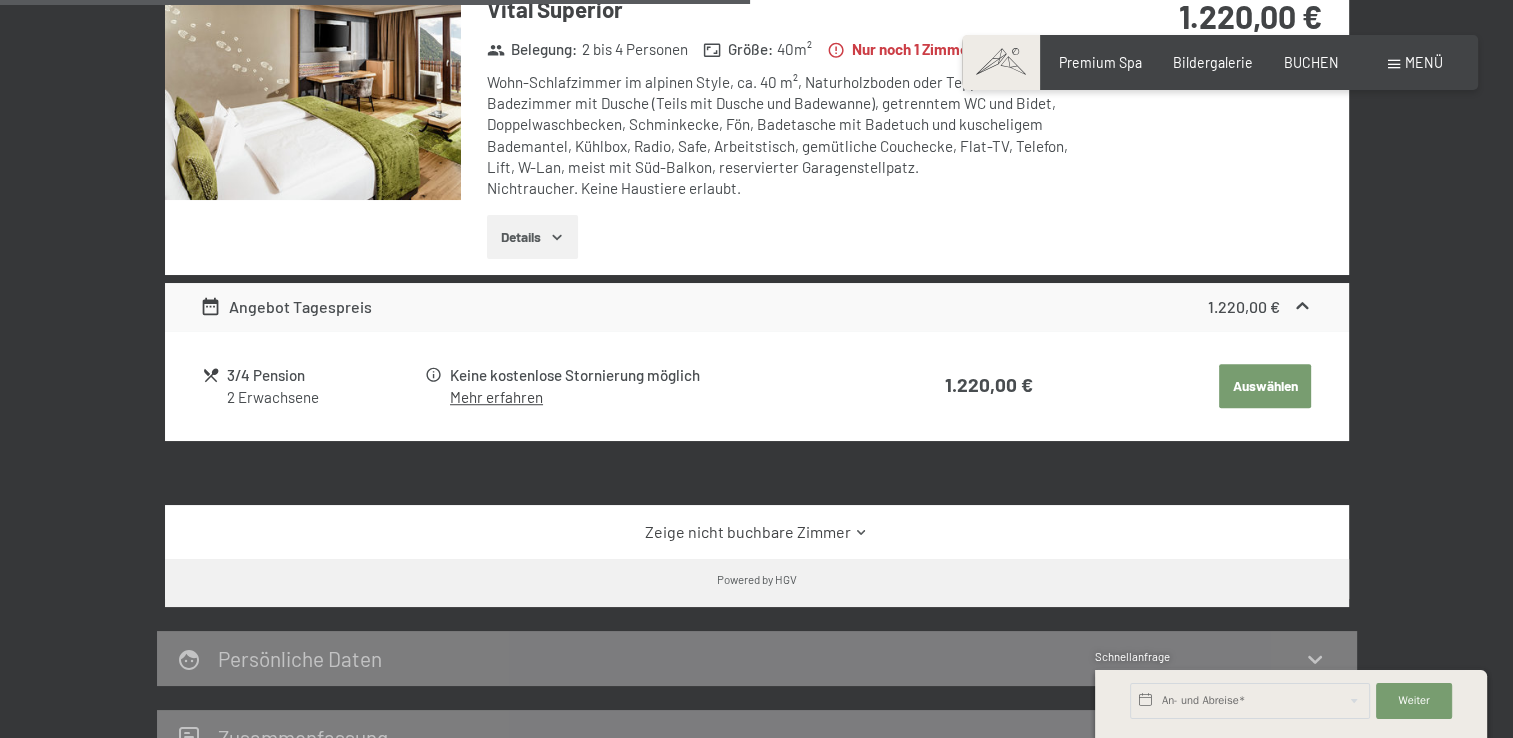 scroll, scrollTop: 904, scrollLeft: 0, axis: vertical 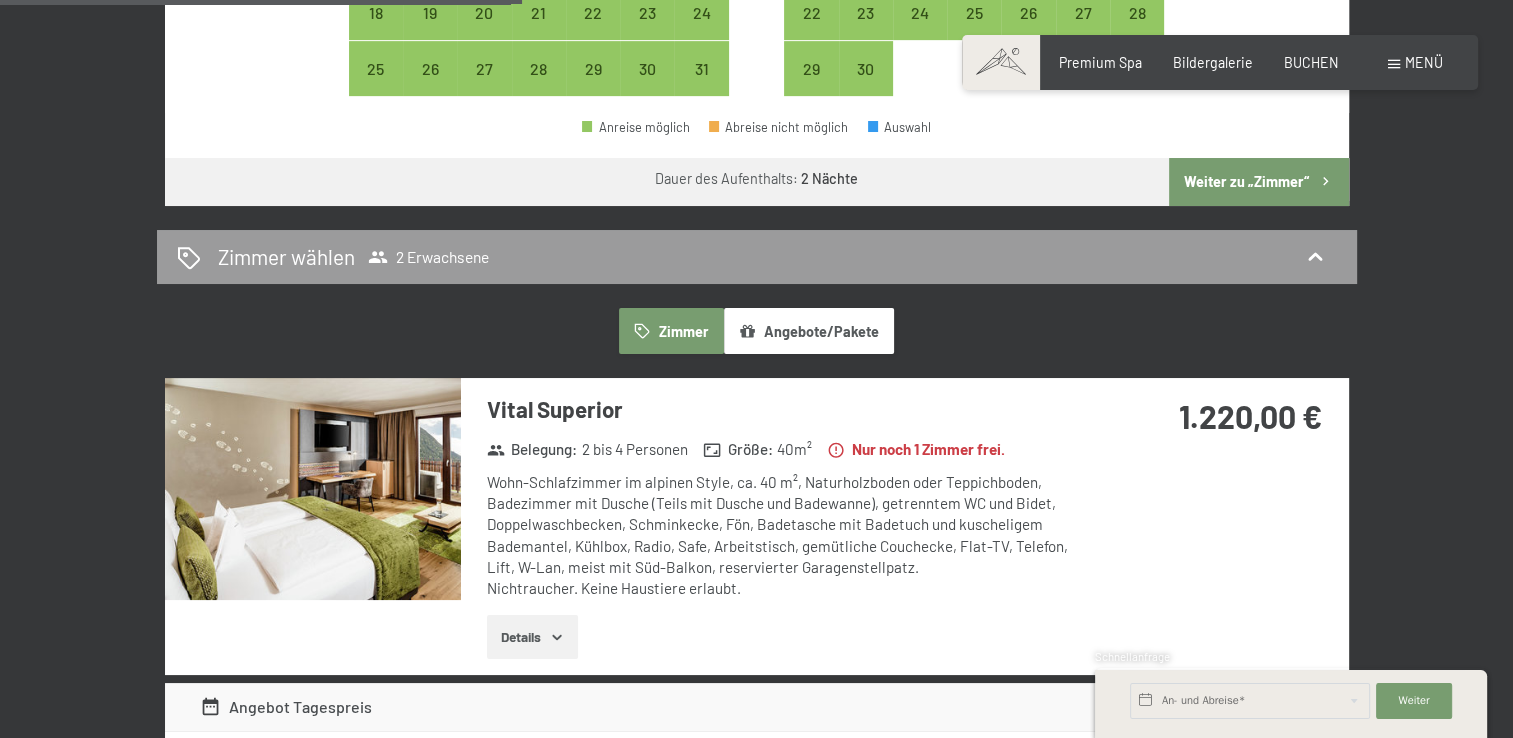 click on "Vital Superior Belegung : 2 bis 4 Personen Größe : 40  m² Nur noch 1 Zimmer frei. Wohn-Schlafzimmer im alpinen Style, ca. 40 m², Naturholzboden oder Teppichboden, Badezimmer mit Dusche (Teils mit Dusche und Badewanne), getrenntem WC und Bidet, Doppelwaschbecken, Schminkecke, Fön, Badetasche mit Badetuch und kuscheligem Bademantel, Kühlbox, Radio, Safe, Arbeitstisch, gemütliche Couchecke, Flat-TV, Telefon, Lift, W-Lan, meist mit Süd-Balkon, reservierter Garagenstellpatz. Nichtraucher. Keine Haustiere erlaubt. Details 1.220,00 €" at bounding box center (757, 526) 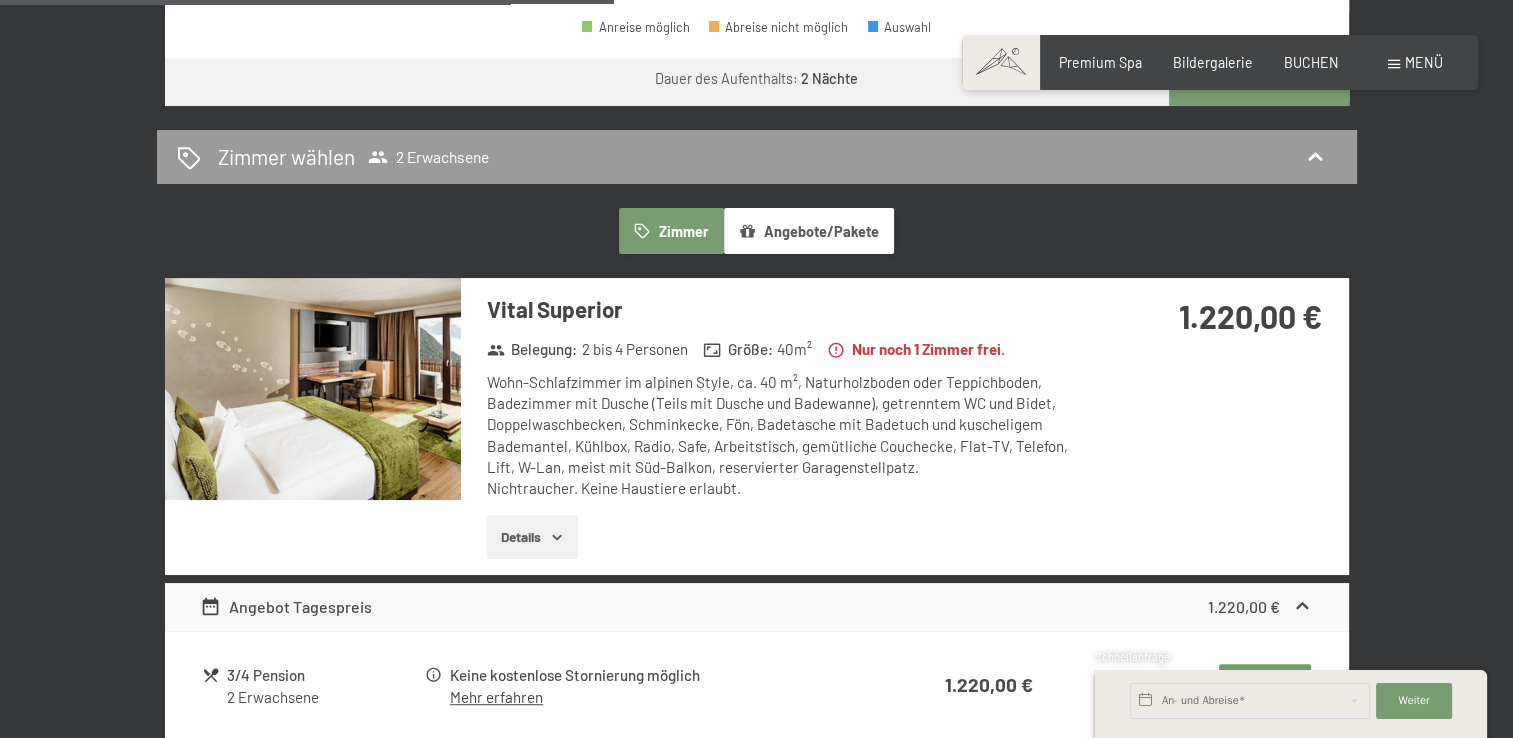 scroll, scrollTop: 1204, scrollLeft: 0, axis: vertical 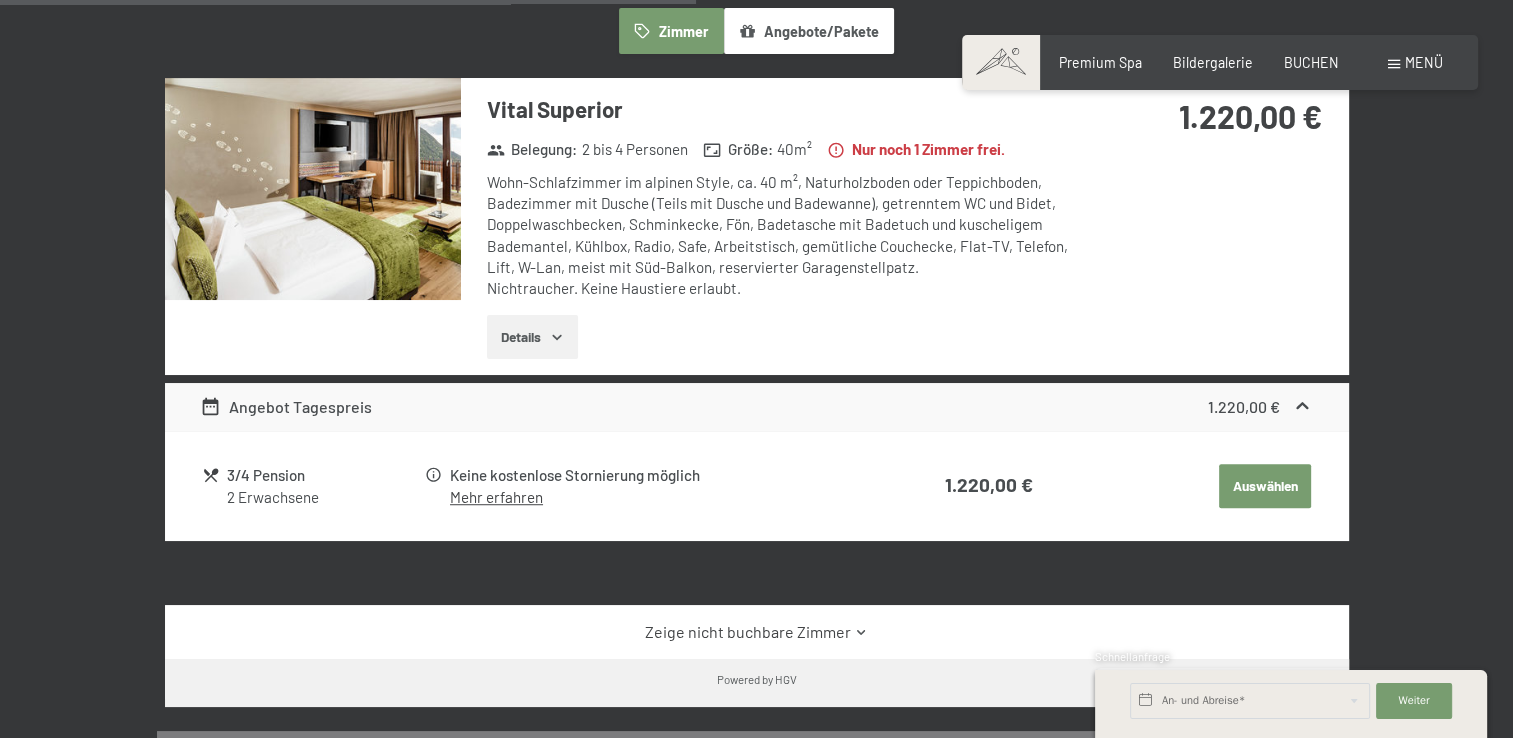 click on "Details" at bounding box center (532, 337) 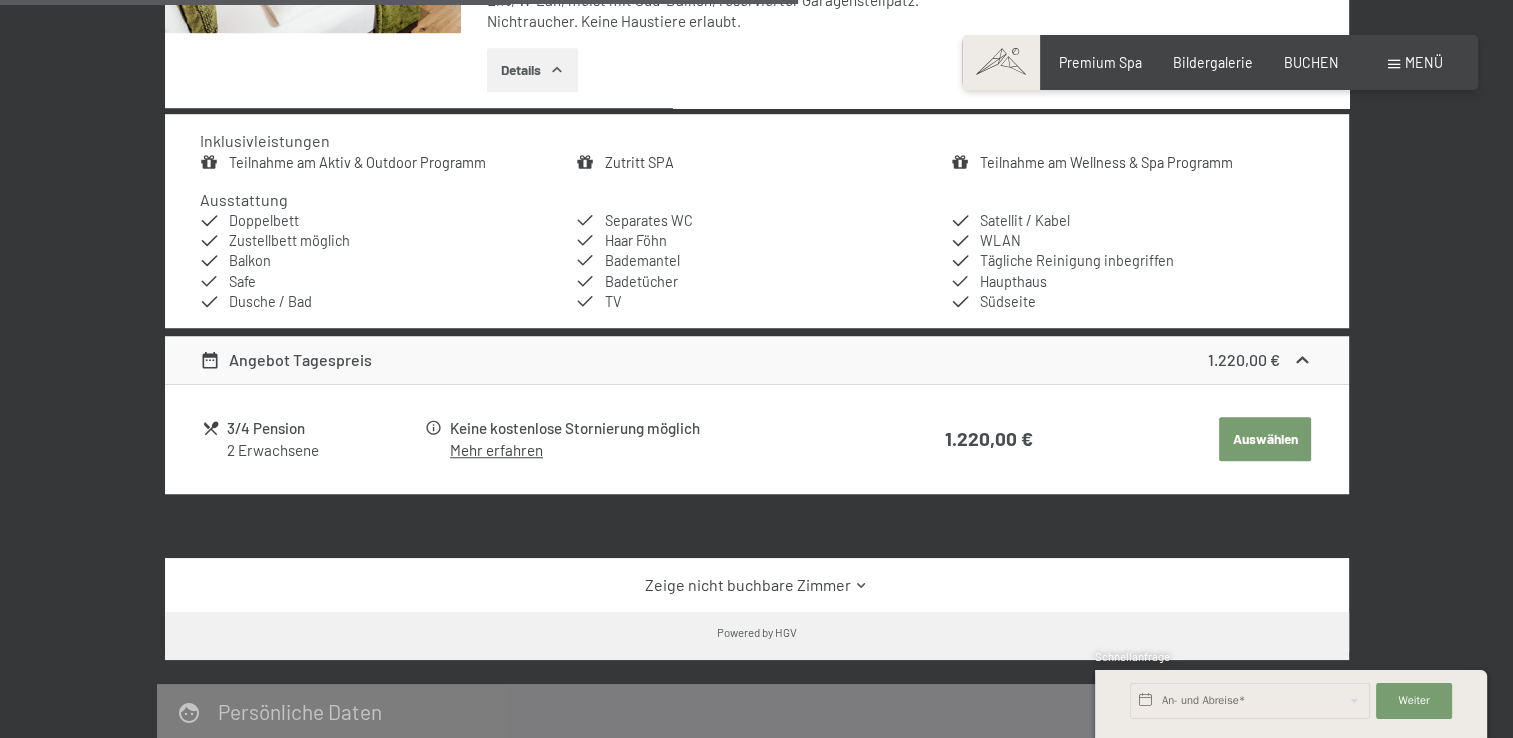 scroll, scrollTop: 1204, scrollLeft: 0, axis: vertical 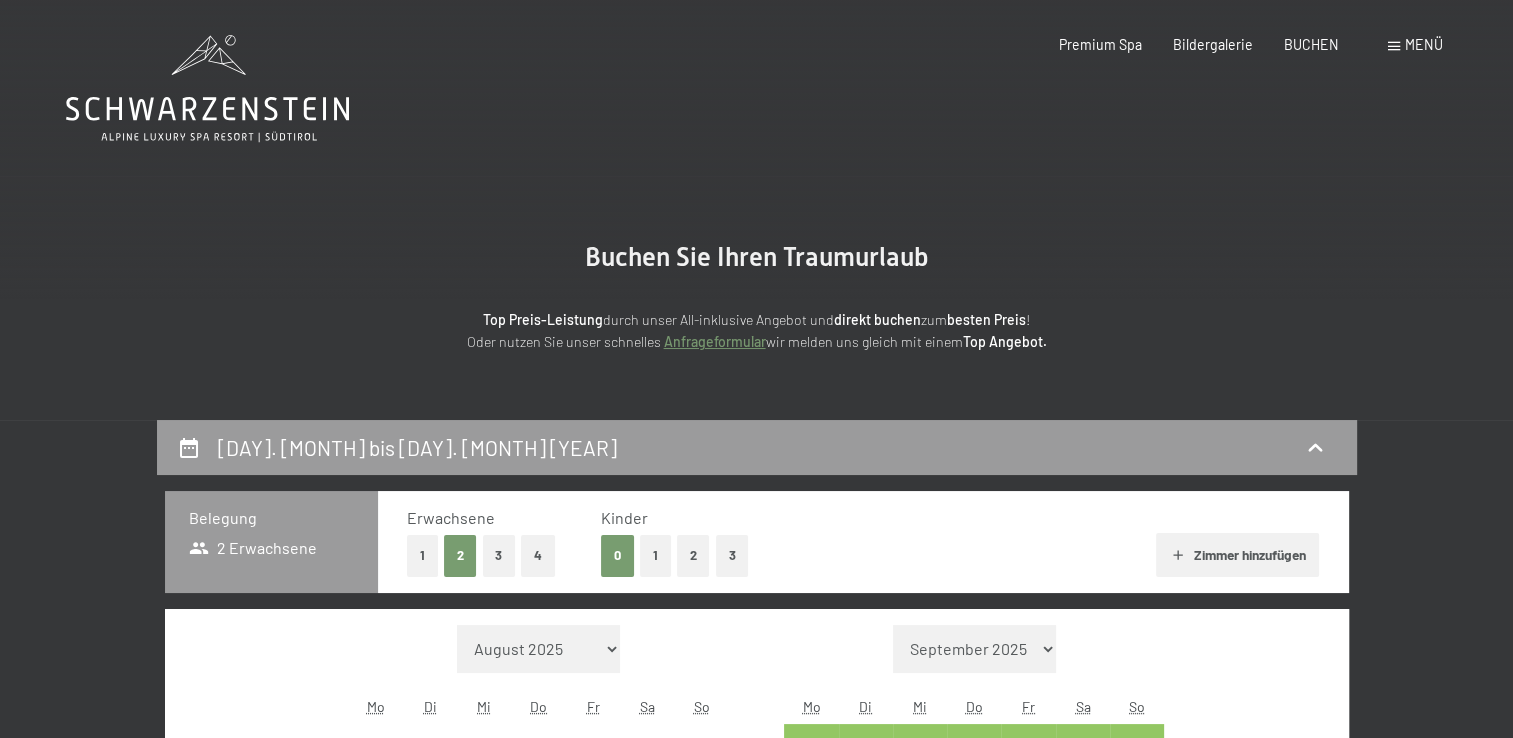 drag, startPoint x: 84, startPoint y: 110, endPoint x: 354, endPoint y: 150, distance: 272.94687 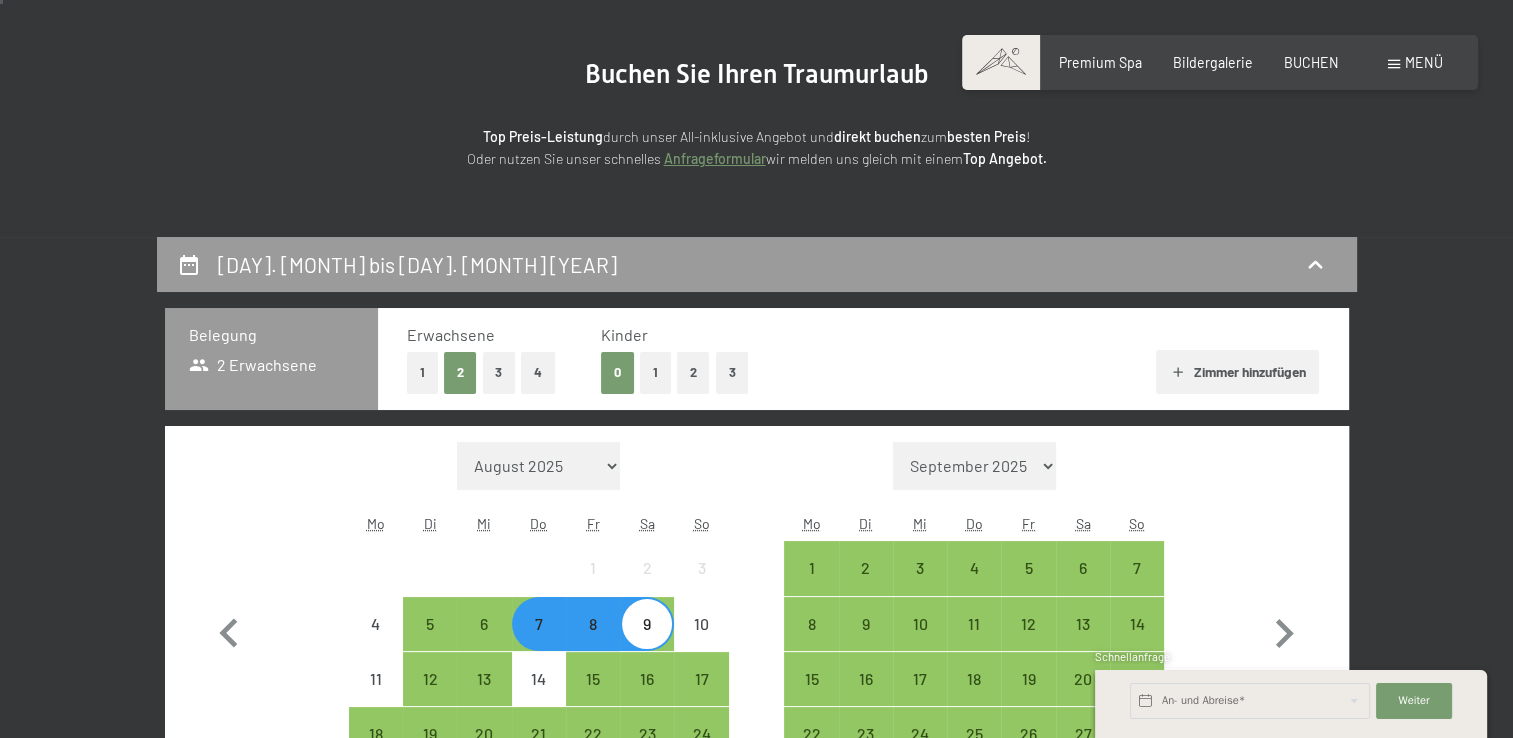 scroll, scrollTop: 400, scrollLeft: 0, axis: vertical 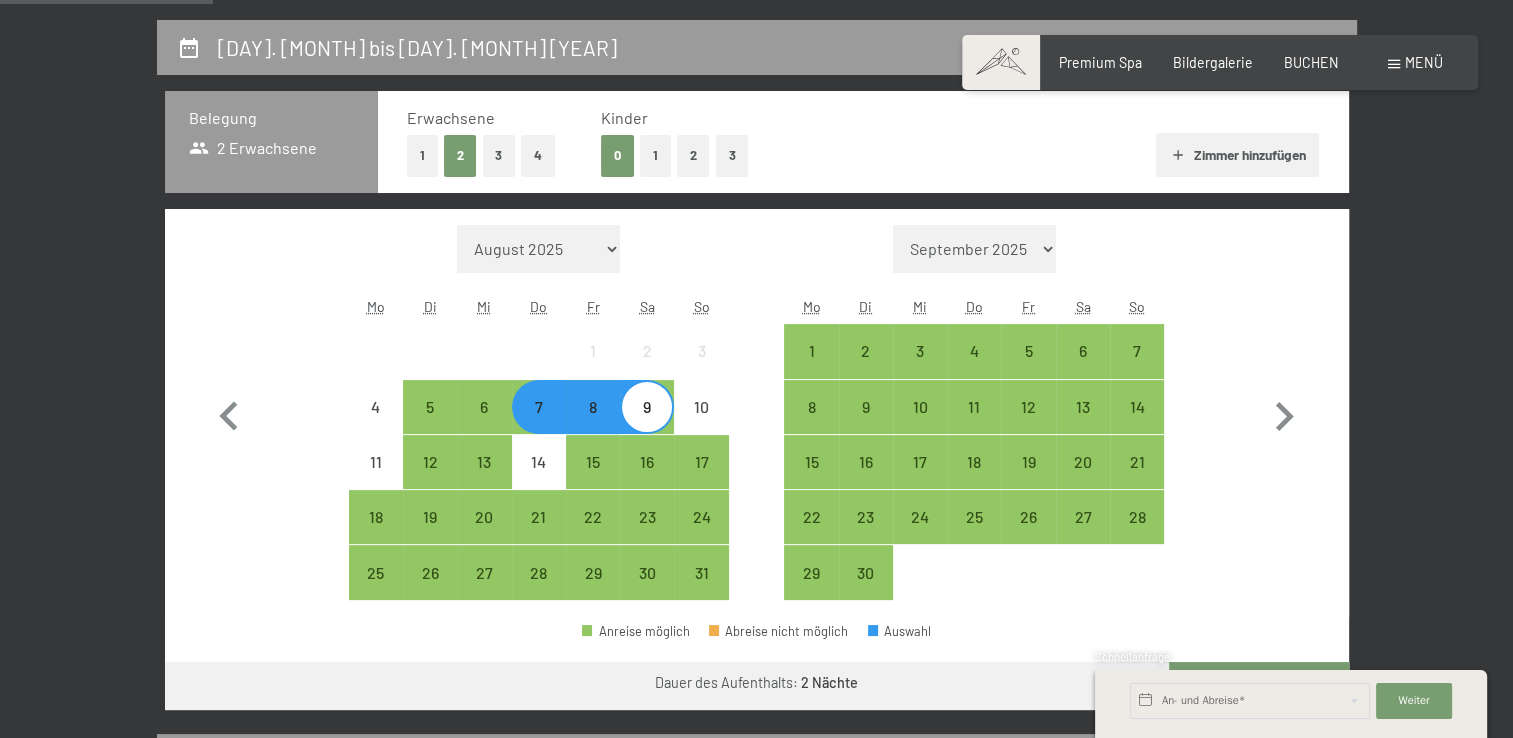 click on "8" at bounding box center (593, 424) 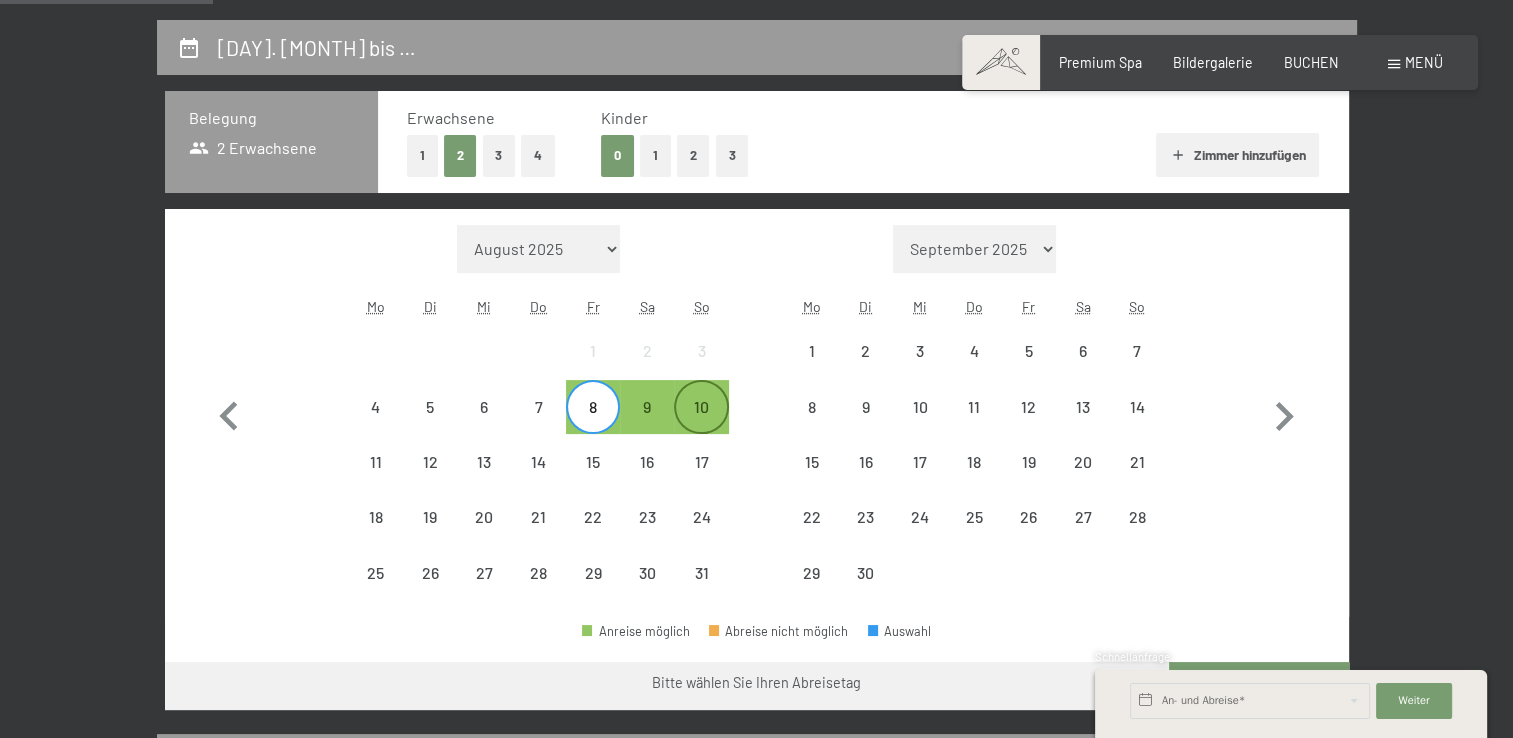click on "10" at bounding box center [701, 424] 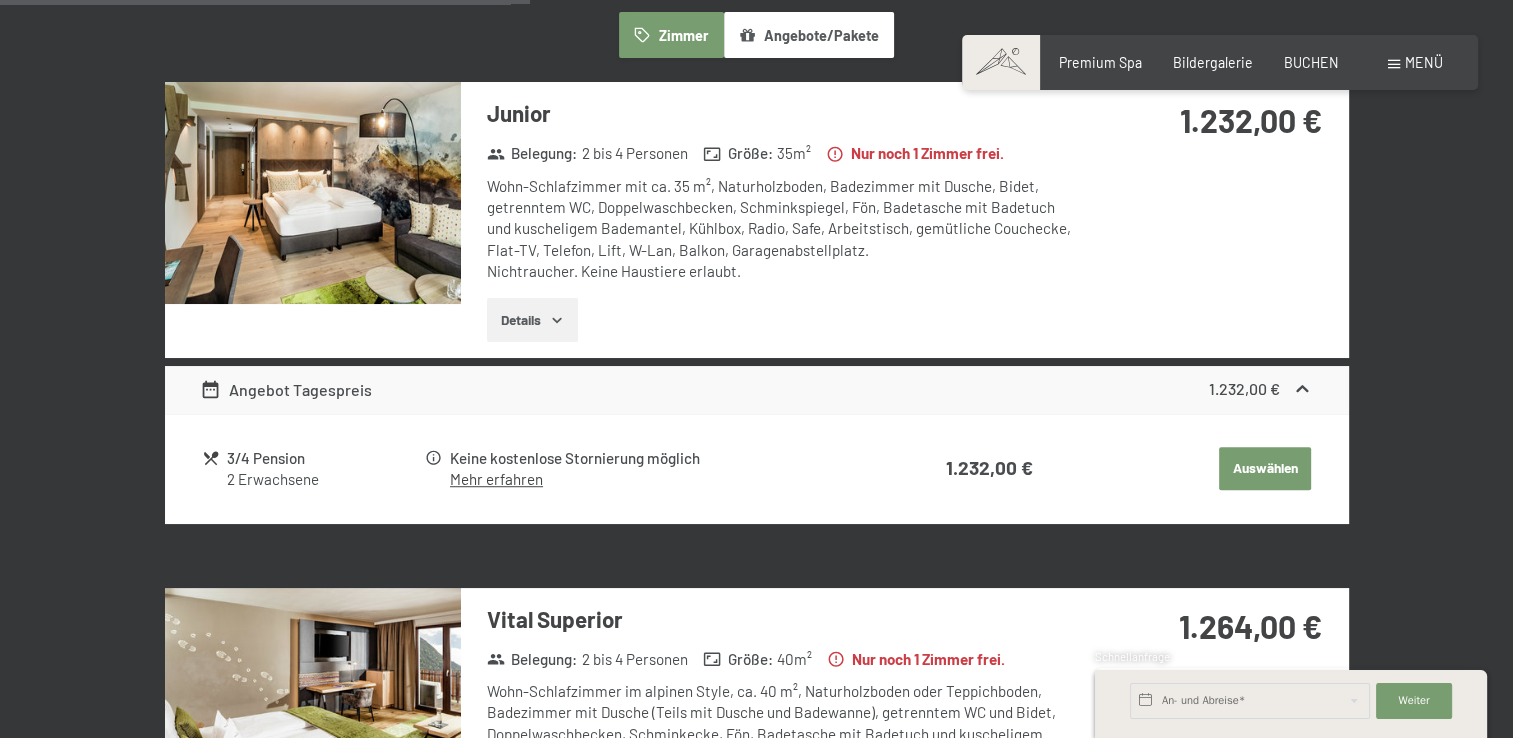 scroll, scrollTop: 900, scrollLeft: 0, axis: vertical 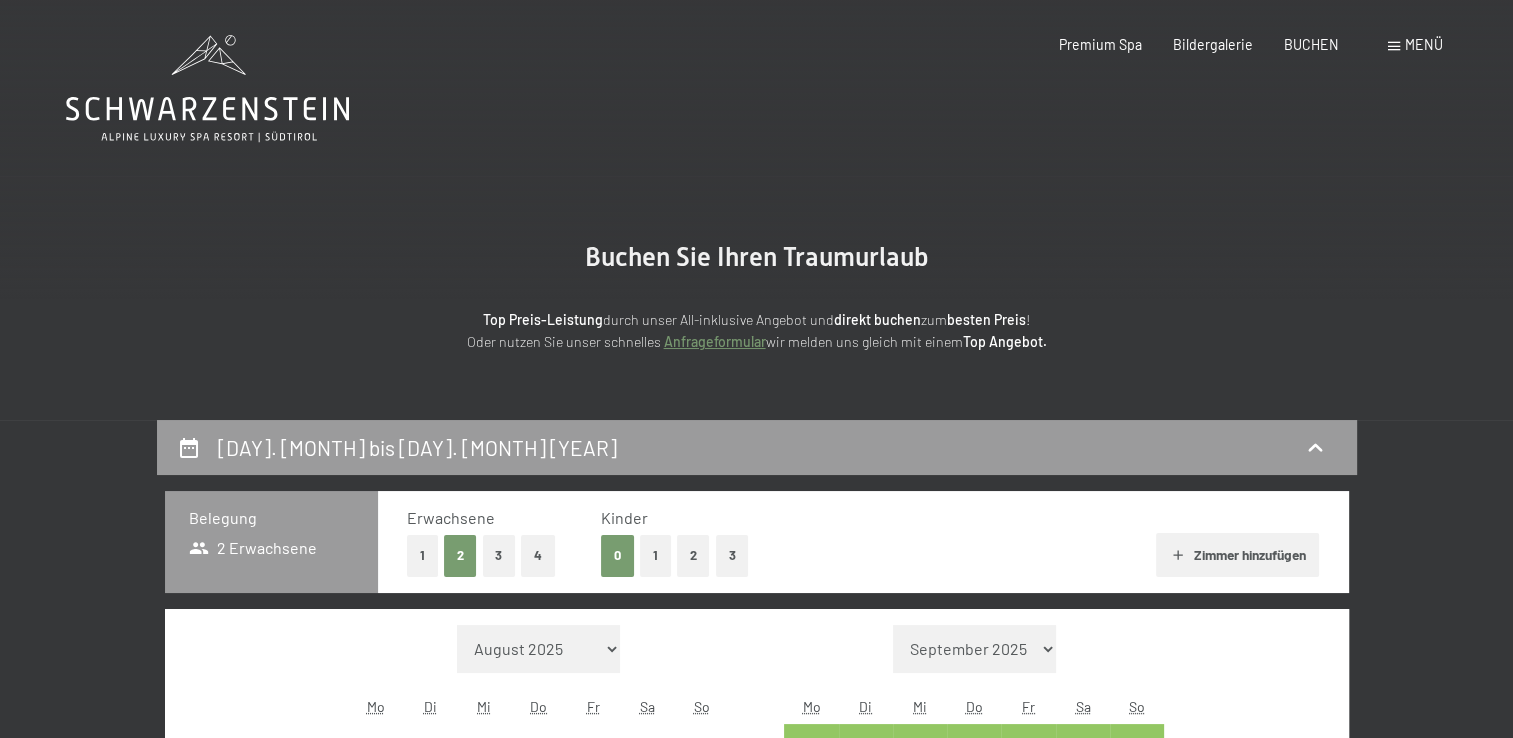 click 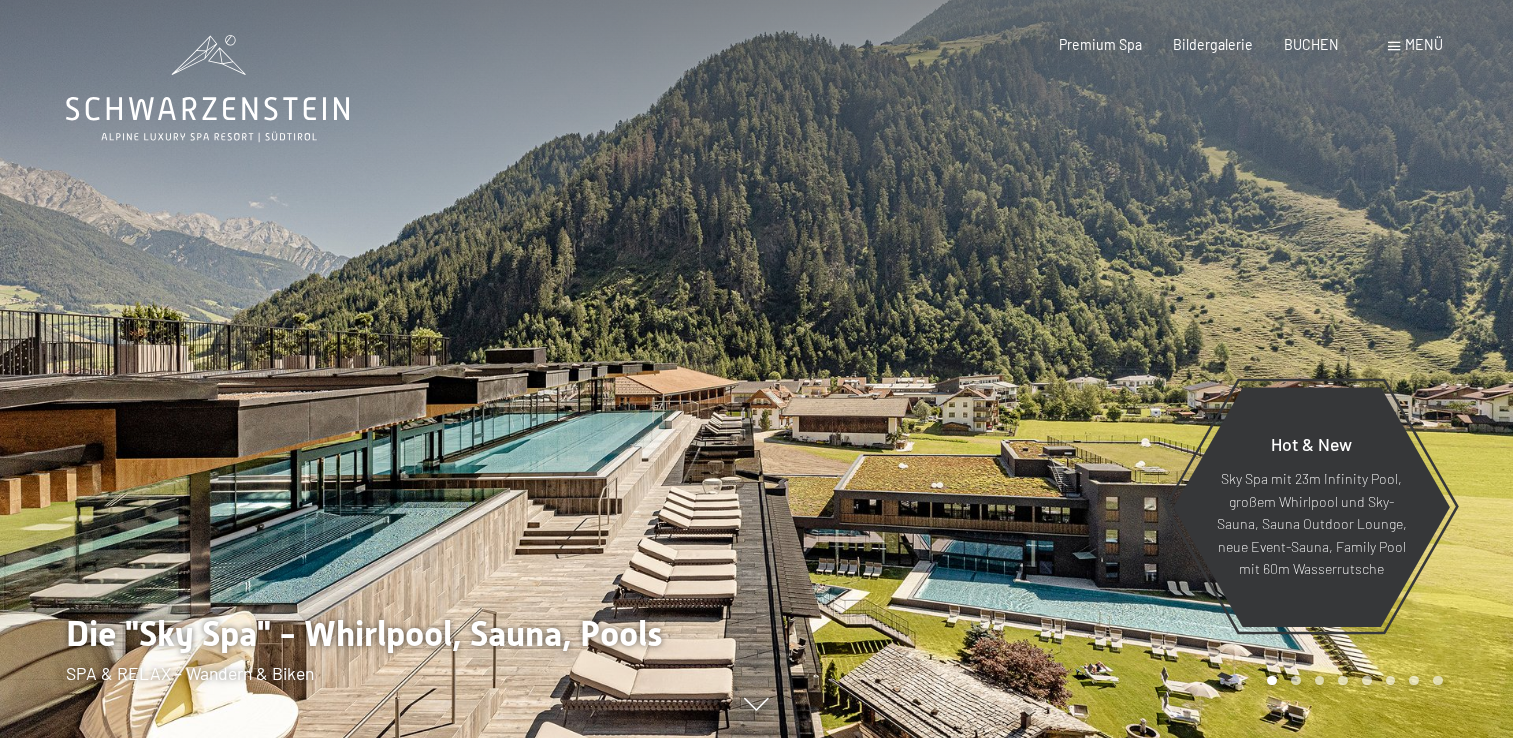 scroll, scrollTop: 0, scrollLeft: 0, axis: both 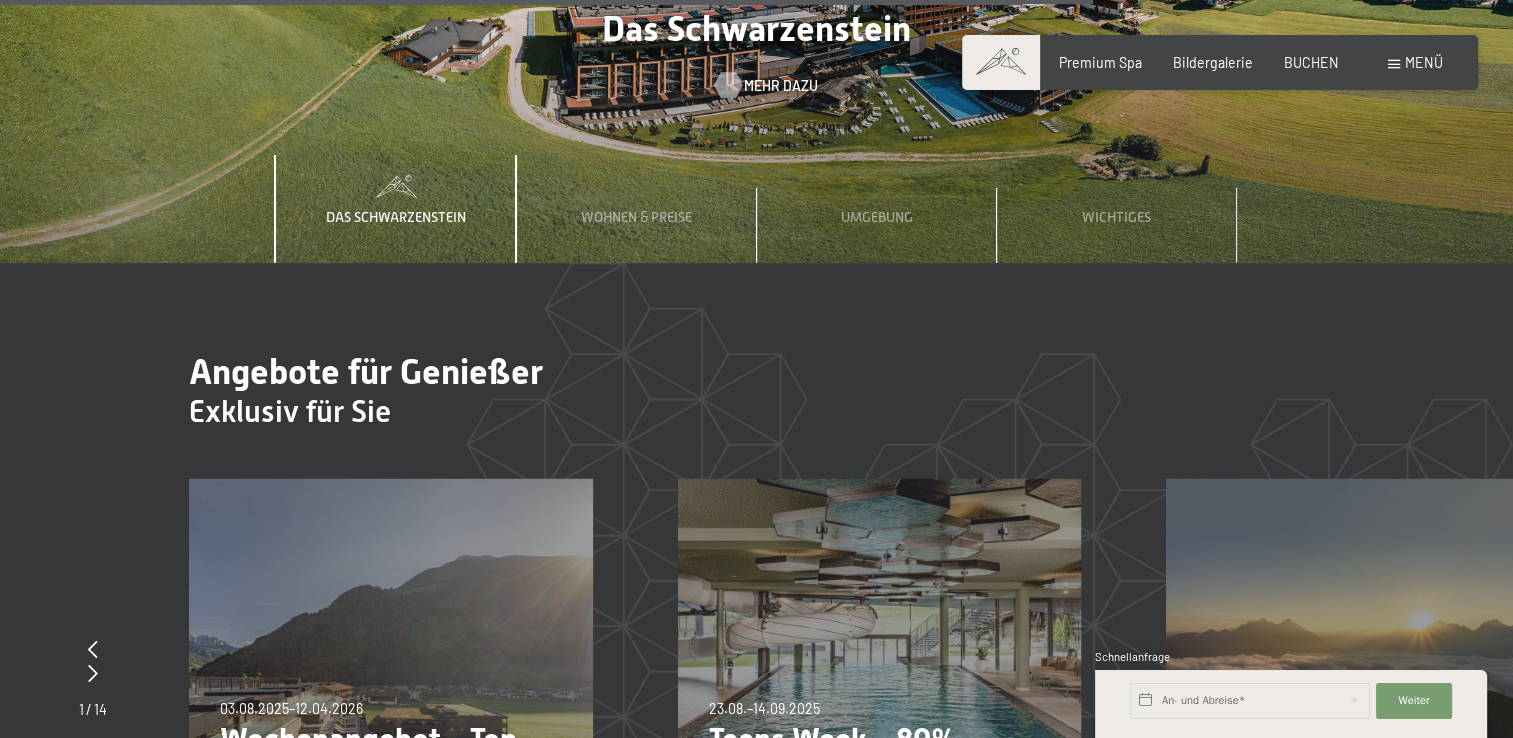 click at bounding box center [728, 86] 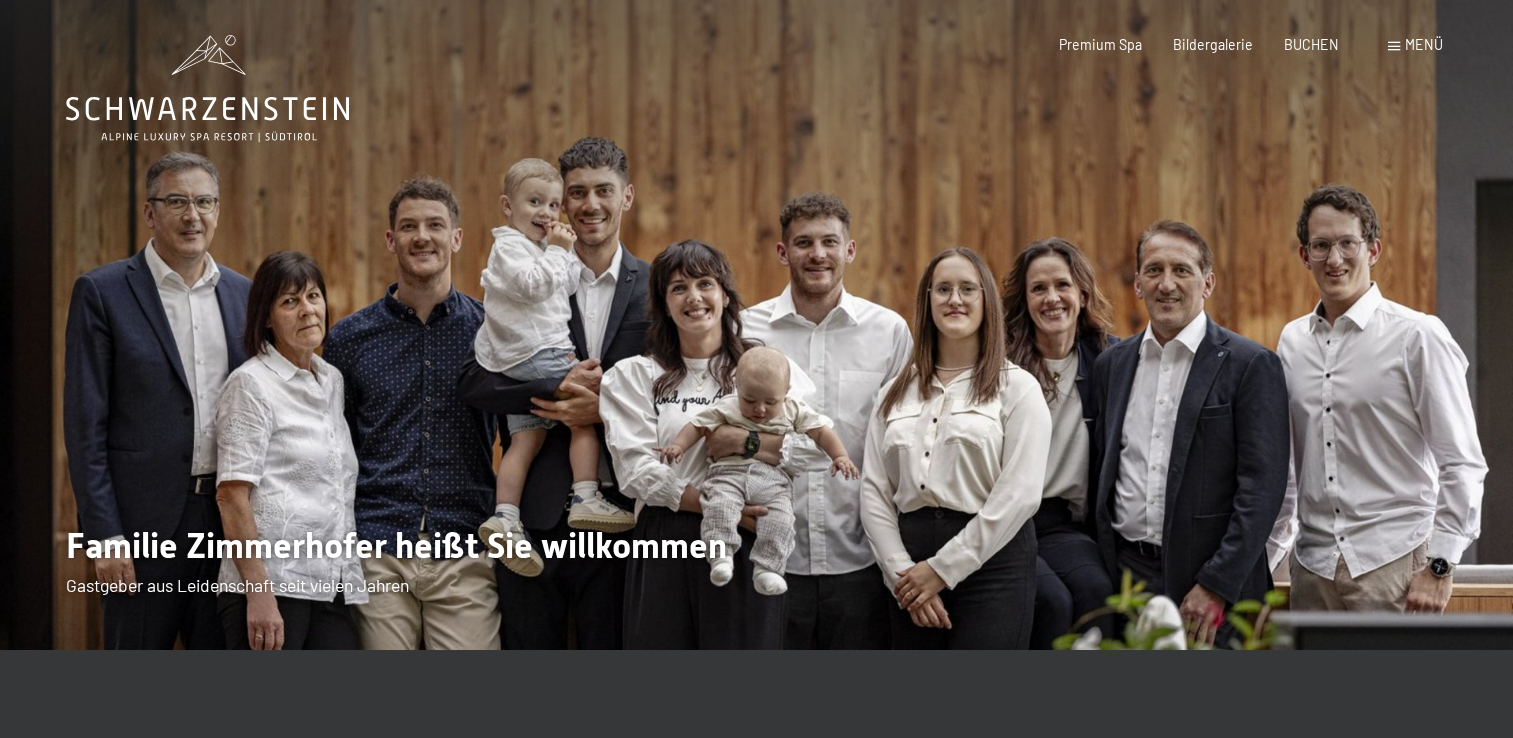 scroll, scrollTop: 0, scrollLeft: 0, axis: both 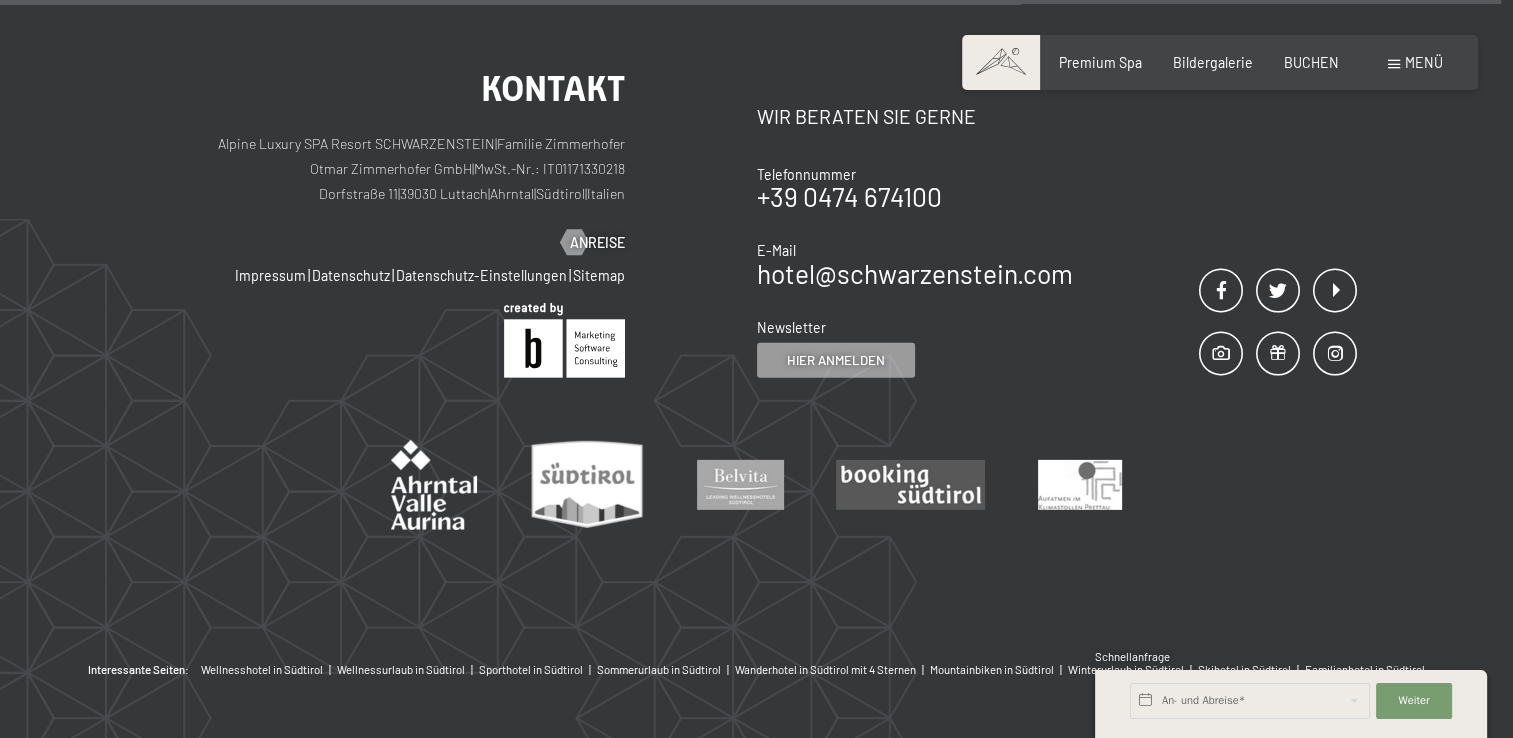 click on "Kontakt        Alpine Luxury SPA Resort SCHWARZENSTEIN  |  Familie [LAST] Otmar [LAST] GmbH  |  MwSt.-Nr.: [NUMBER]  Dorfstraße [NUMBER]  |  [POSTAL_CODE] [CITY]  |  [LOCATION]  |  [LOCATION]  |  Italien         Partner             Anreise                Impressum    |    Datenschutz    |    Datenschutz-Einstellungen    |    Sitemap    |                           Kontakt     Wir beraten Sie gerne           Telefonnummer        [PHONE]            E-Mail       [EMAIL]             Newsletter       Hier anmelden                   Anrede Familie Herr Frau Vorname Nachname* E-Mail* Einwilligung Marketing*   Der Unterfertigte, der die  Aufklärung laut Link  *Pflichtfelder Absenden Honeypot           schließen" at bounding box center [756, 322] 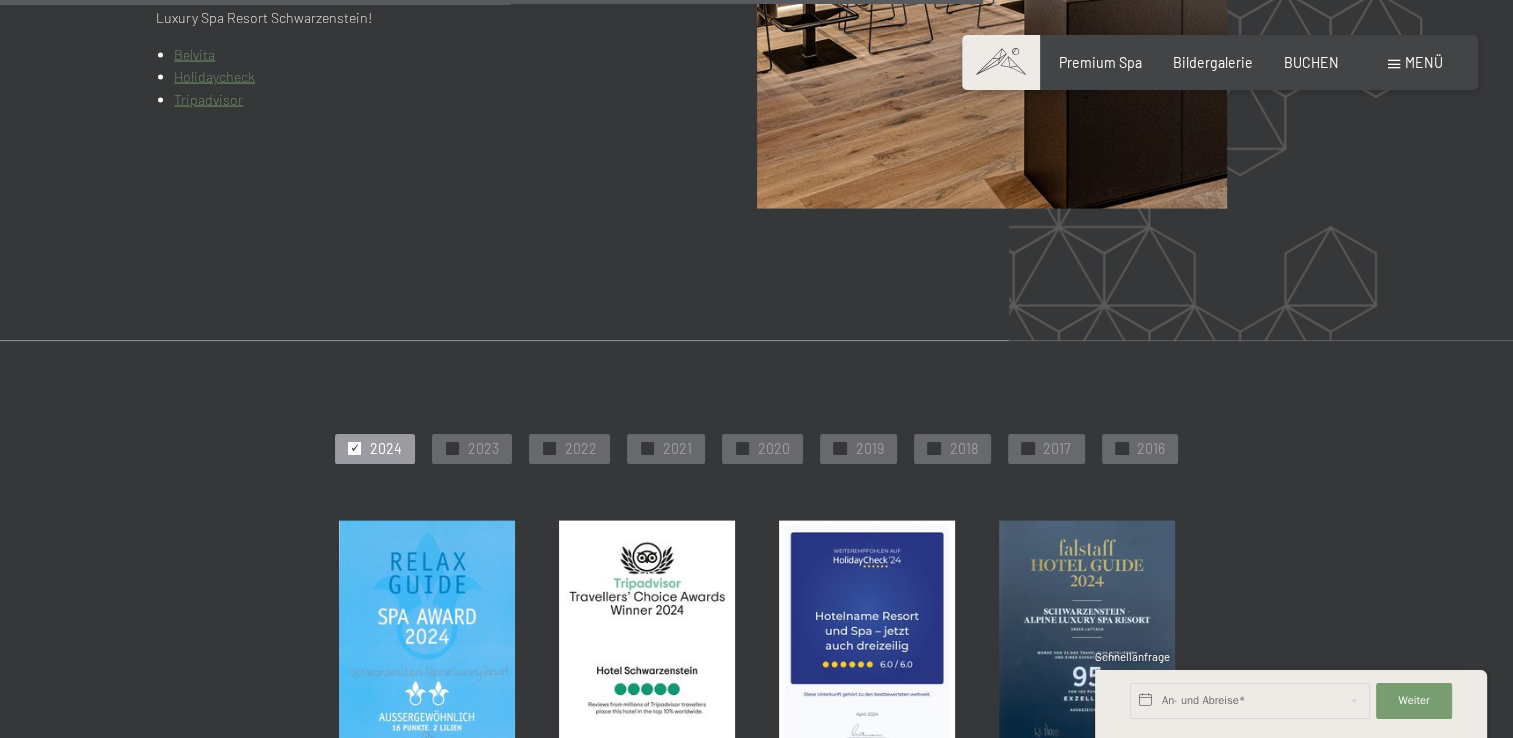 scroll, scrollTop: 3648, scrollLeft: 0, axis: vertical 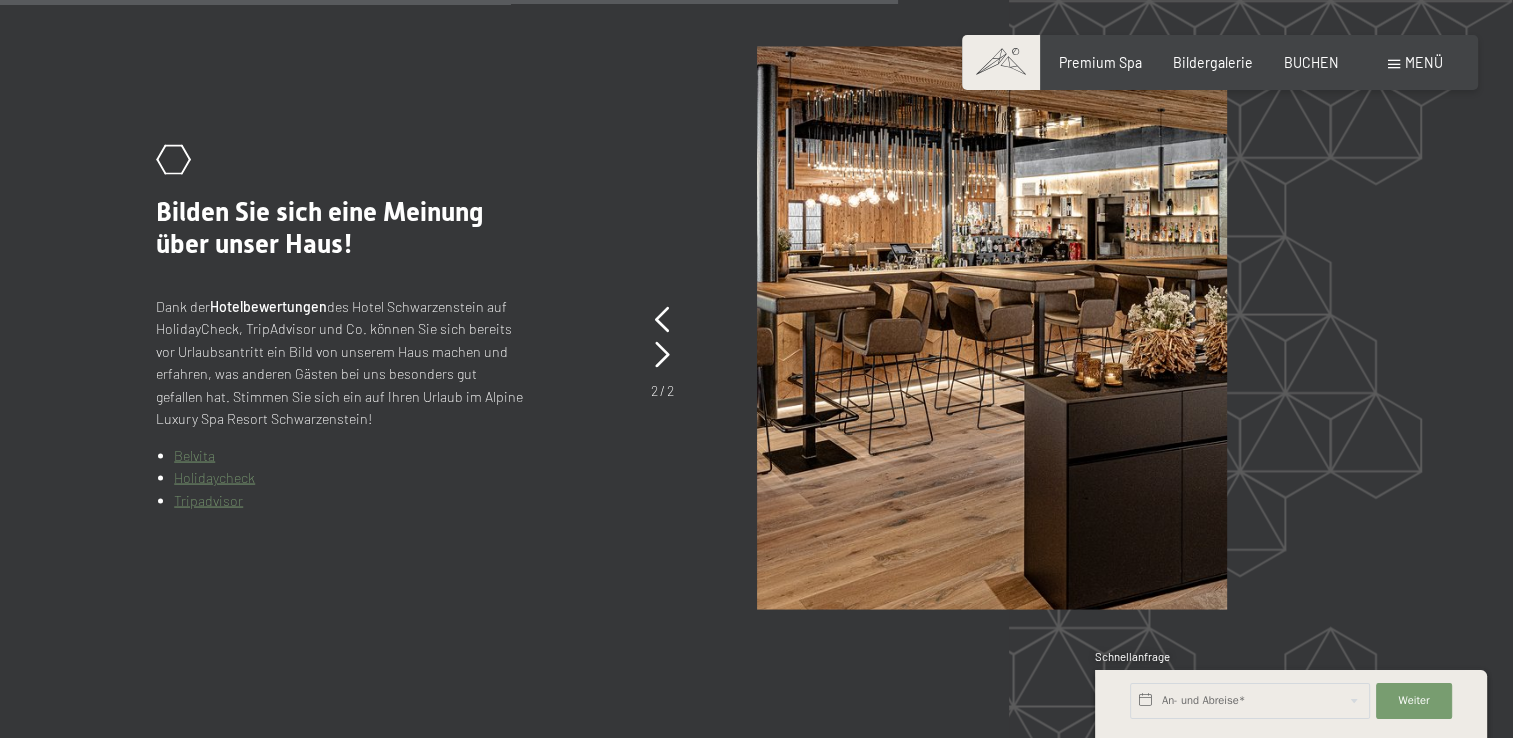click on "2   /   2" at bounding box center [662, 350] 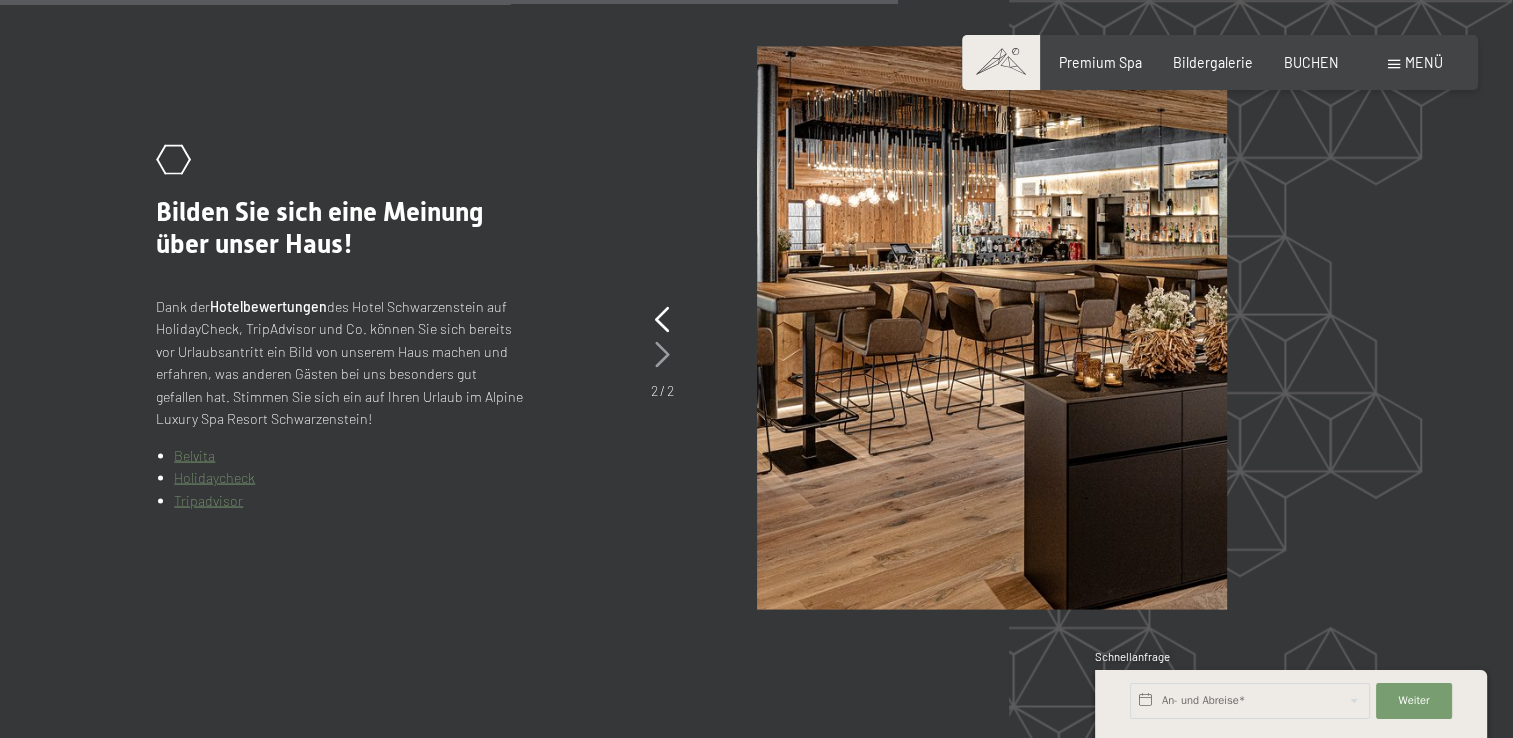 click at bounding box center [662, 354] 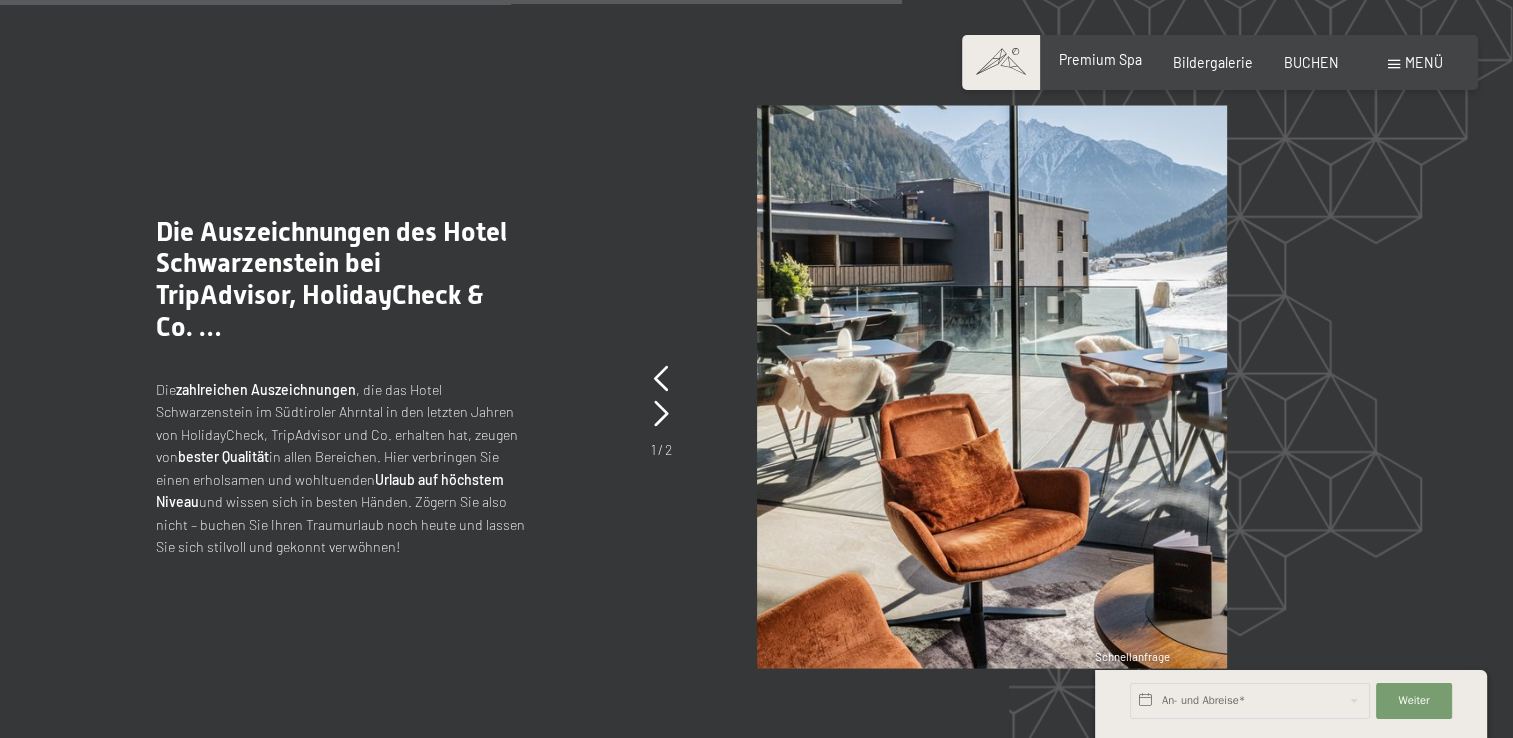 scroll, scrollTop: 3692, scrollLeft: 0, axis: vertical 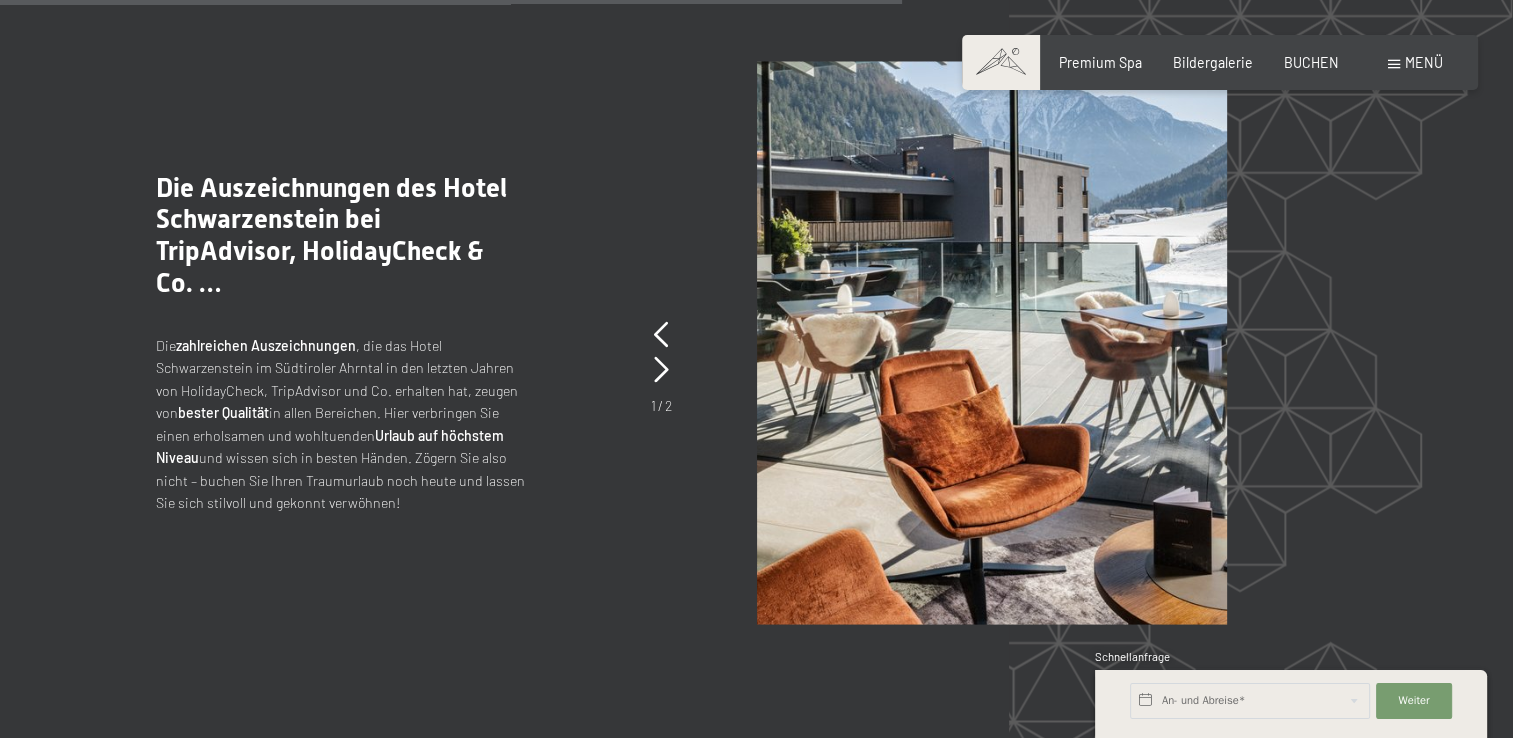 click on "Menü" at bounding box center [1424, 62] 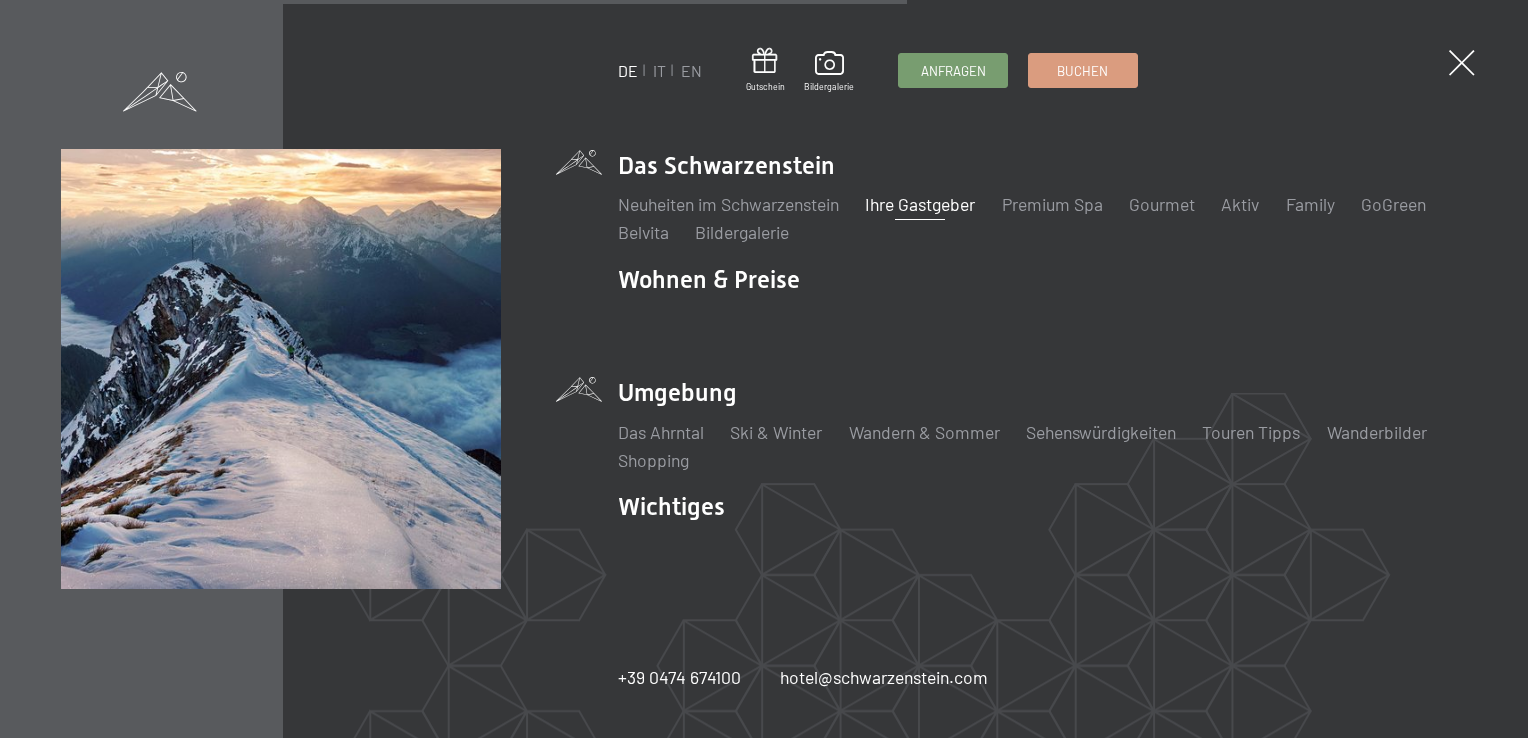 scroll, scrollTop: 3660, scrollLeft: 0, axis: vertical 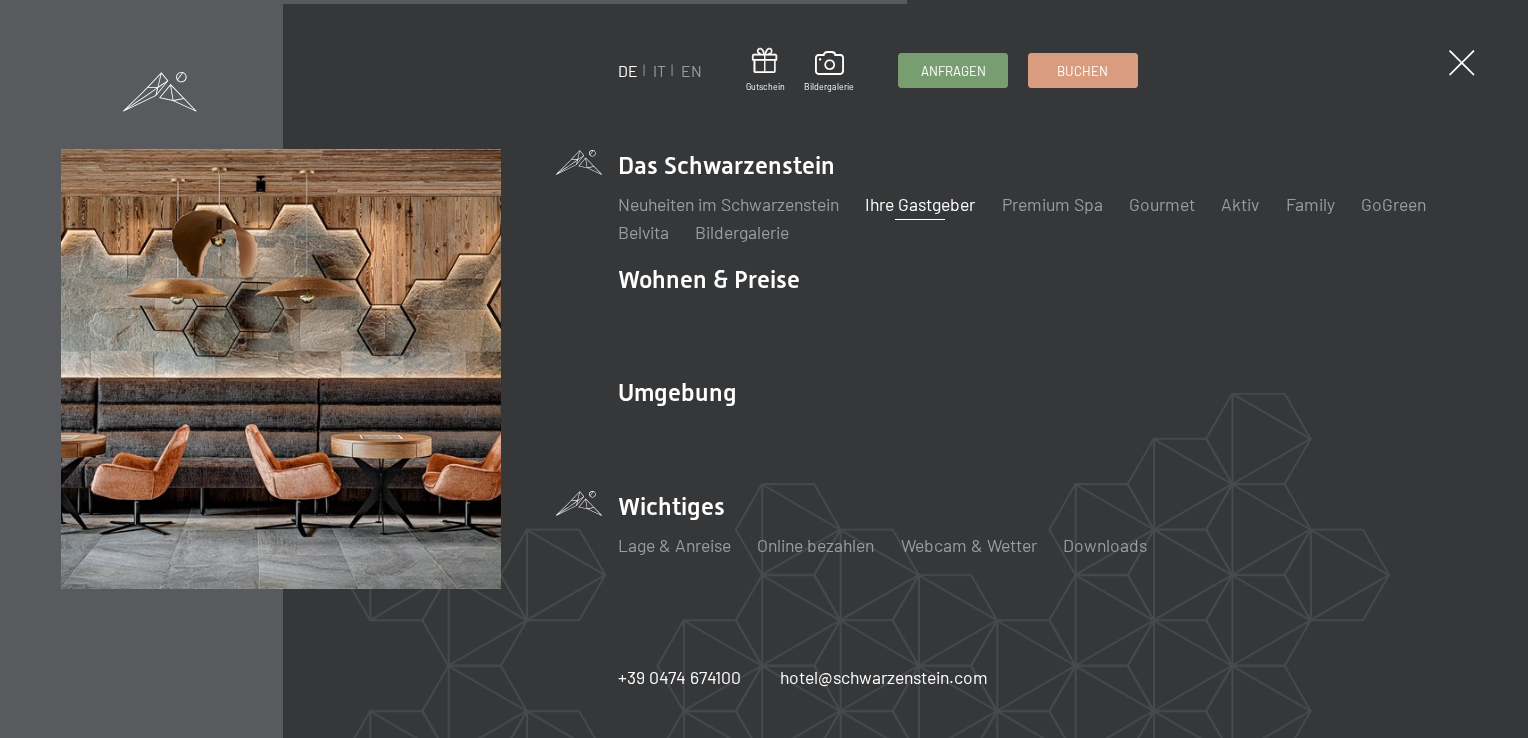 click on "Online bezahlen" at bounding box center [815, 545] 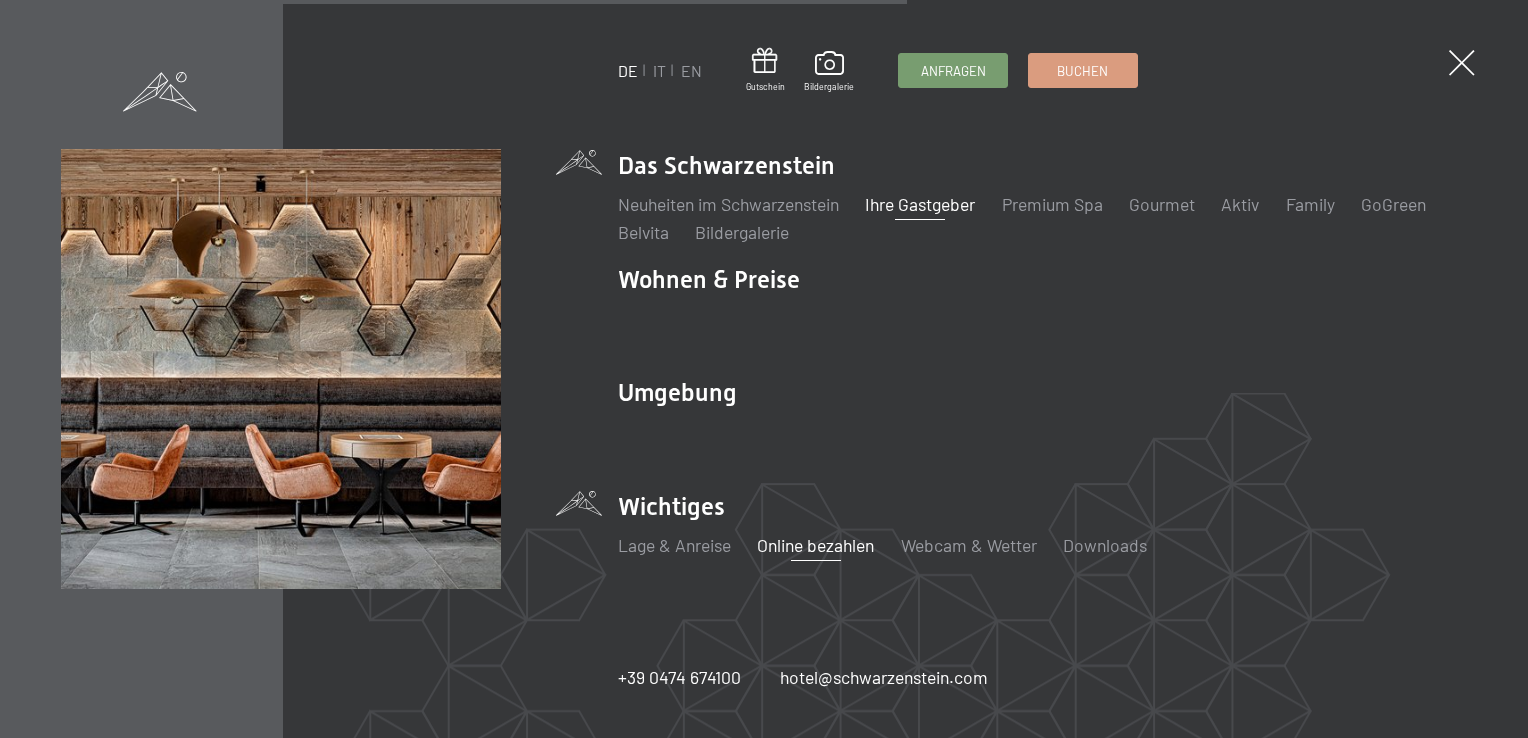 click on "Online bezahlen" at bounding box center [815, 545] 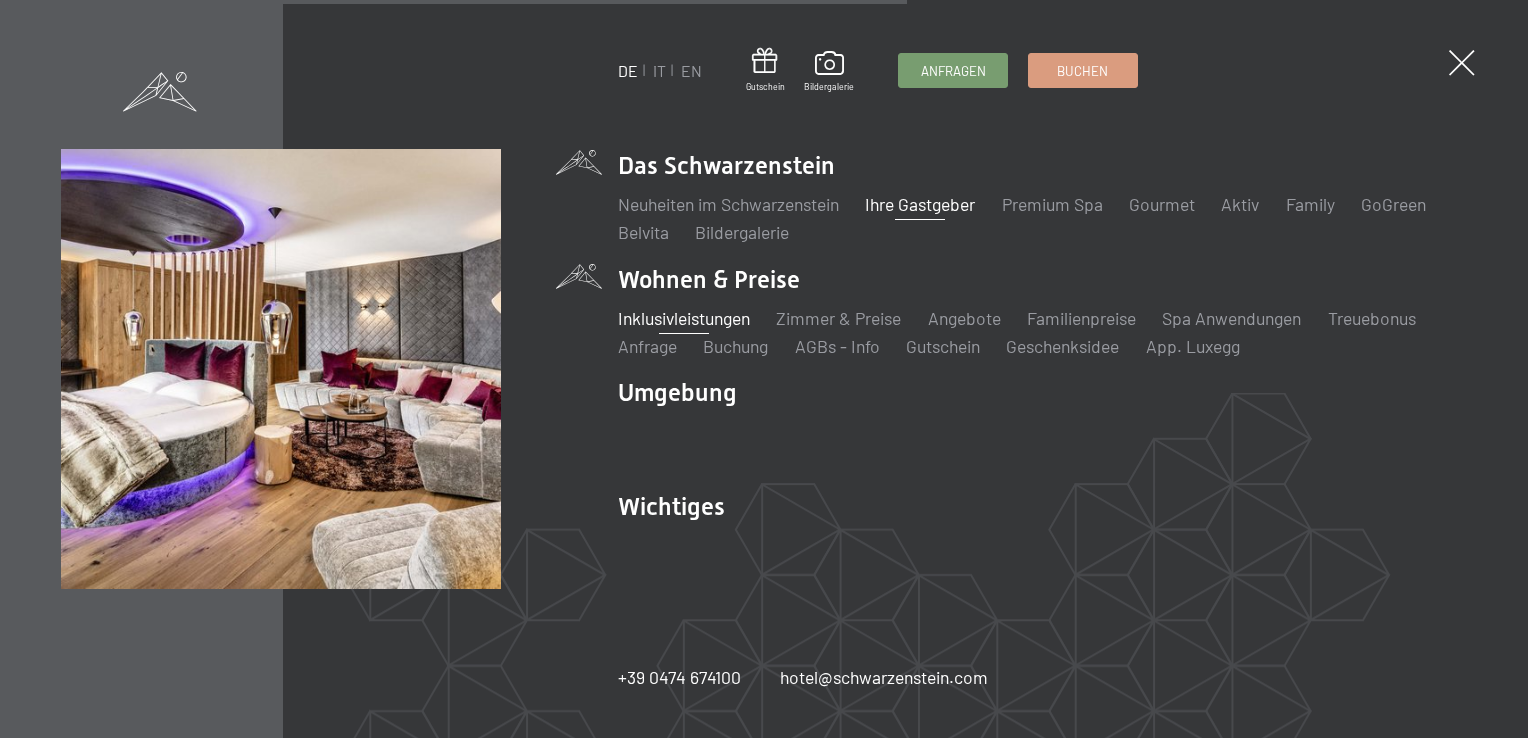 click on "Inklusivleistungen" at bounding box center (684, 318) 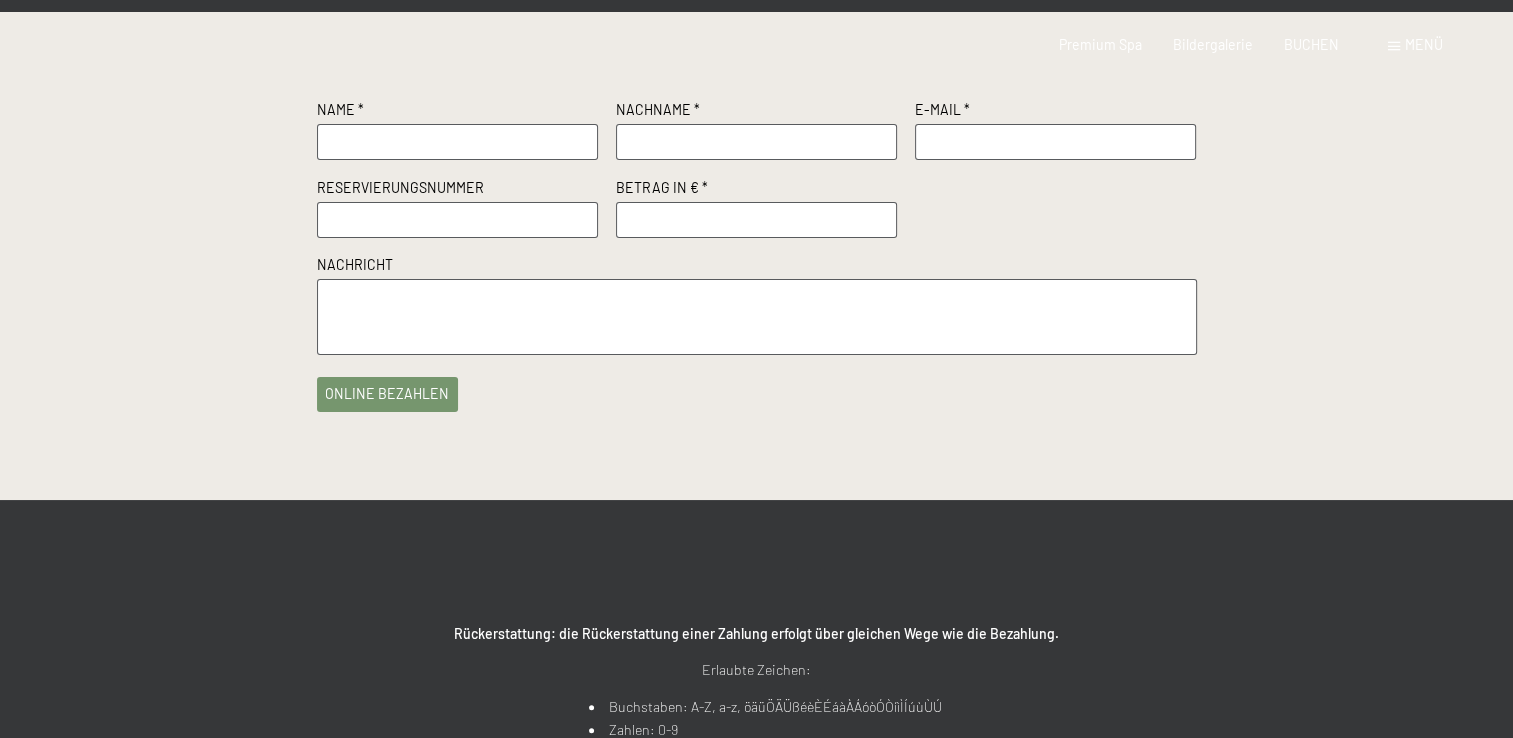 scroll, scrollTop: 0, scrollLeft: 0, axis: both 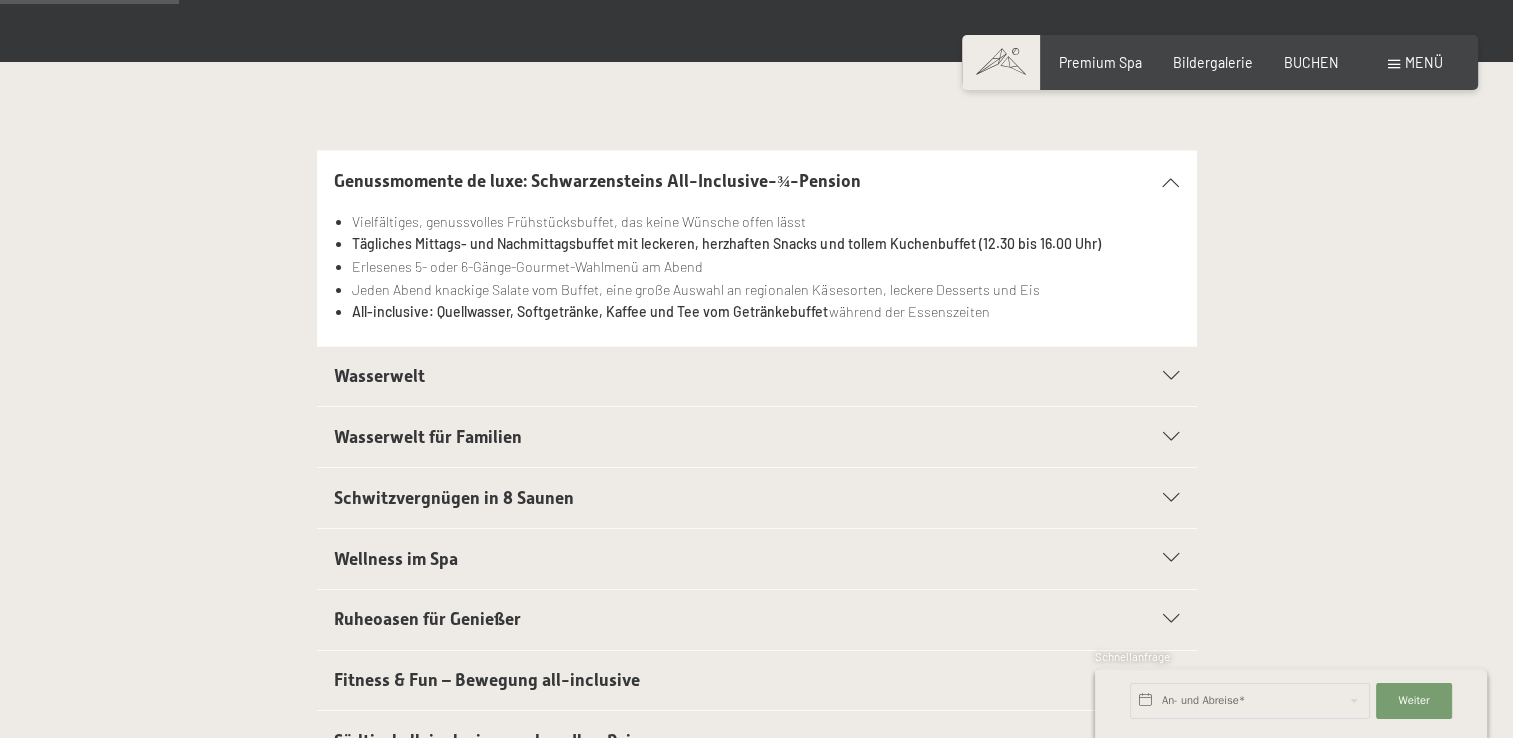 click on "Wasserwelt" at bounding box center (714, 376) 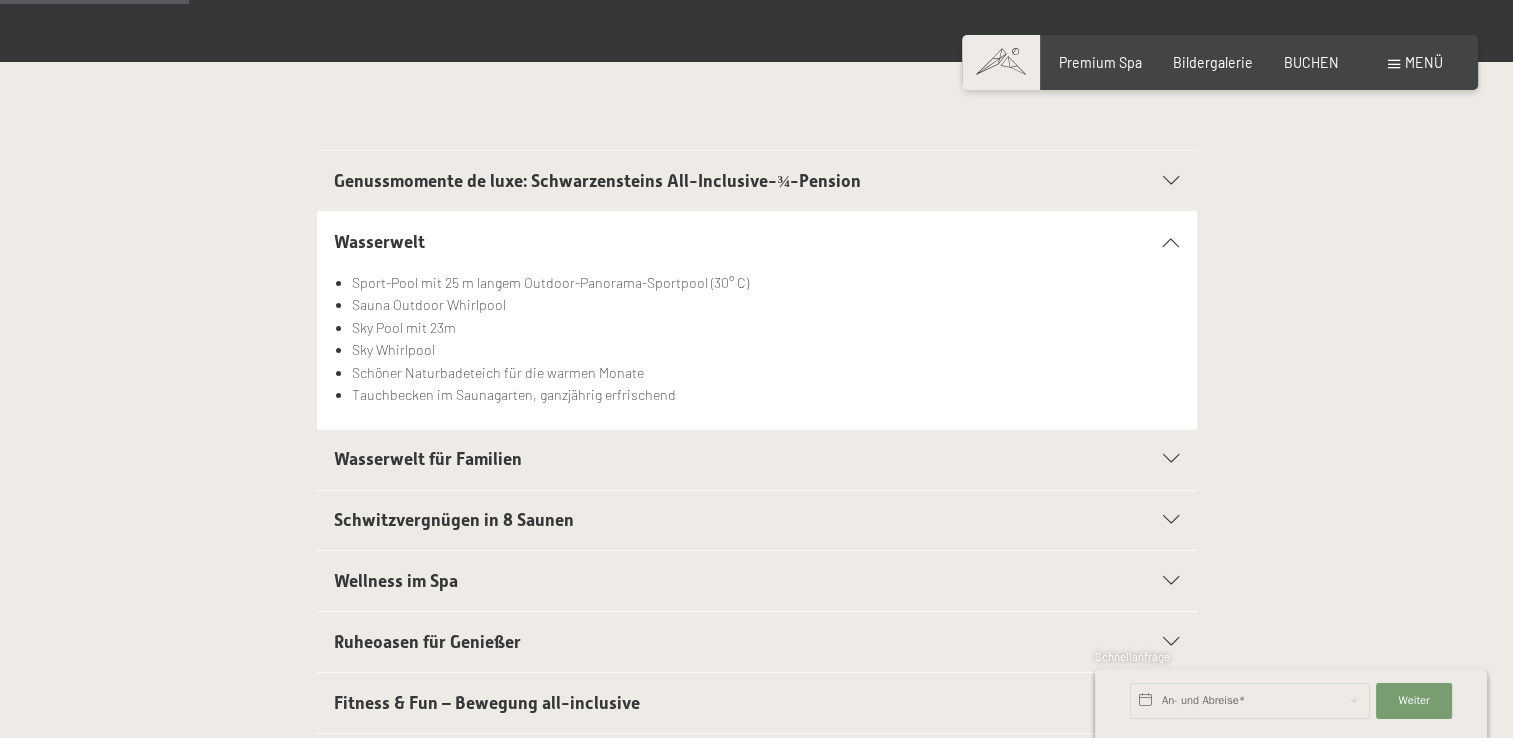 scroll, scrollTop: 500, scrollLeft: 0, axis: vertical 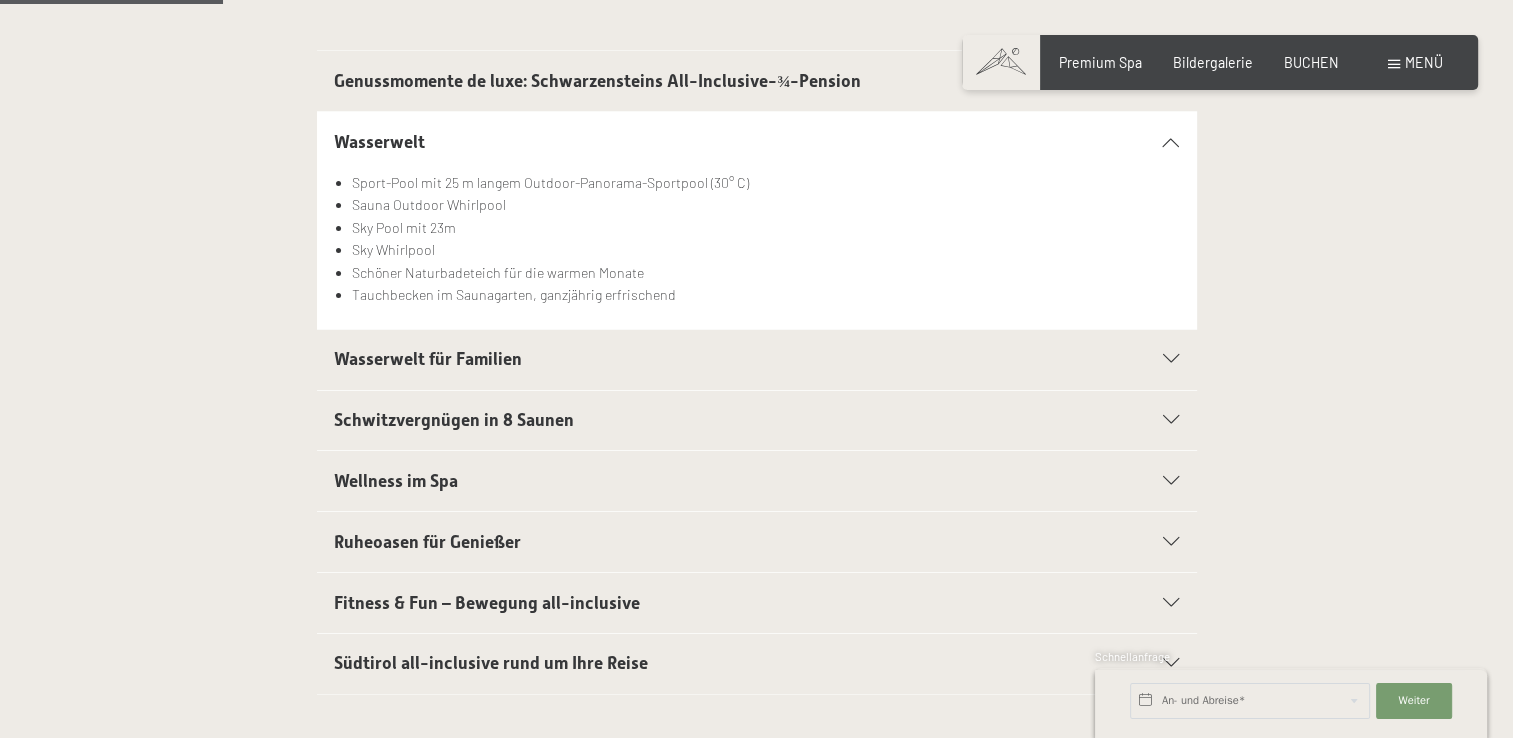 click on "Schwitzvergnügen in 8 Saunen" at bounding box center (714, 420) 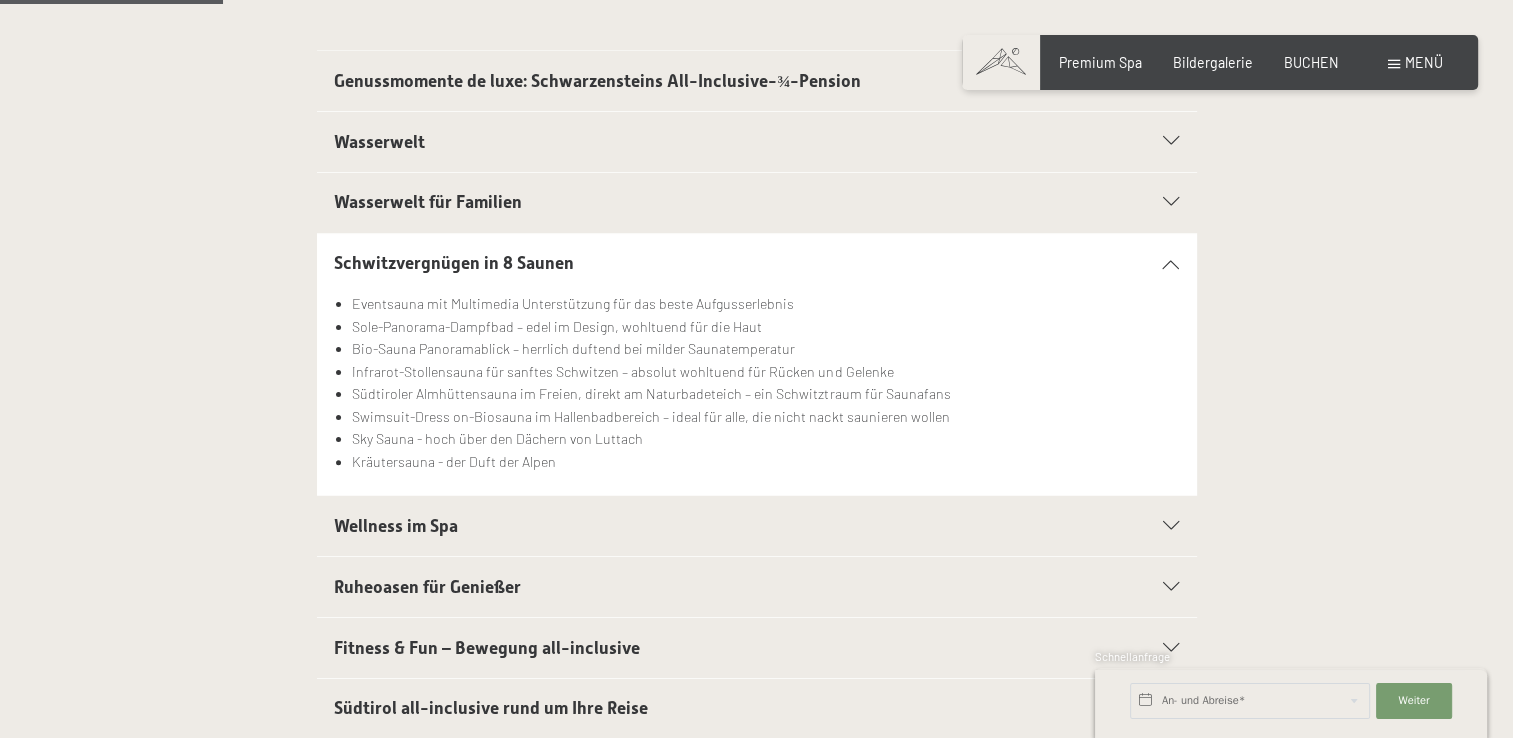 click on "Schwitzvergnügen in 8 Saunen" at bounding box center (714, 263) 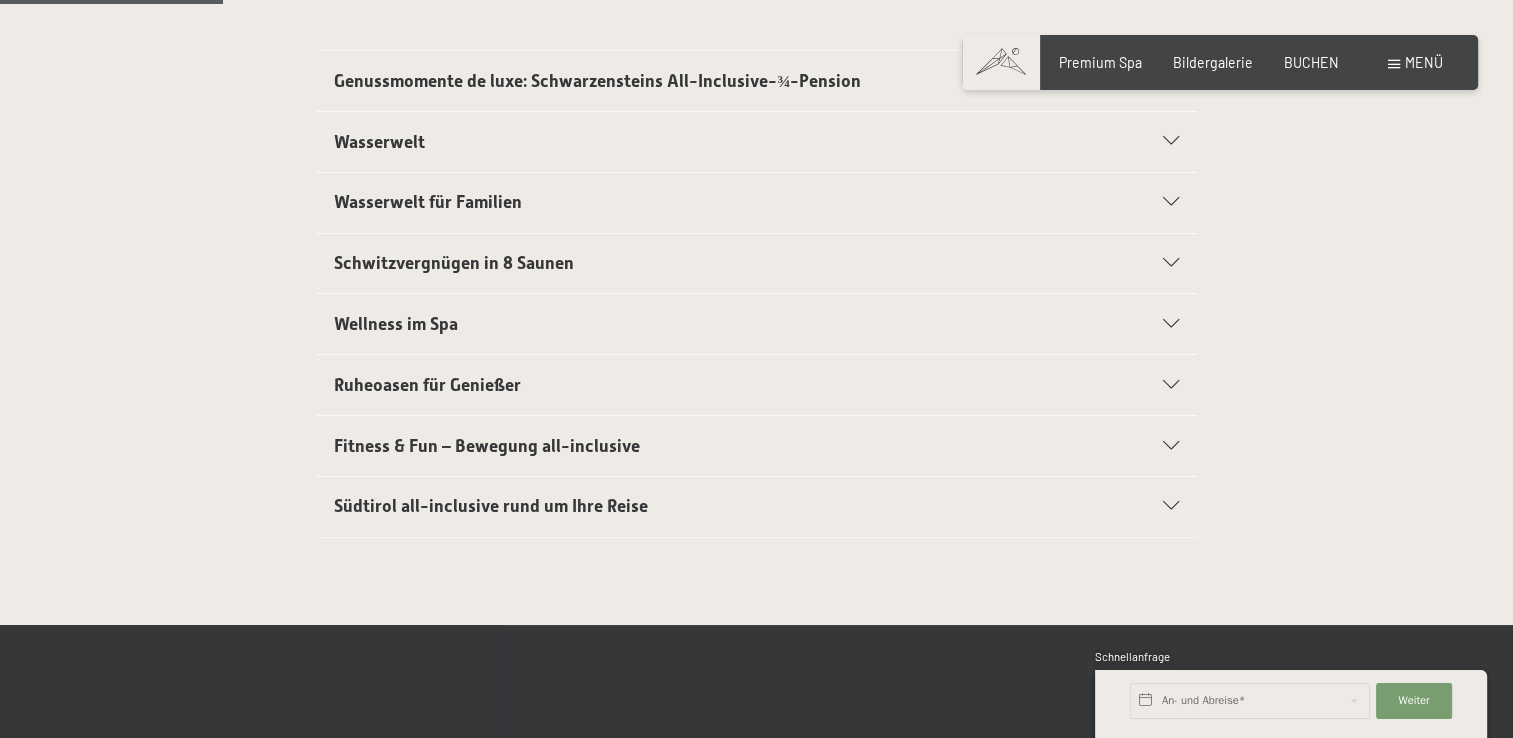 click on "Wasserwelt für Familien" at bounding box center [714, 202] 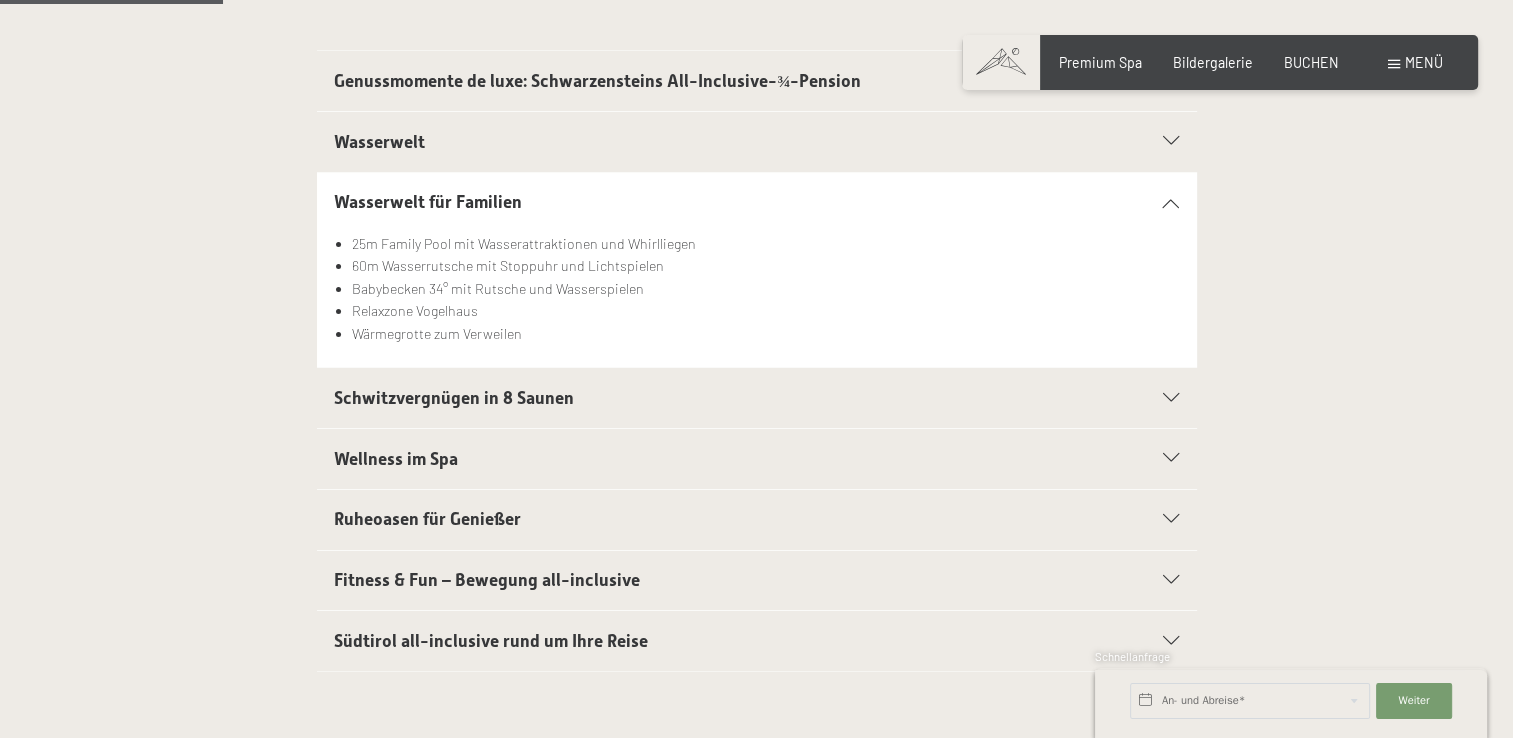 click on "Wasserwelt für Familien" at bounding box center (714, 202) 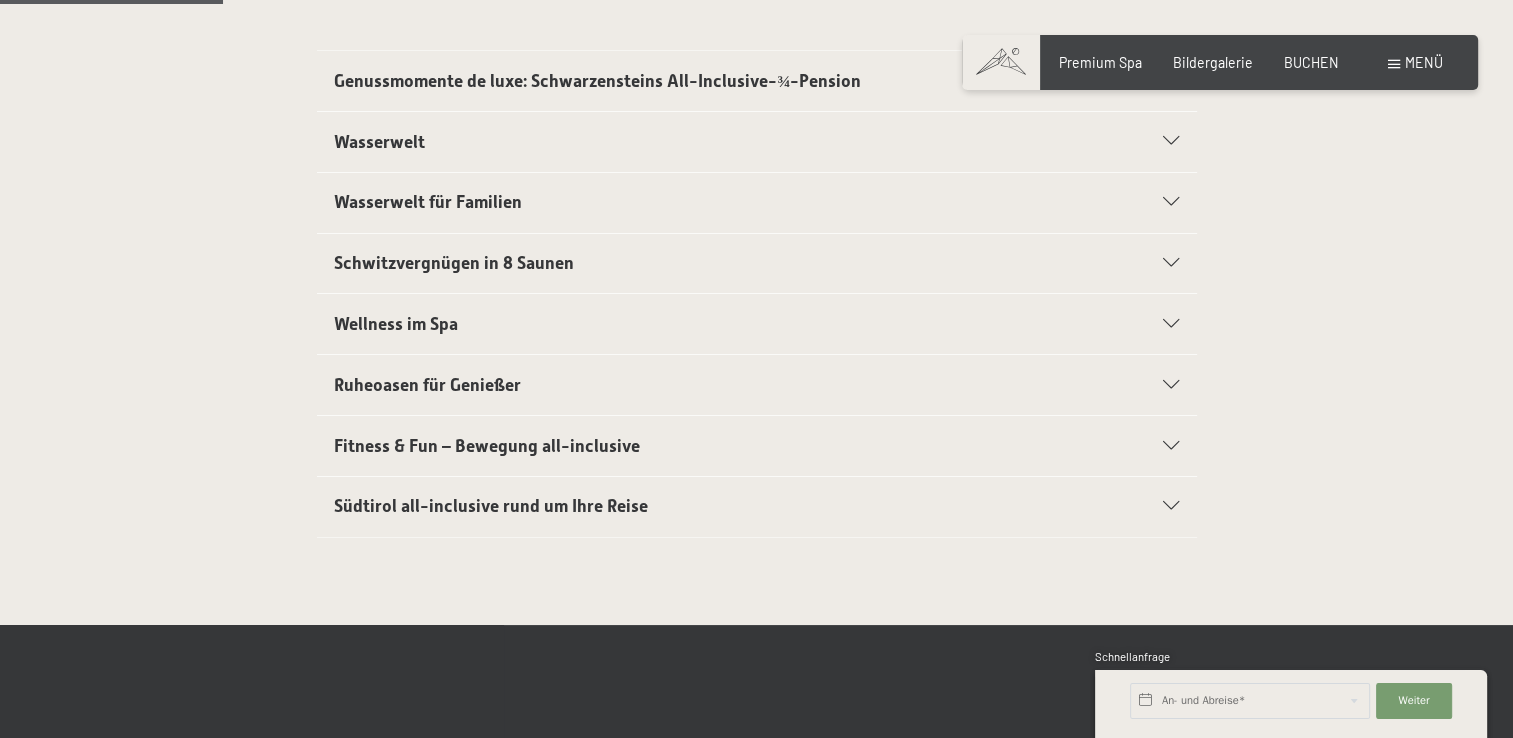 click on "Wellness im Spa" at bounding box center (756, 324) 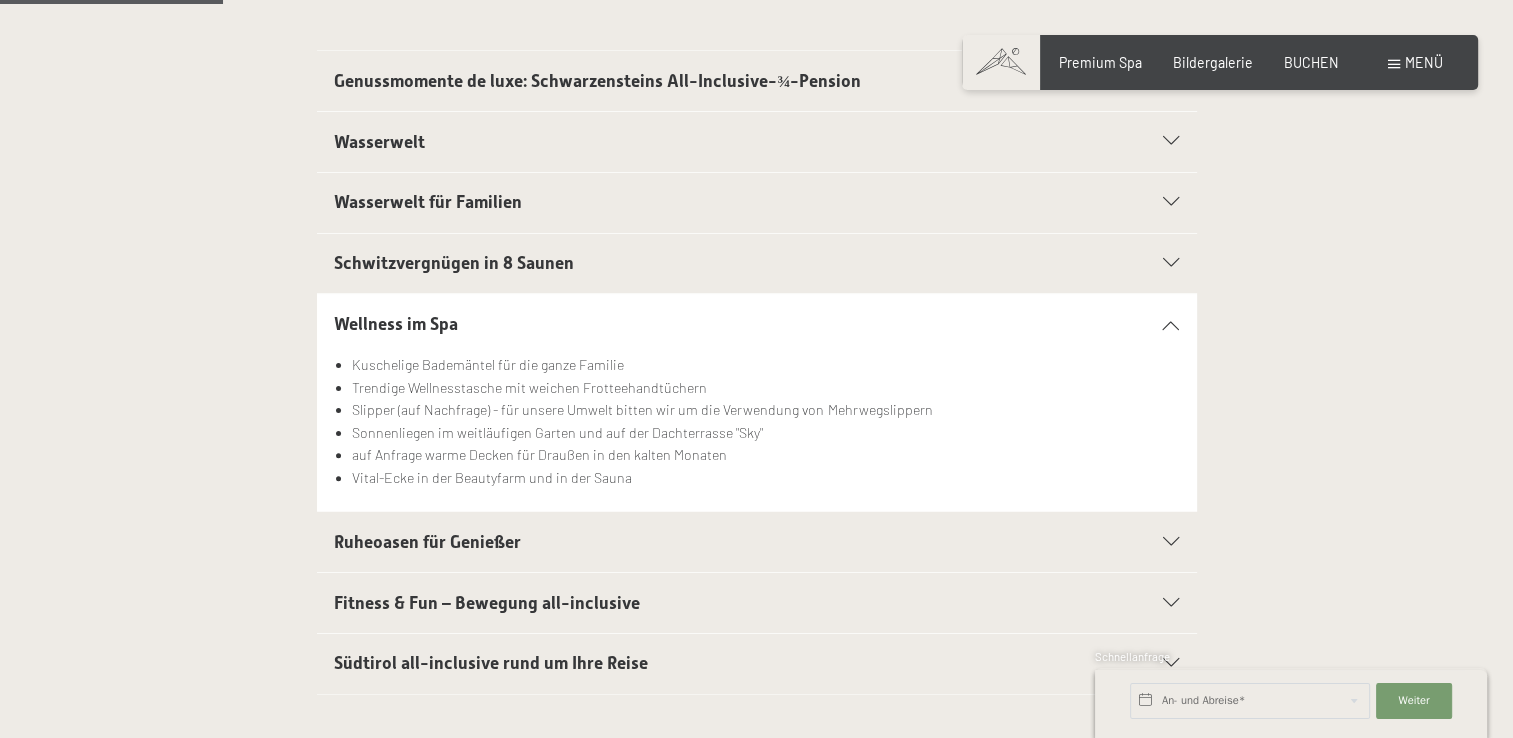 click on "Wellness im Spa" at bounding box center (714, 324) 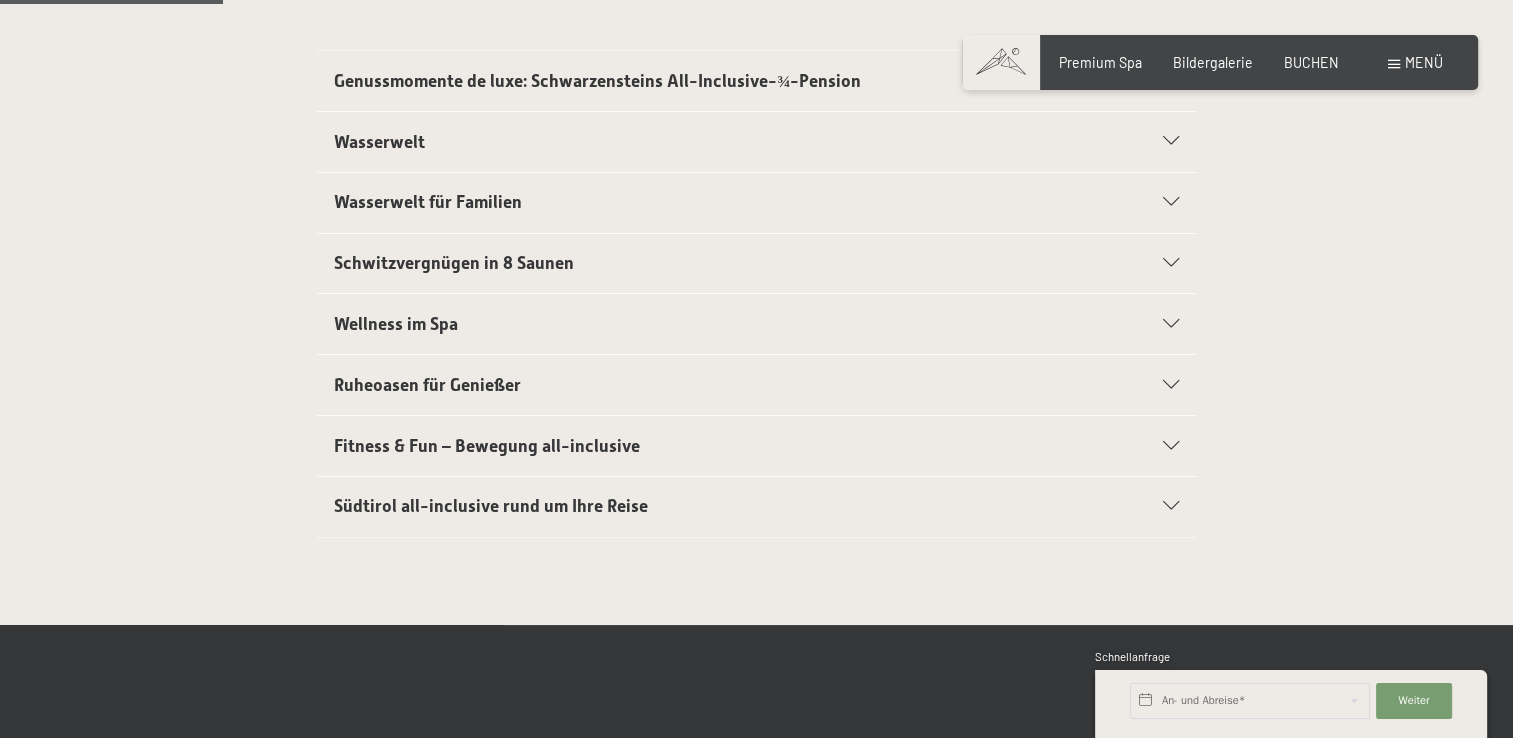 click on "Fitness & Fun – Bewegung all-inclusive" at bounding box center (756, 446) 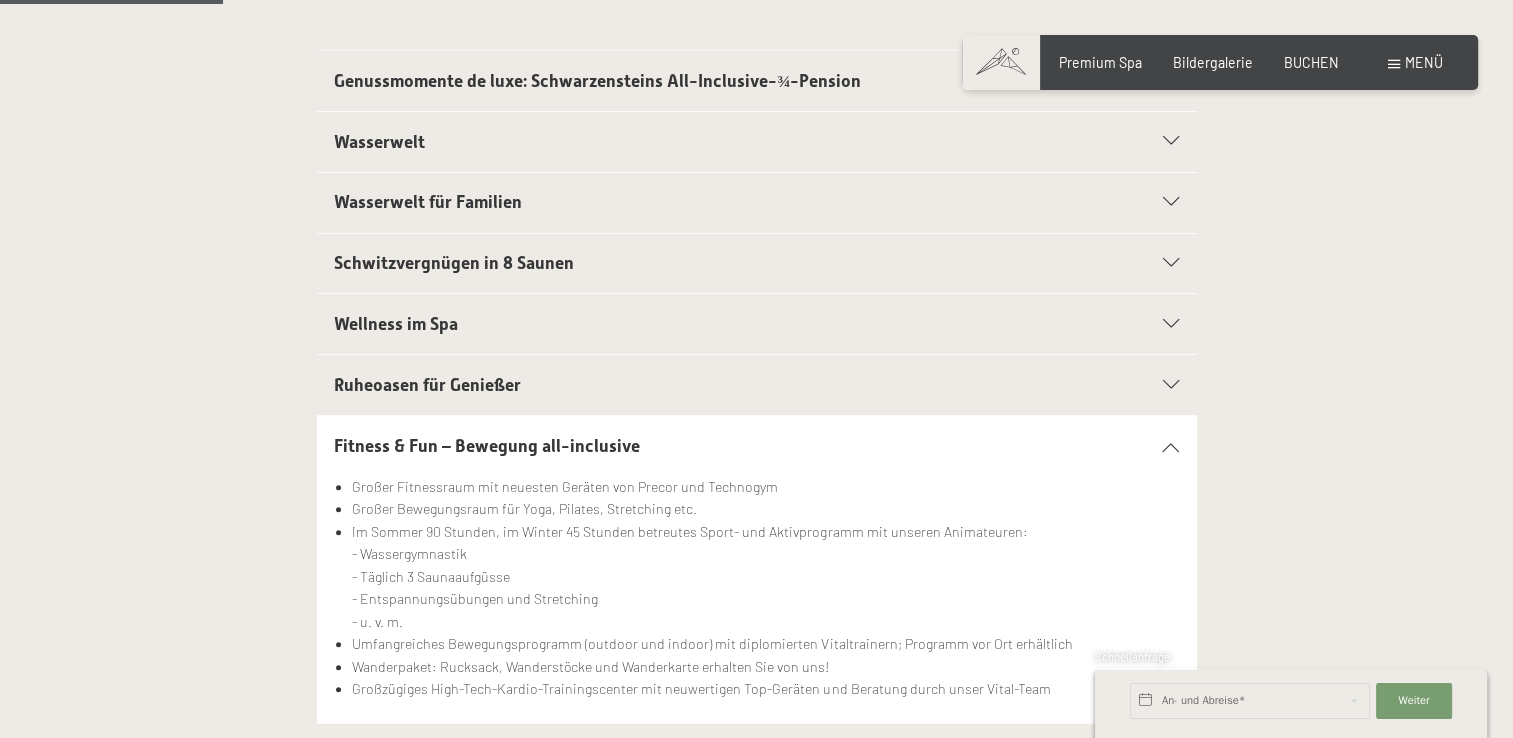 click on "Fitness & Fun – Bewegung all-inclusive" at bounding box center (714, 446) 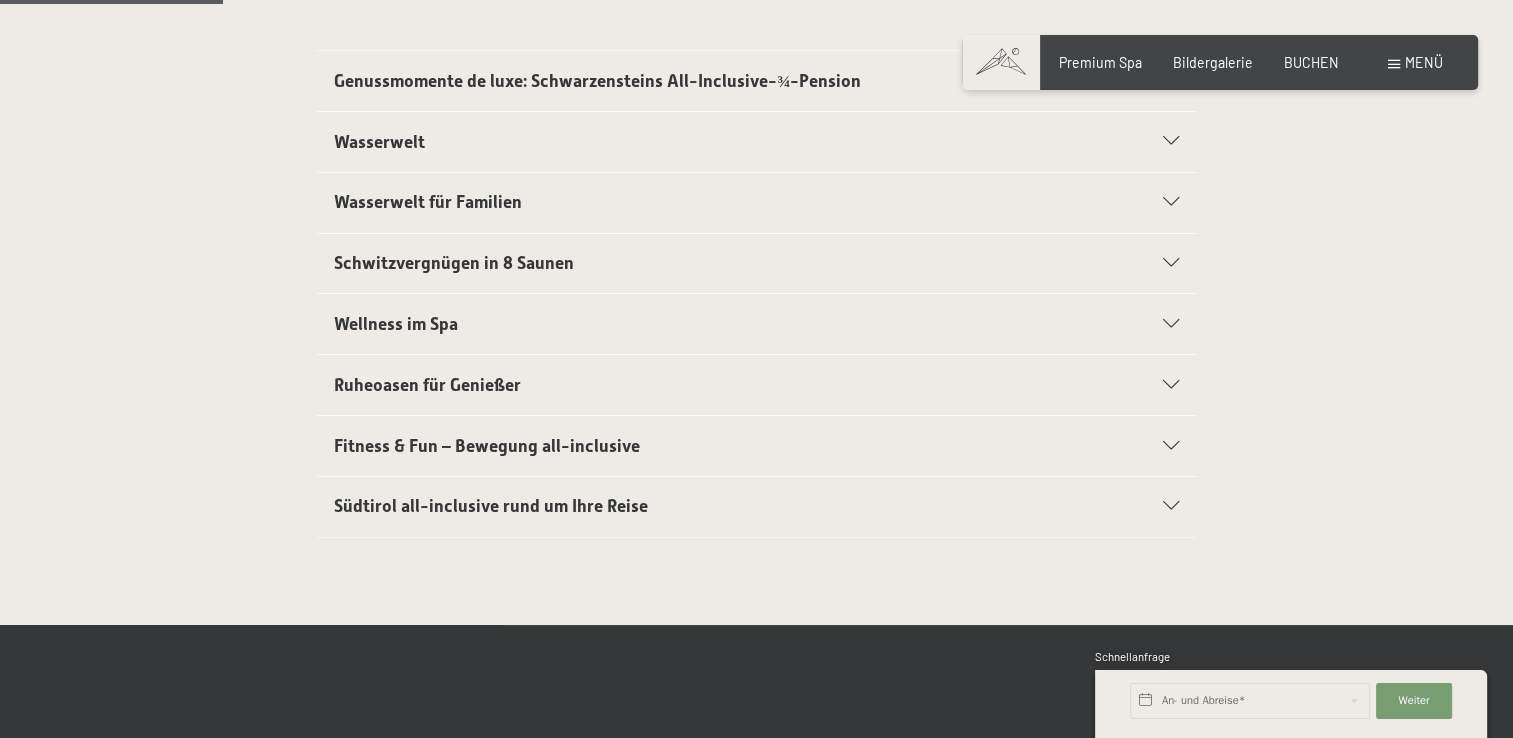 click on "Südtirol all-inclusive rund um Ihre Reise" at bounding box center (714, 506) 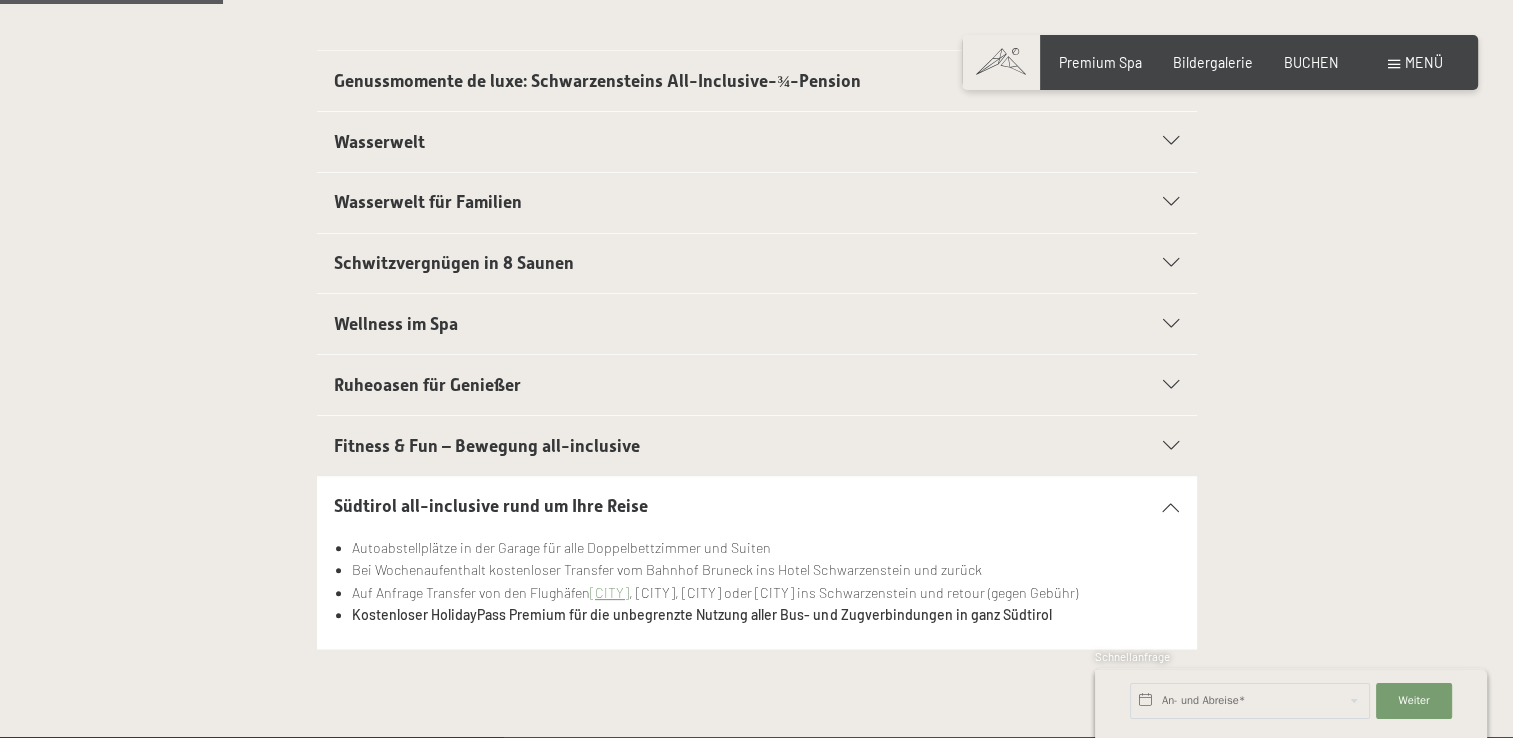 click on "Fitness & Fun – Bewegung all-inclusive" at bounding box center [756, 446] 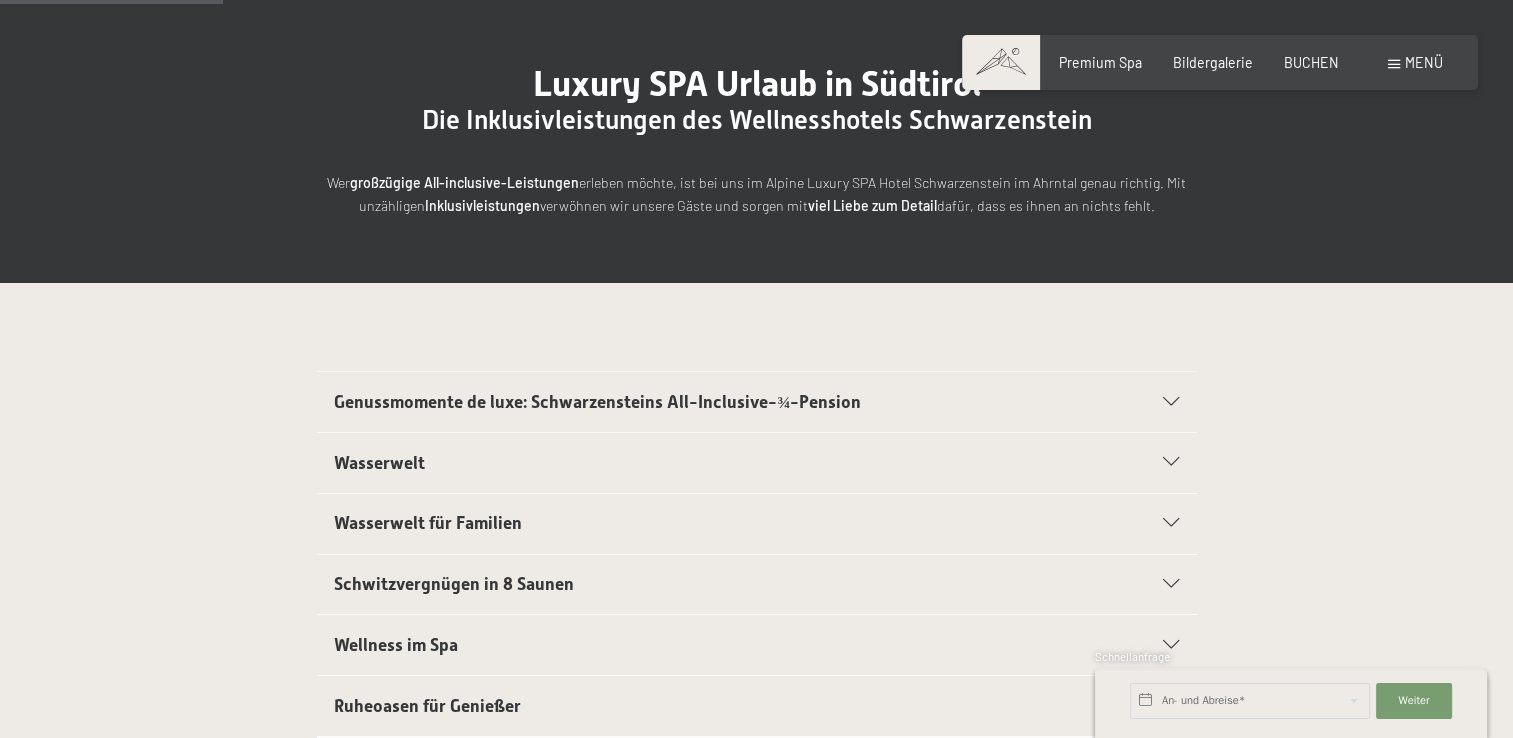 scroll, scrollTop: 100, scrollLeft: 0, axis: vertical 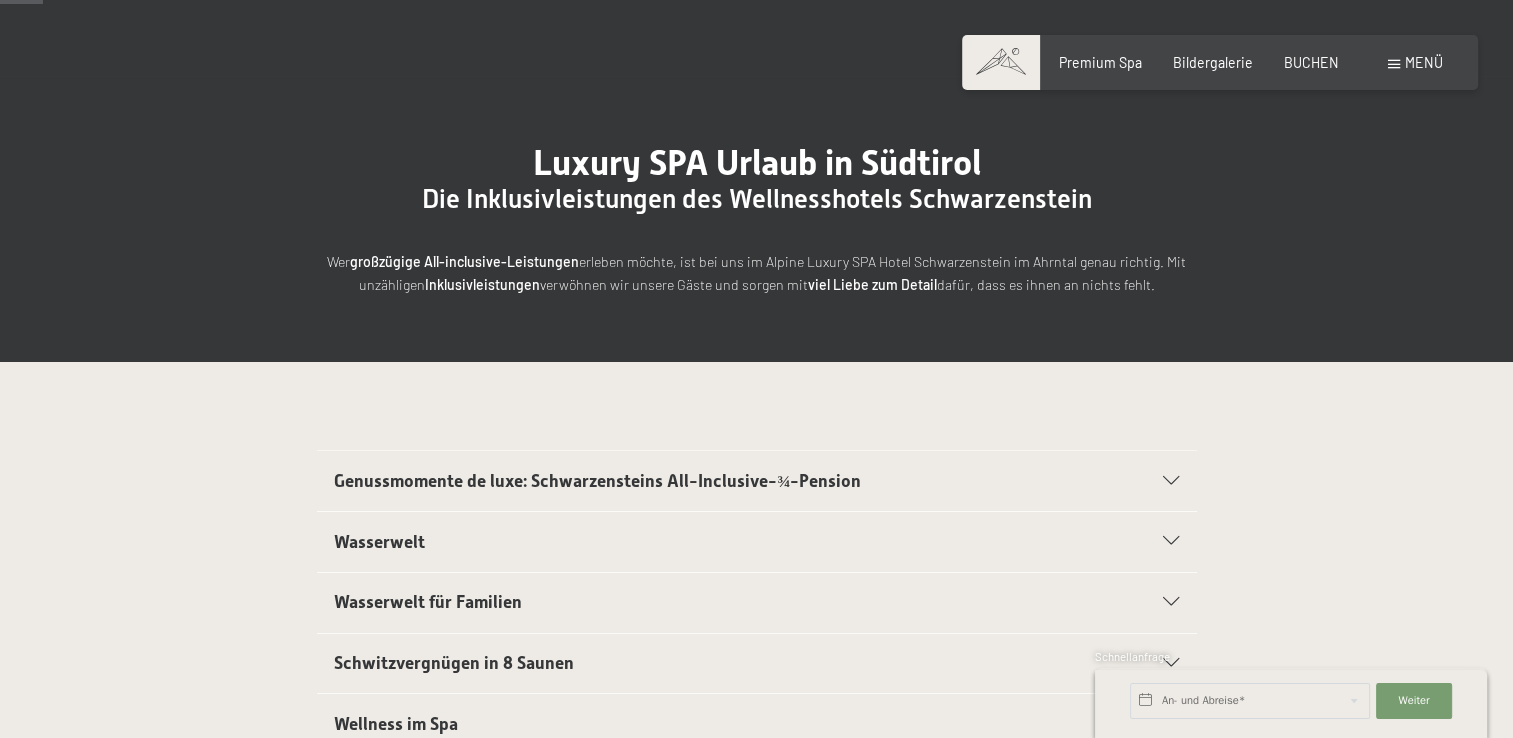 click on "Genussmomente de luxe: Schwarzensteins All-Inclusive-¾-Pension" at bounding box center (714, 481) 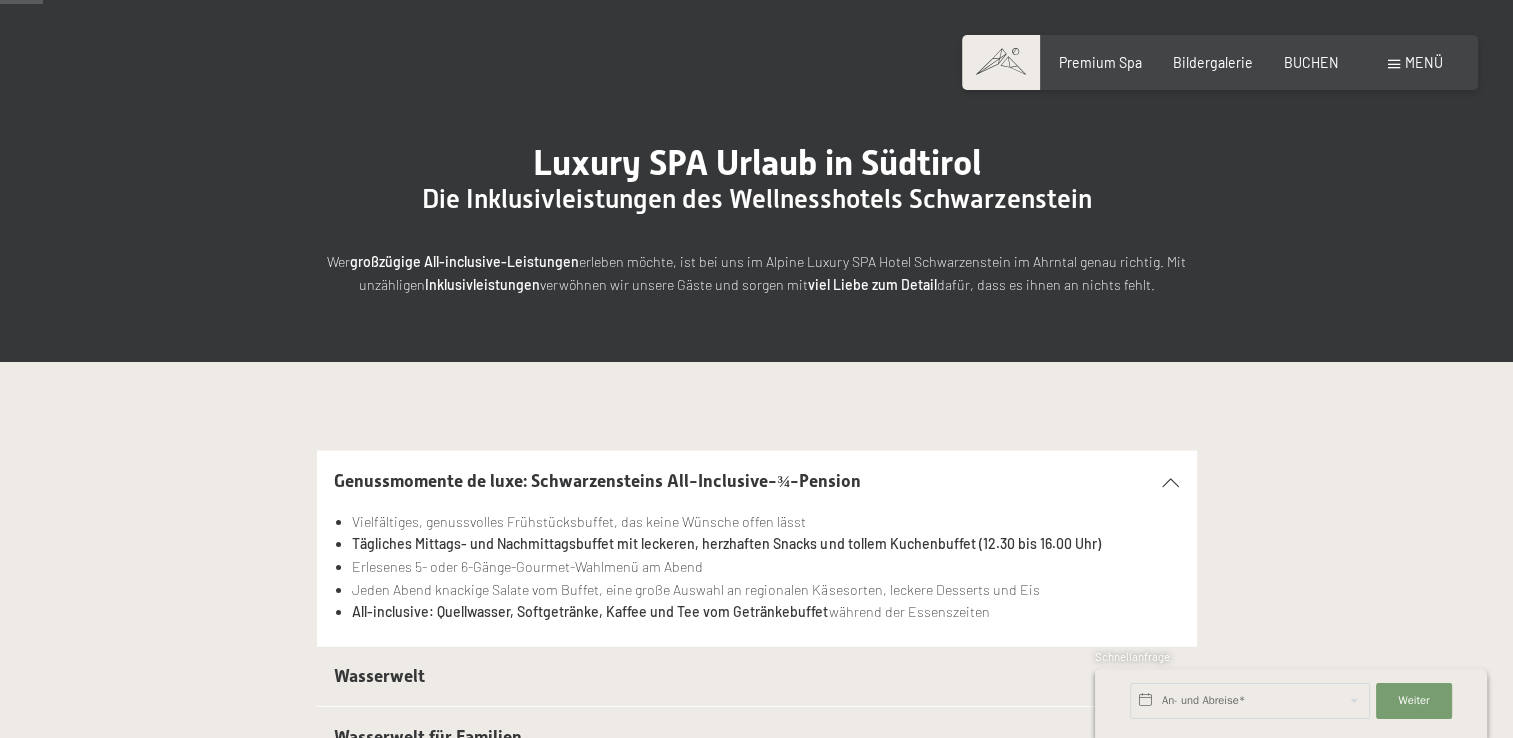 click on "Genussmomente de luxe: Schwarzensteins All-Inclusive-¾-Pension                       Vielfältiges, genussvolles Frühstücksbuffet, das keine Wünsche offen lässt   Tägliches Mittags- und Nachmittagsbuffet mit leckeren, herzhaften Snacks und tollem Kuchenbuffet (12.30 bis 16.00 Uhr)   Erlesenes 5- oder 6-Gänge-Gourmet-Wahlmenü am Abend   Jeden Abend knackige Salate vom Buffet, eine große Auswahl an regionalen Käsesorten, leckere Desserts und Eis   All-inclusive: Quellwasser, Softgetränke, Kaffee und Tee vom Getränkebuffet  während der Essenszeiten" at bounding box center [757, 548] 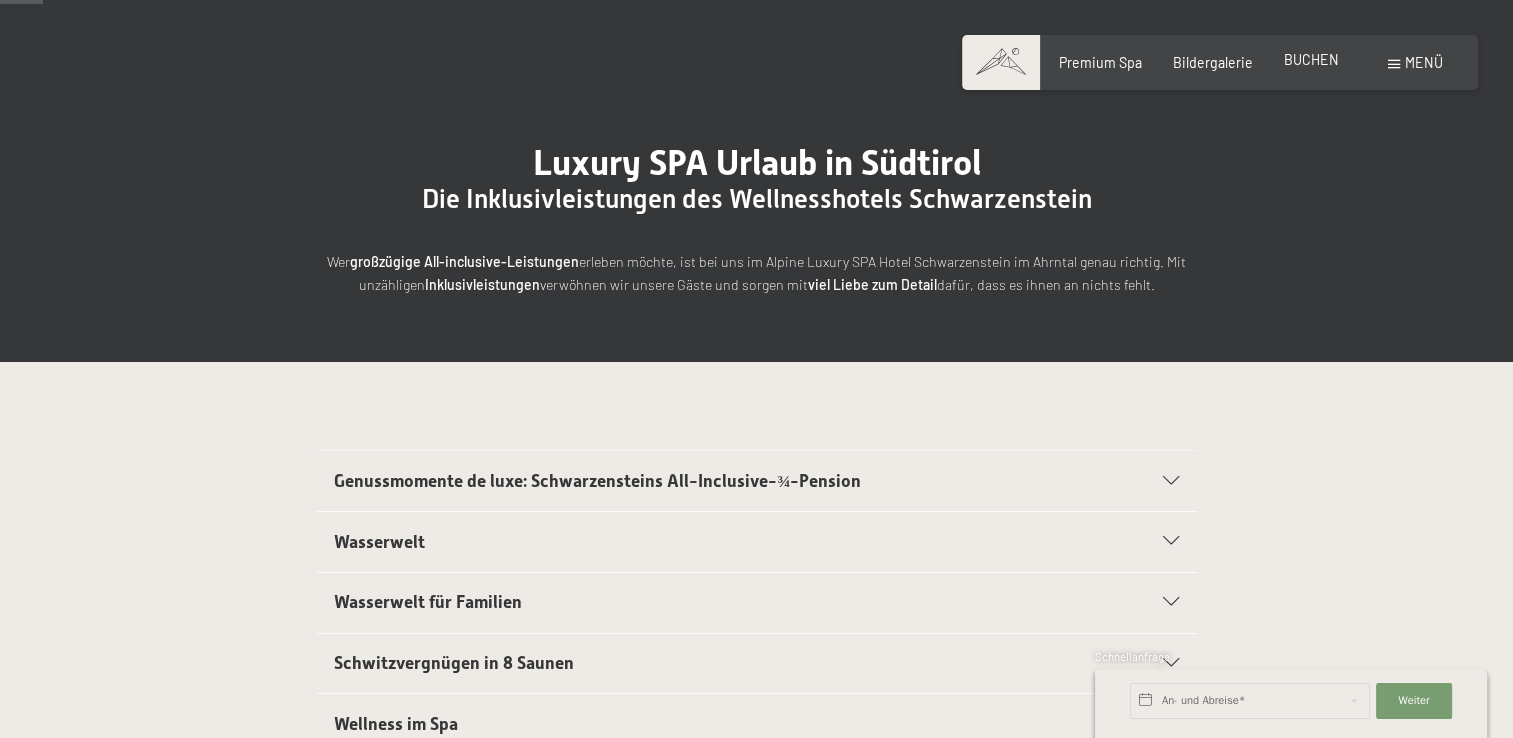 click on "BUCHEN" at bounding box center (1311, 59) 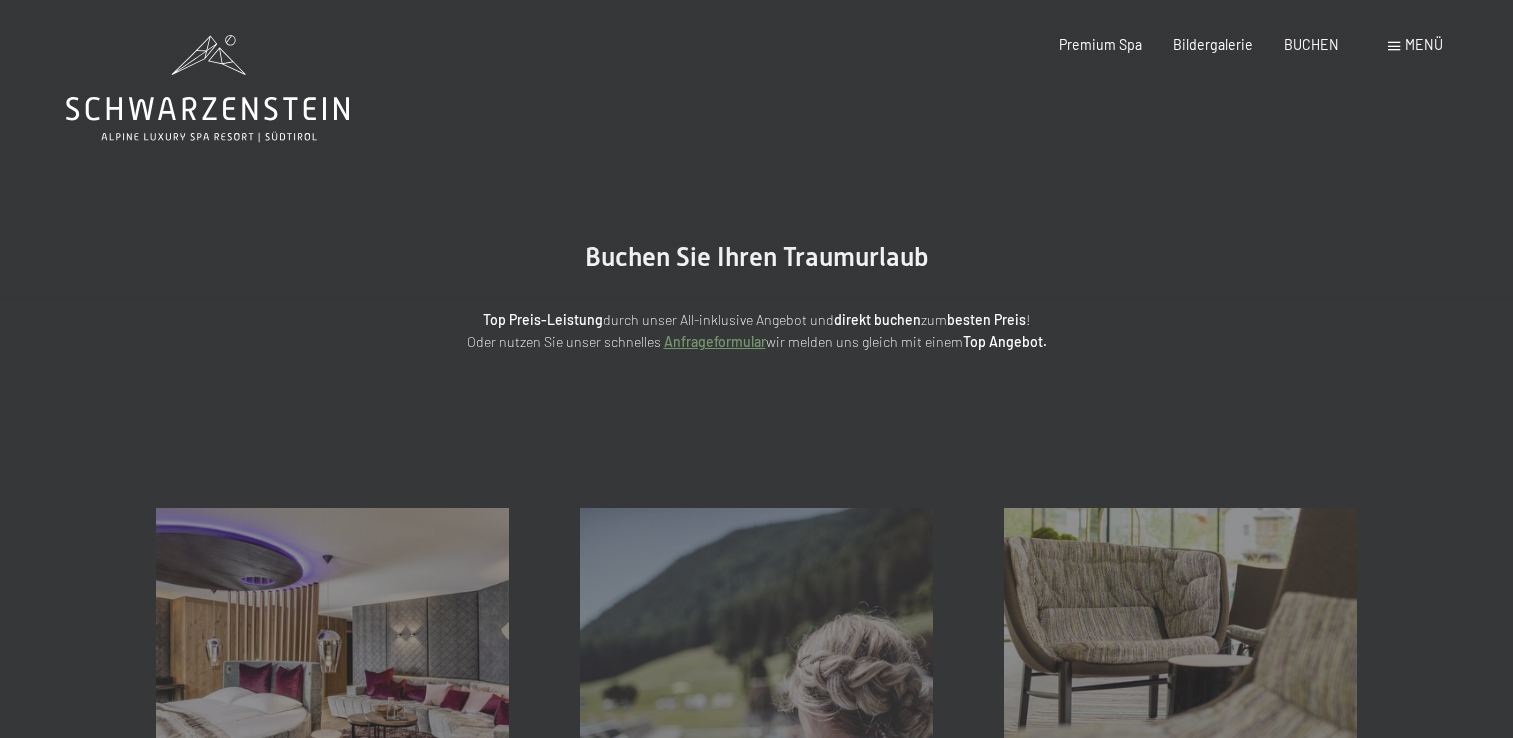 scroll, scrollTop: 0, scrollLeft: 0, axis: both 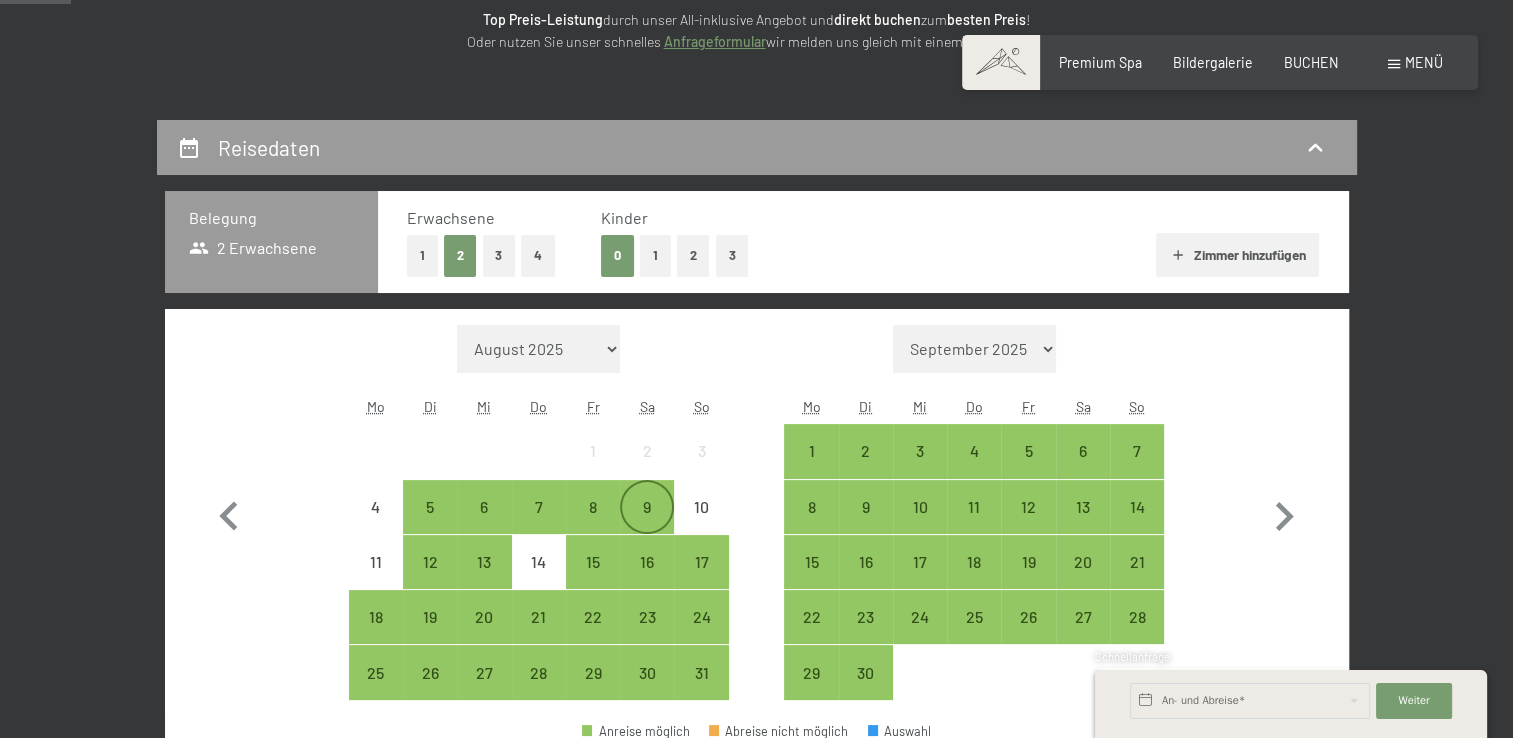 click on "9" at bounding box center [647, 524] 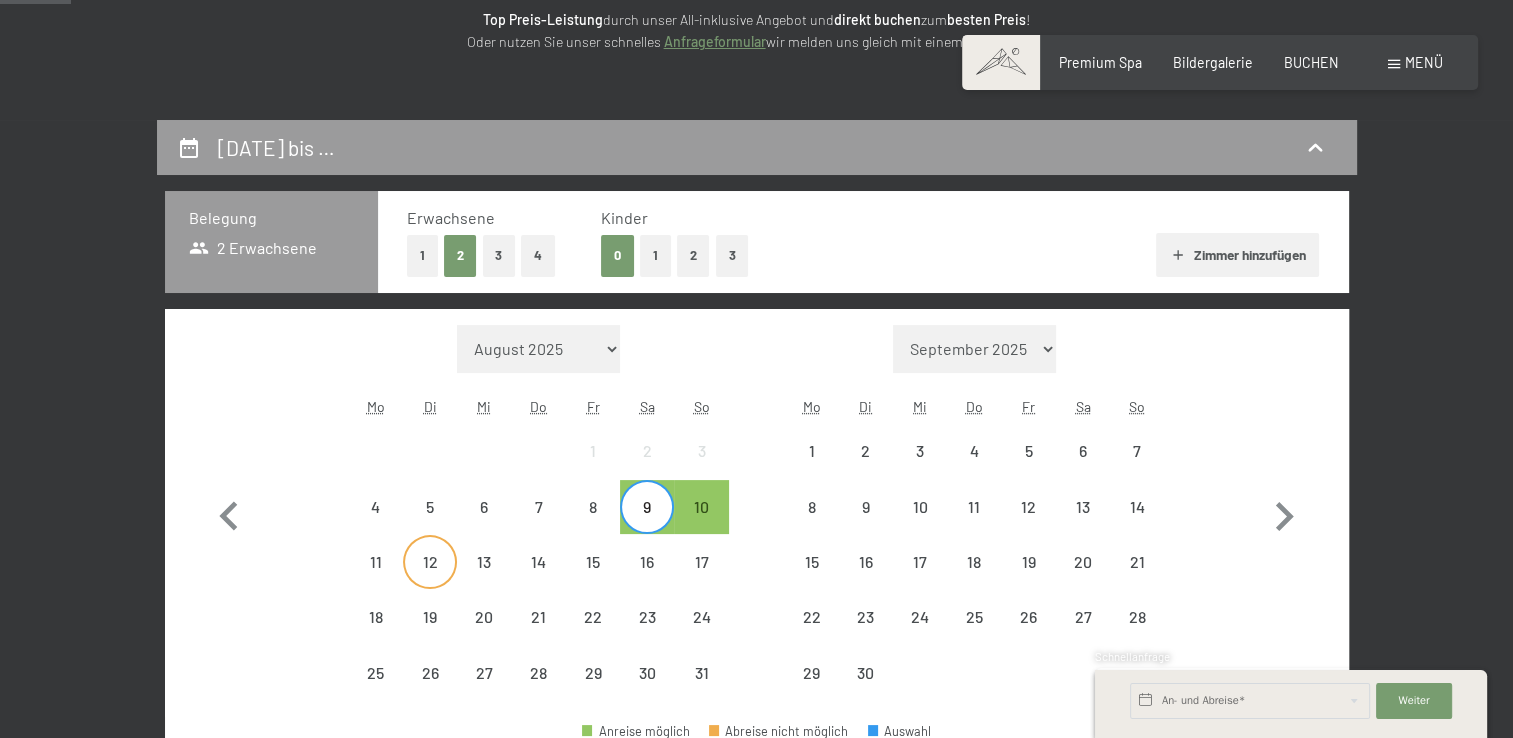 click on "12" at bounding box center (430, 579) 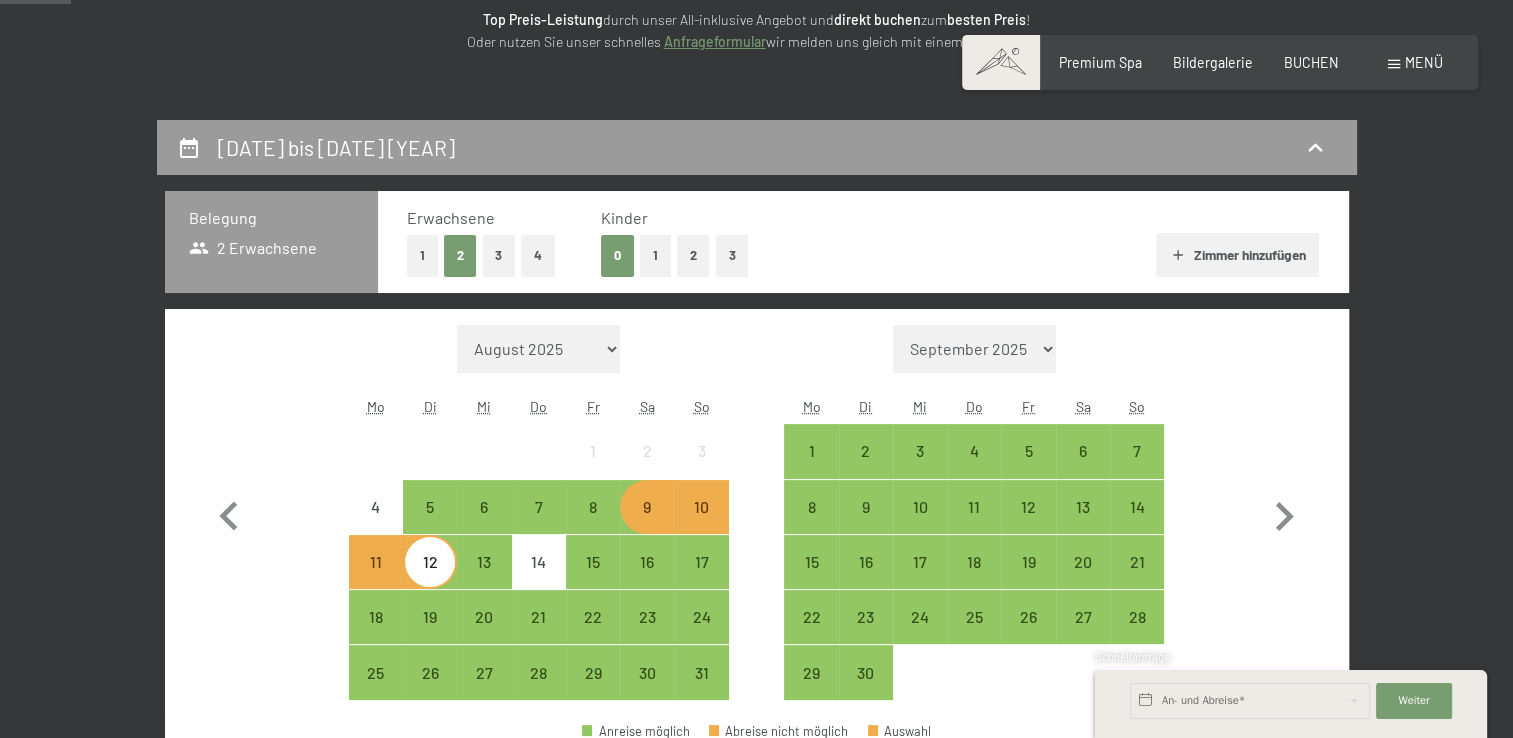 click on "13" at bounding box center (484, 562) 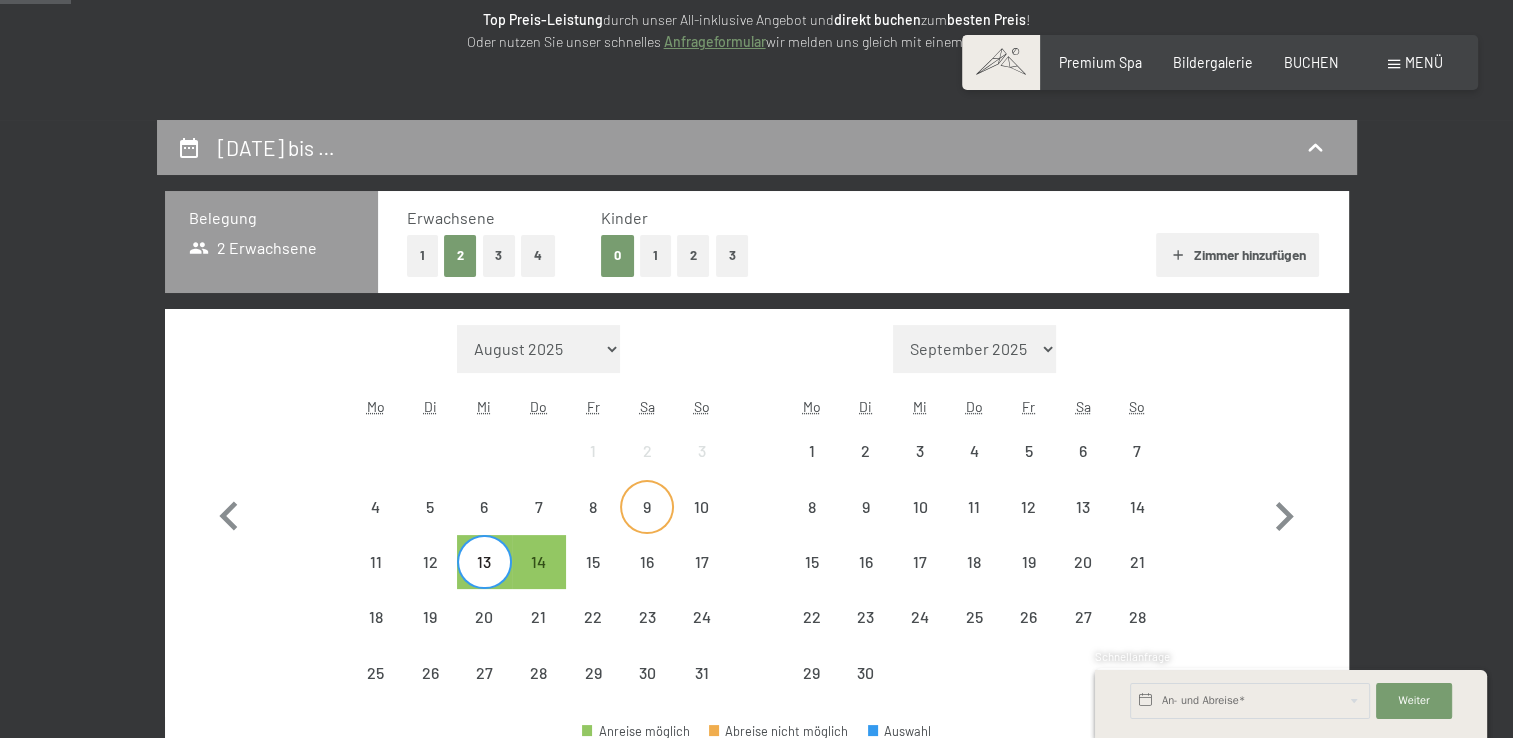 click on "9" at bounding box center (647, 524) 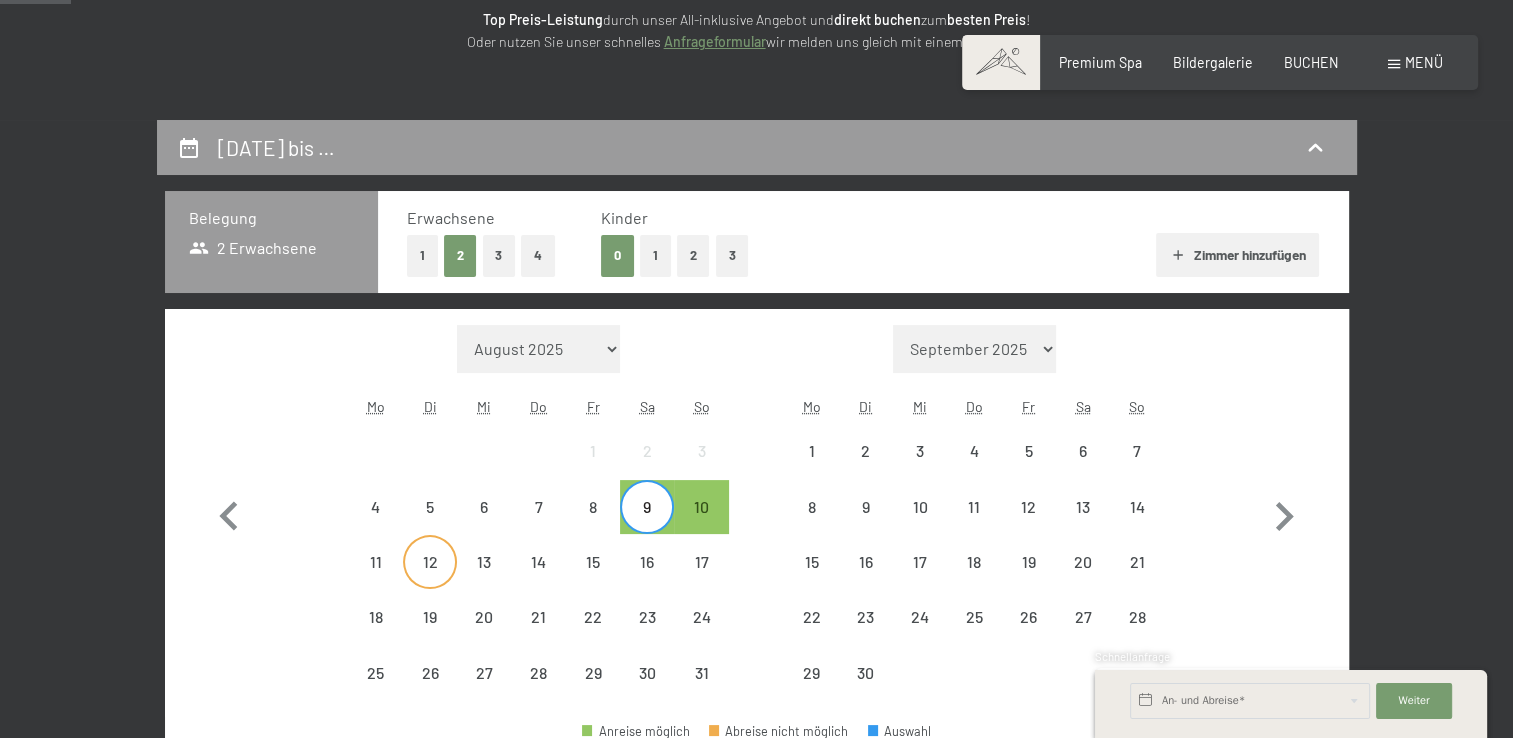 click on "12" at bounding box center [430, 579] 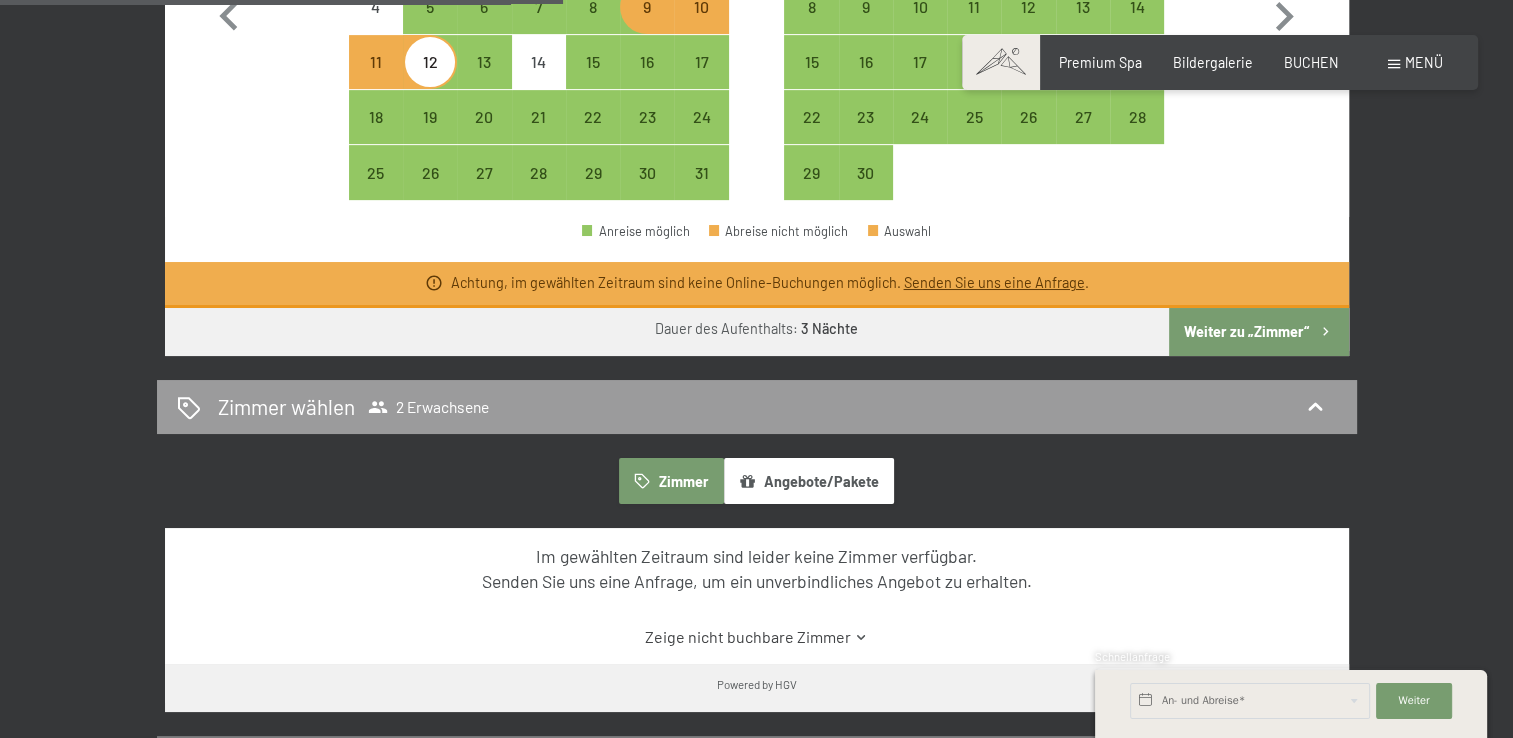 scroll, scrollTop: 600, scrollLeft: 0, axis: vertical 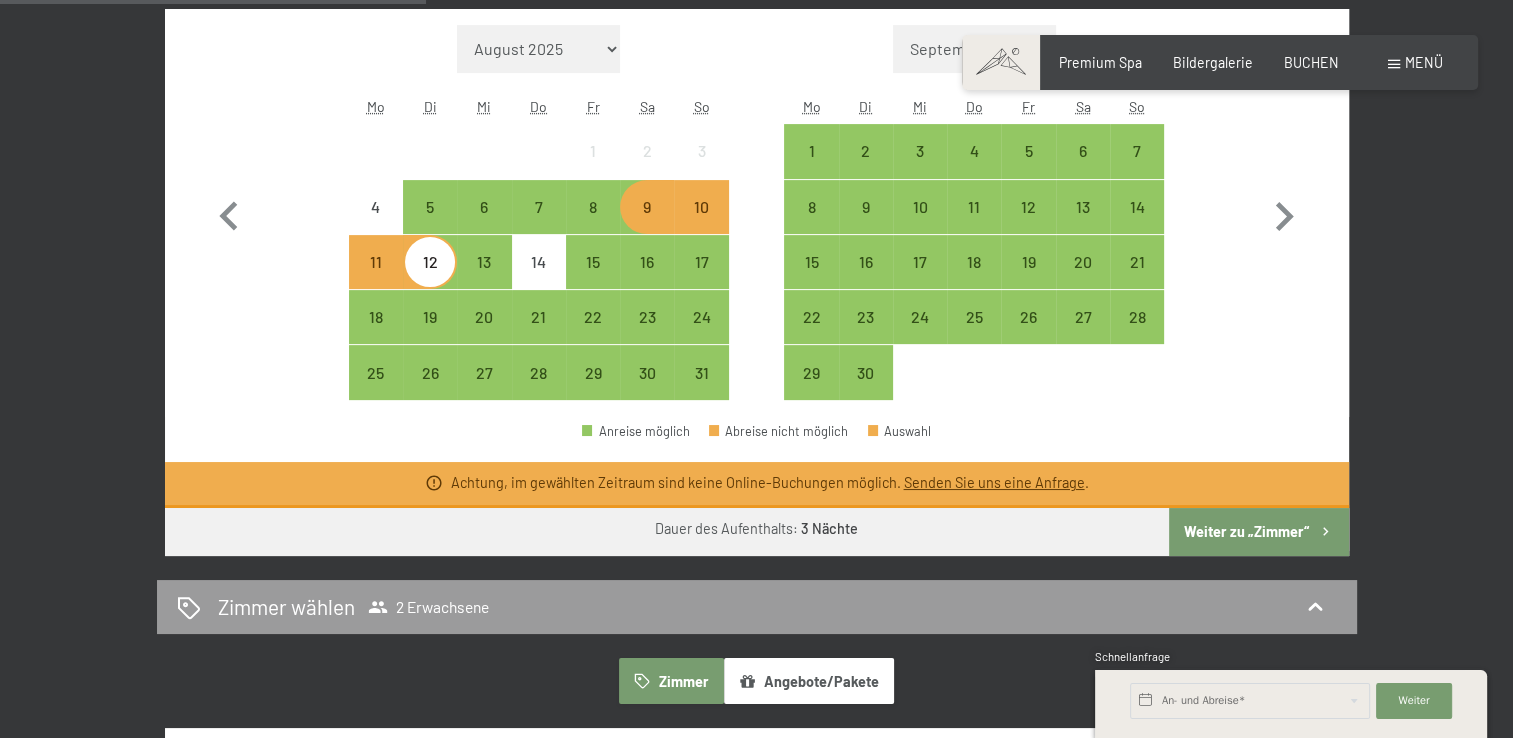 click on "10" at bounding box center (701, 224) 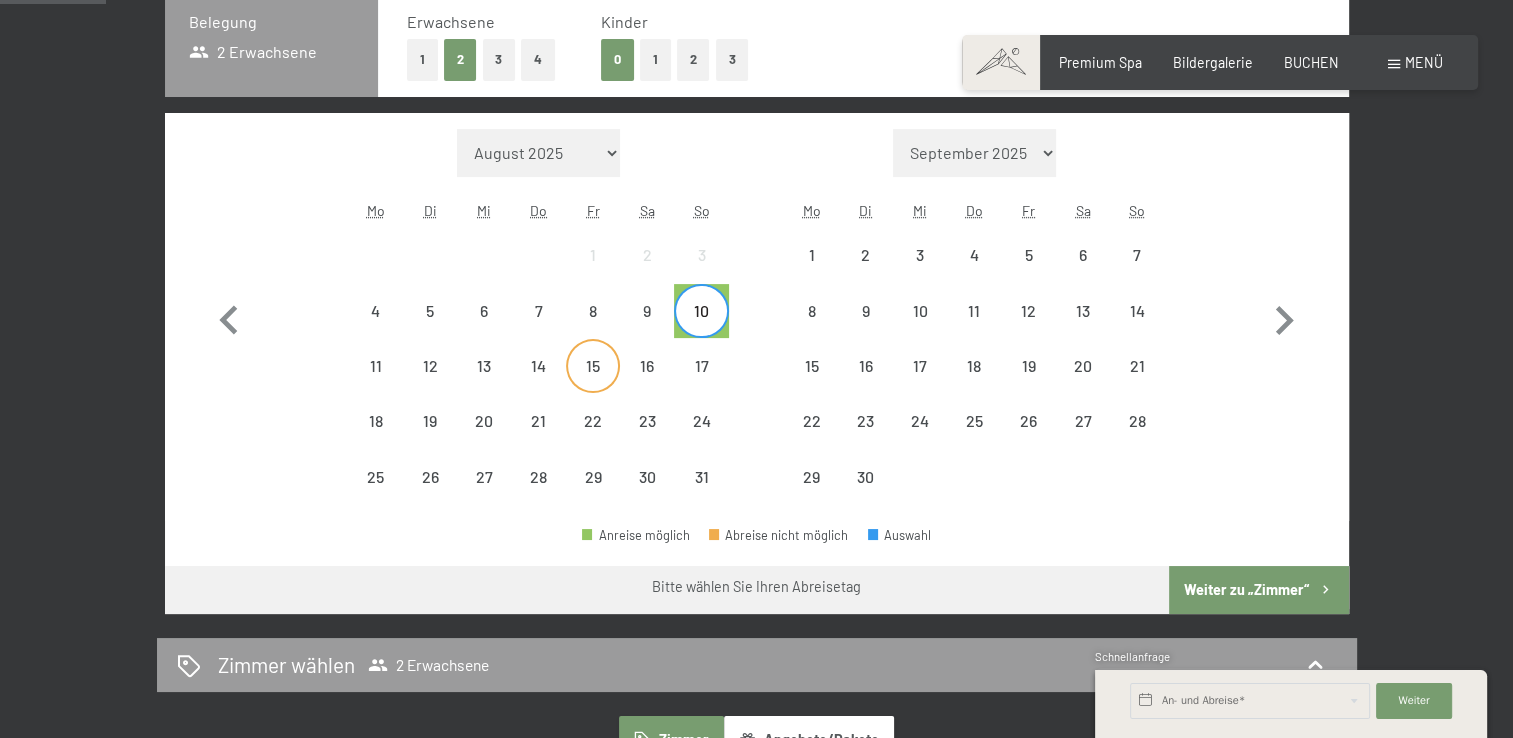 scroll, scrollTop: 400, scrollLeft: 0, axis: vertical 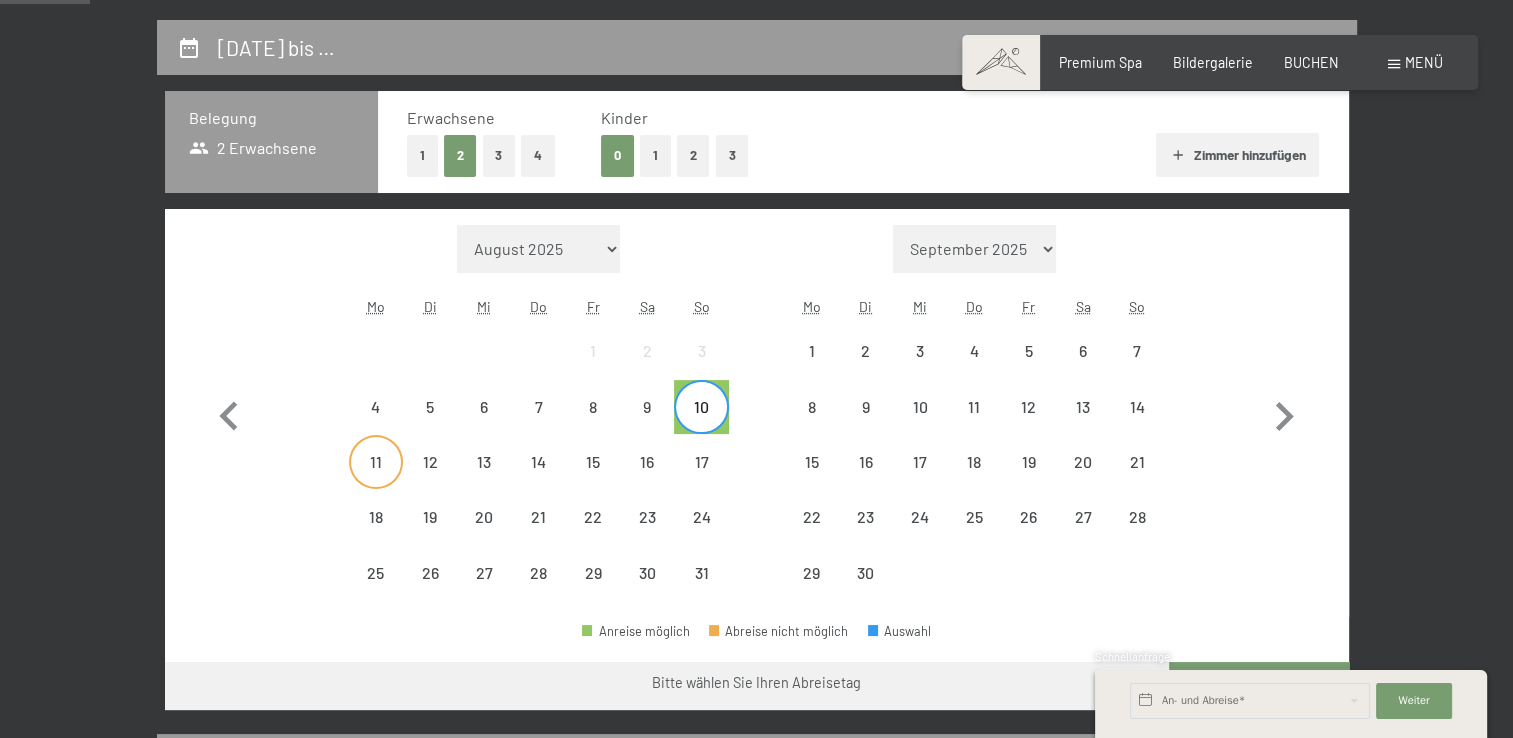 click on "11" at bounding box center (376, 479) 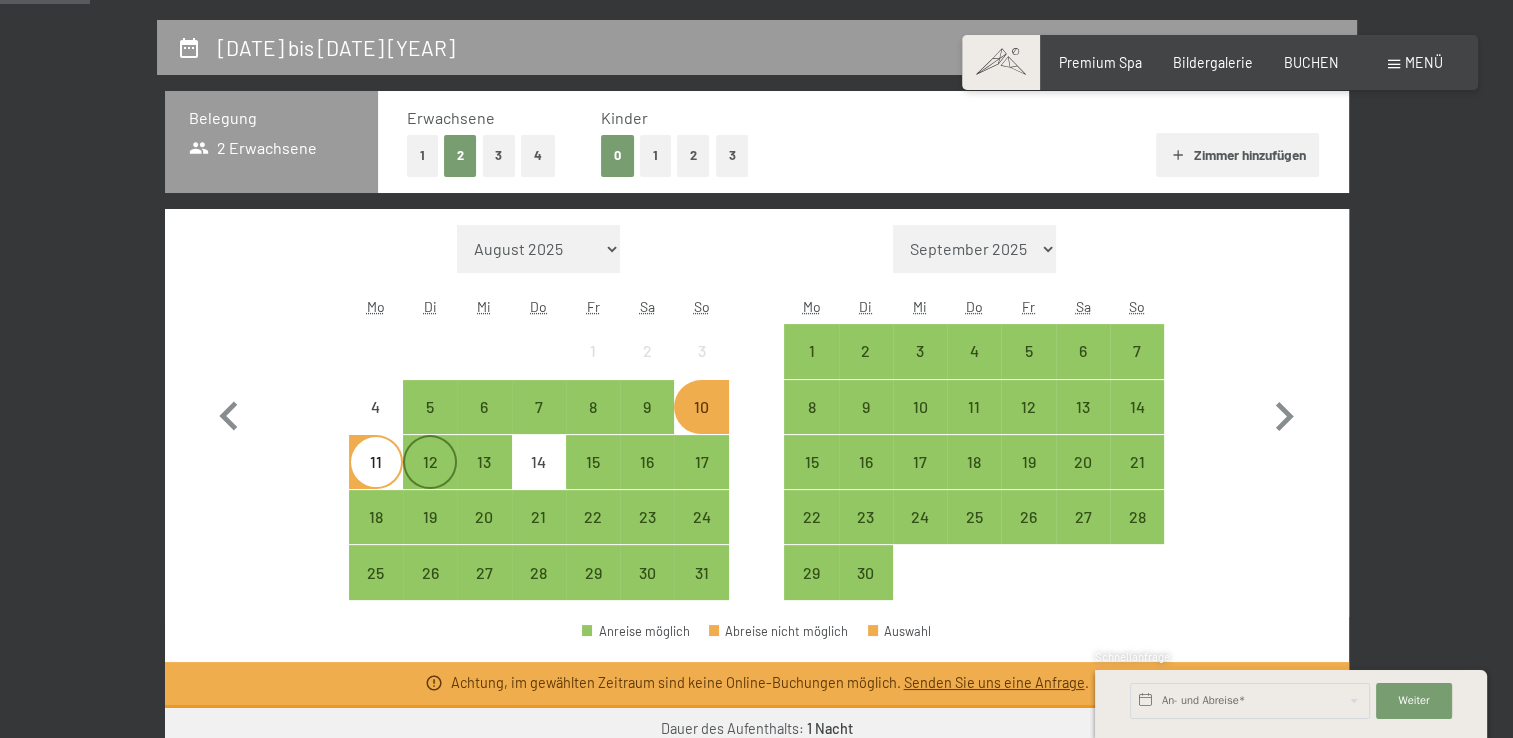 click on "12" at bounding box center [430, 479] 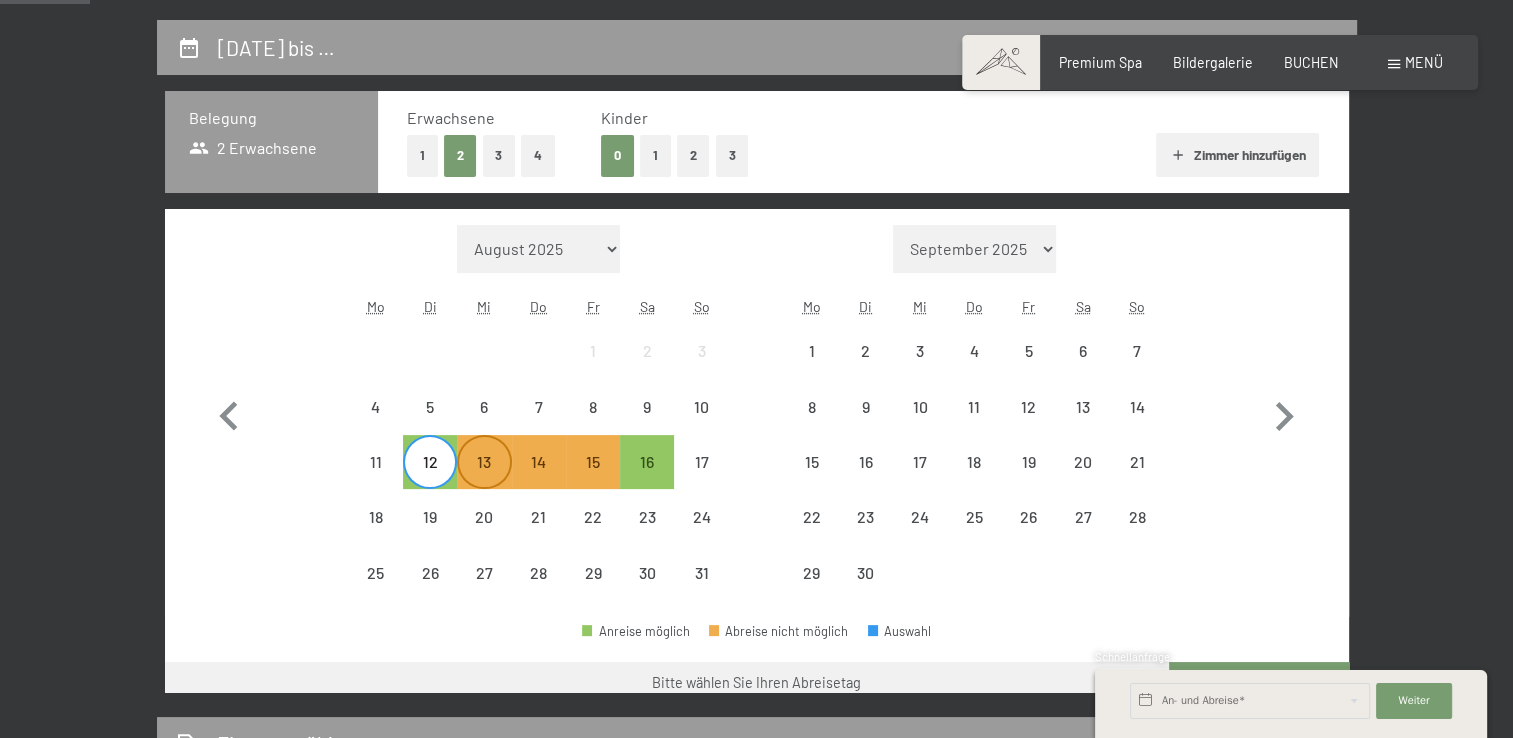 click on "13" at bounding box center [484, 479] 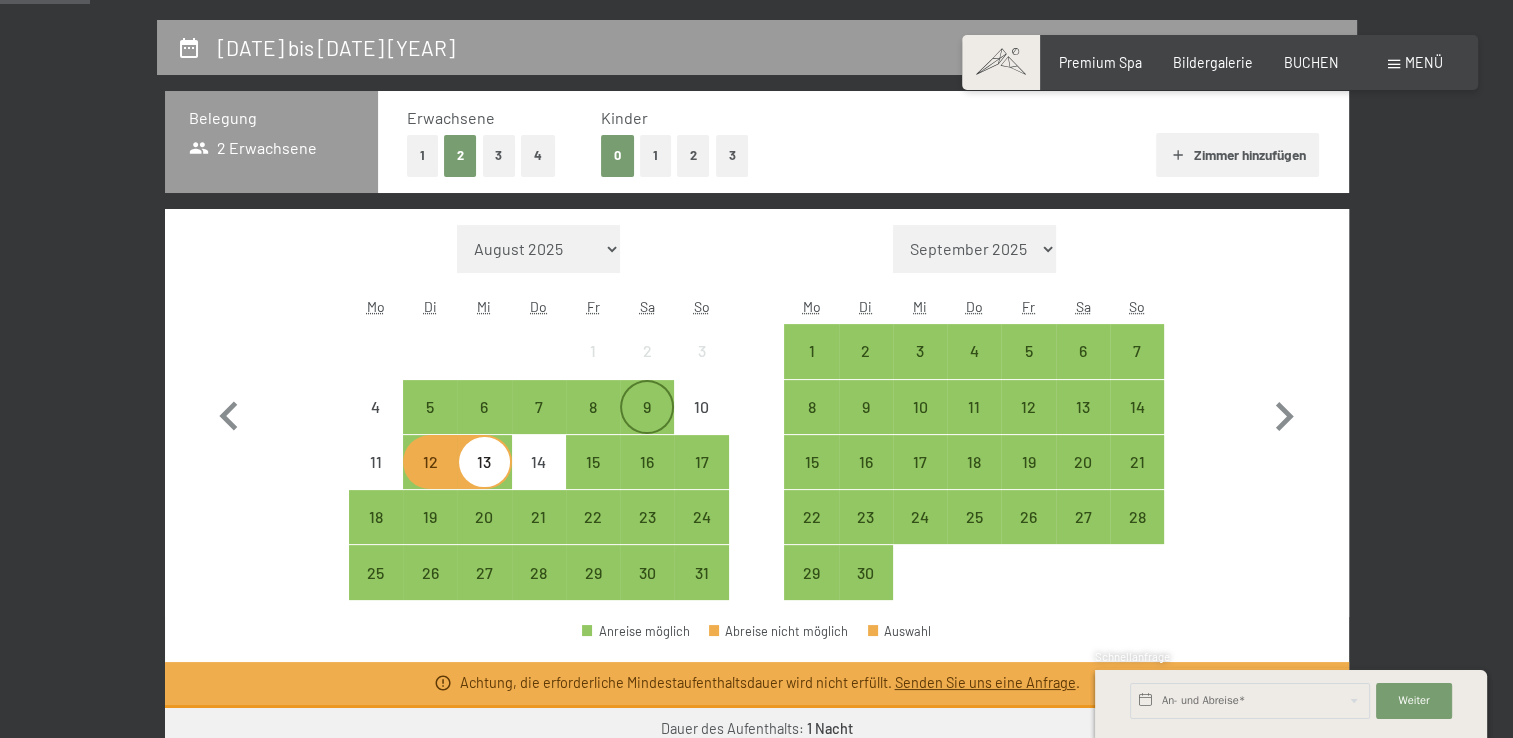 click on "9" at bounding box center [647, 424] 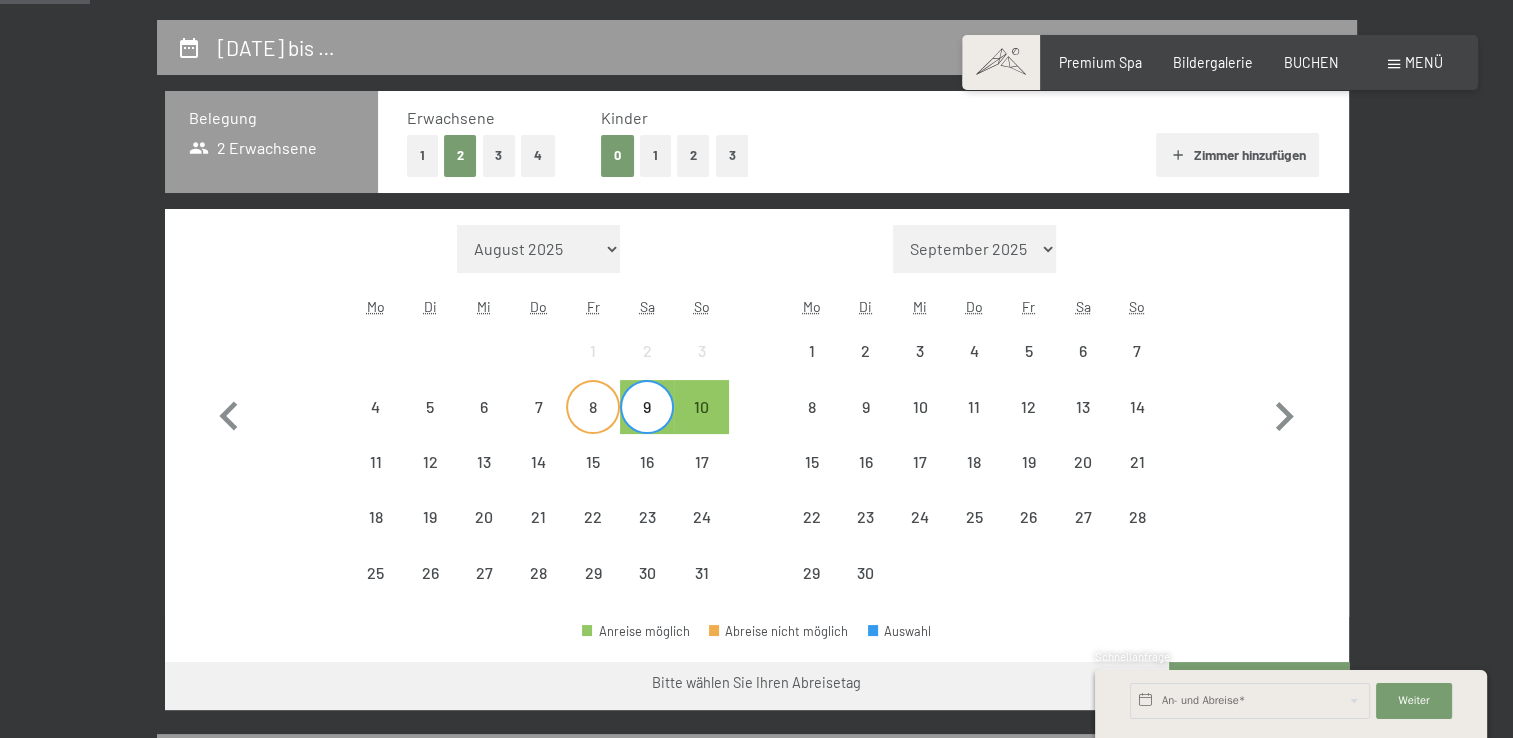 click on "8" at bounding box center (593, 424) 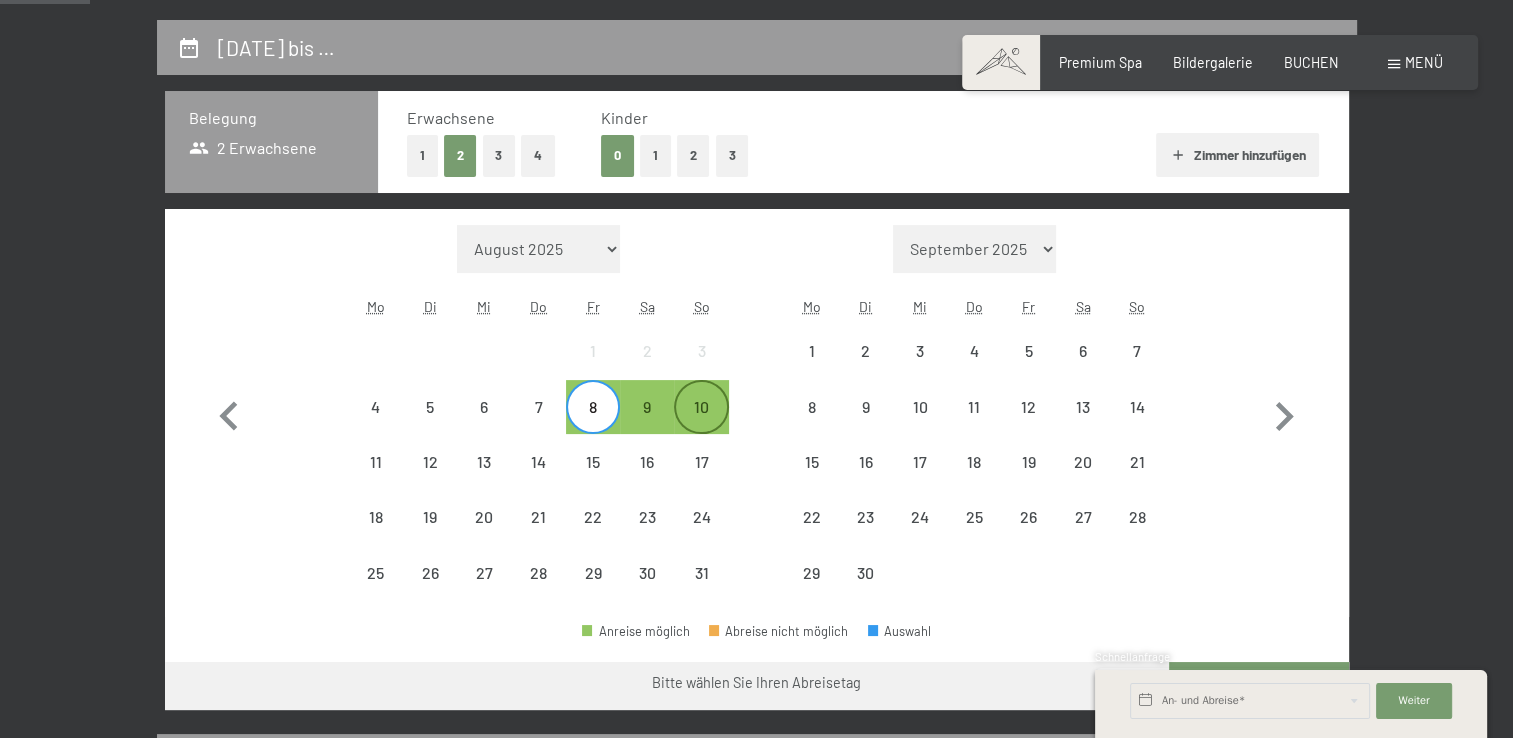 click on "10" at bounding box center [701, 424] 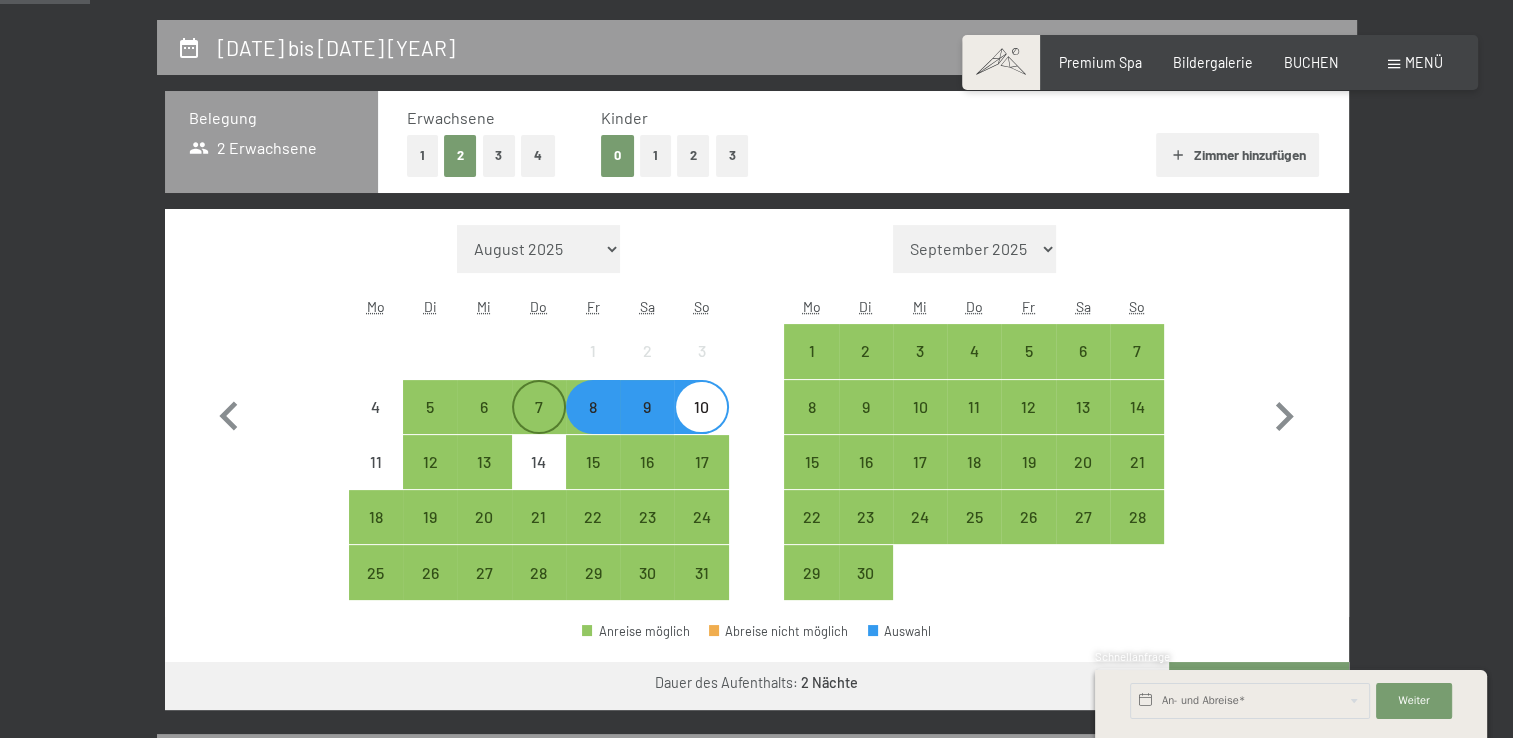 click on "7" at bounding box center (539, 424) 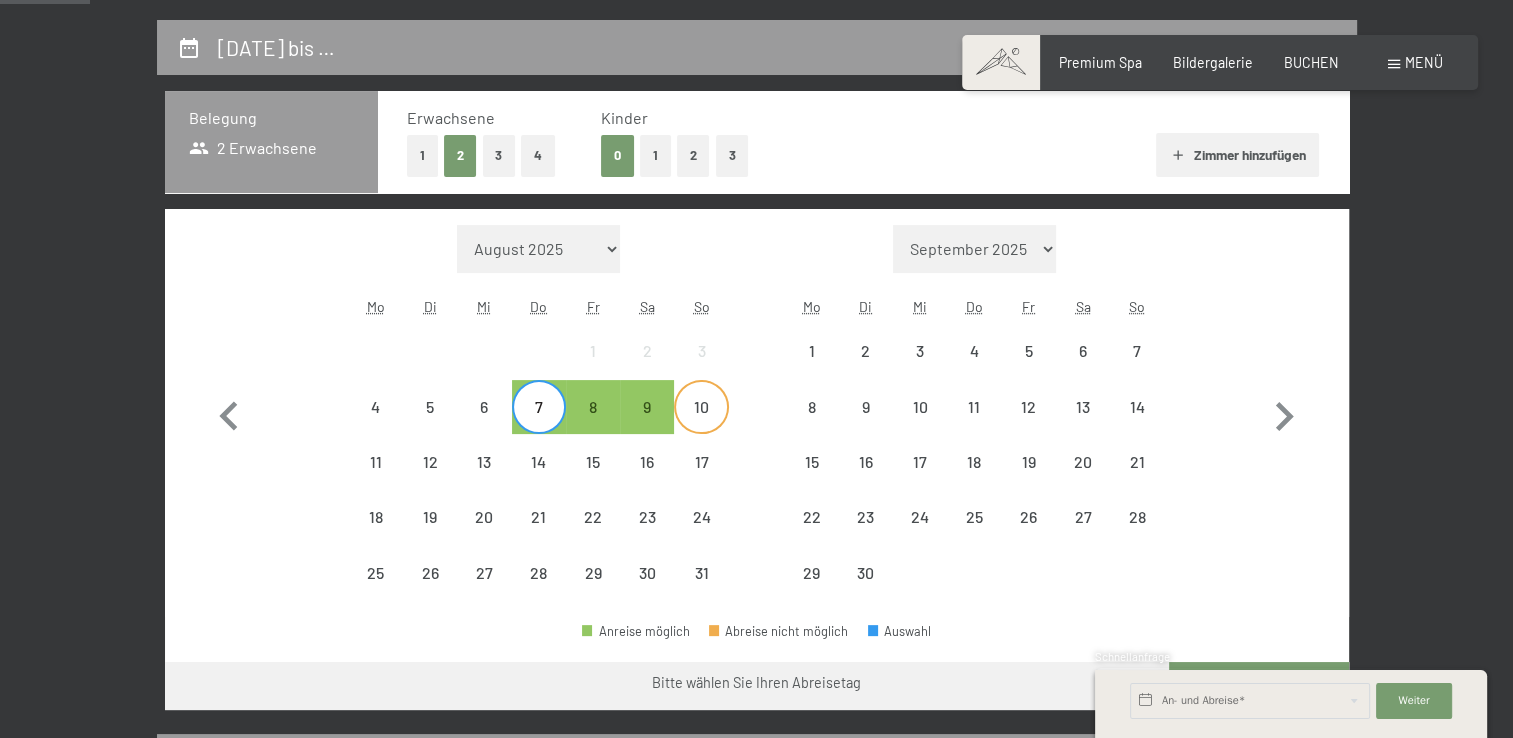 click on "10" at bounding box center [701, 424] 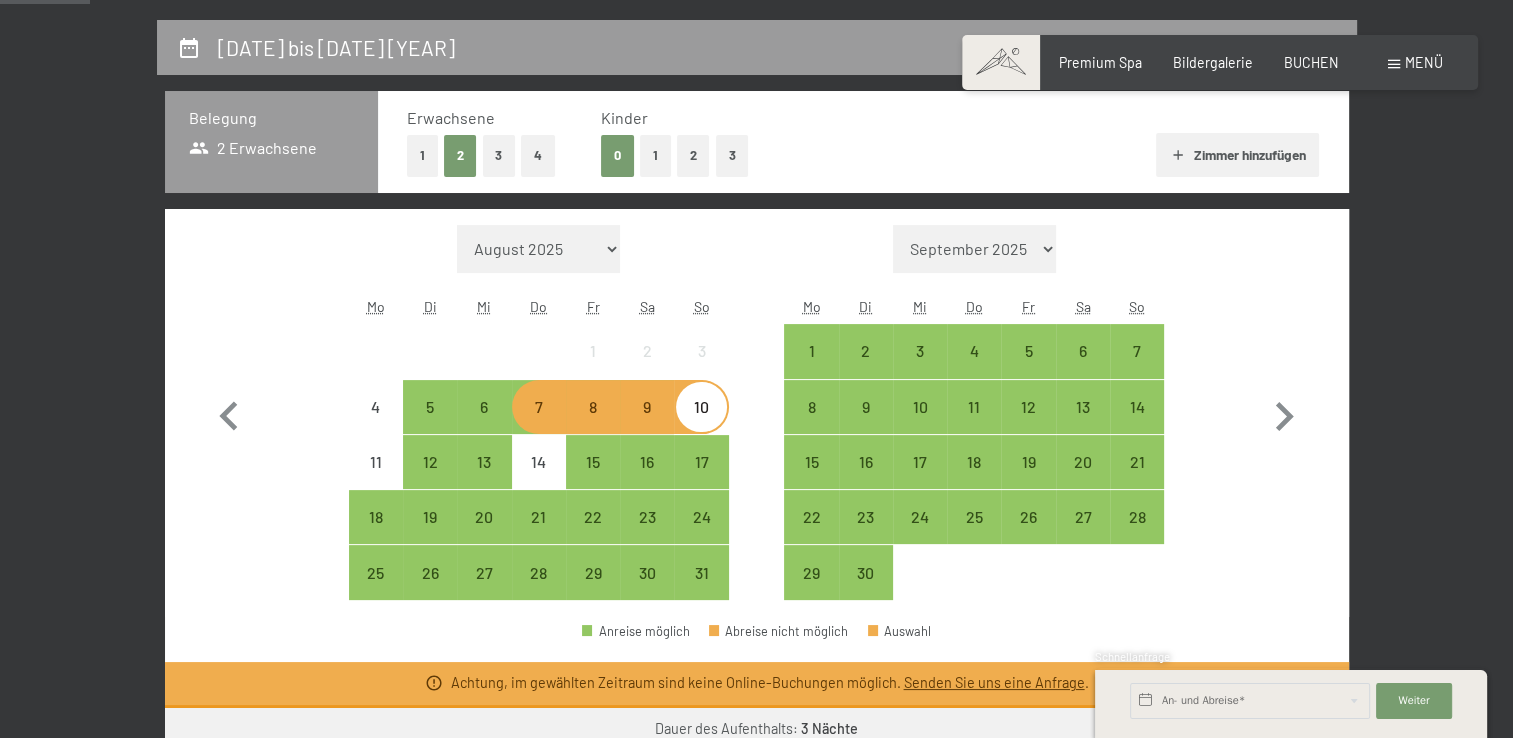 click on "7" at bounding box center [539, 424] 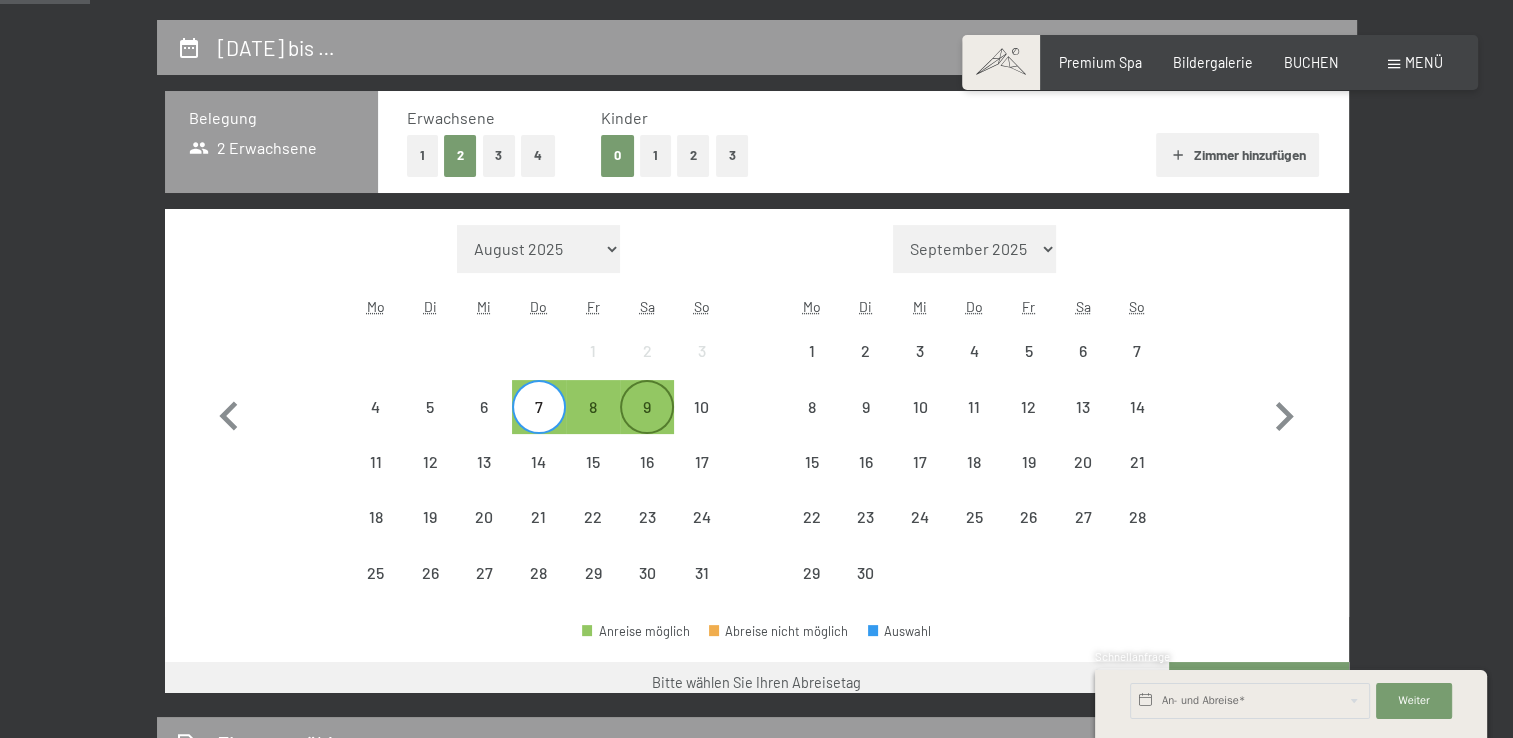 click on "9" at bounding box center [647, 424] 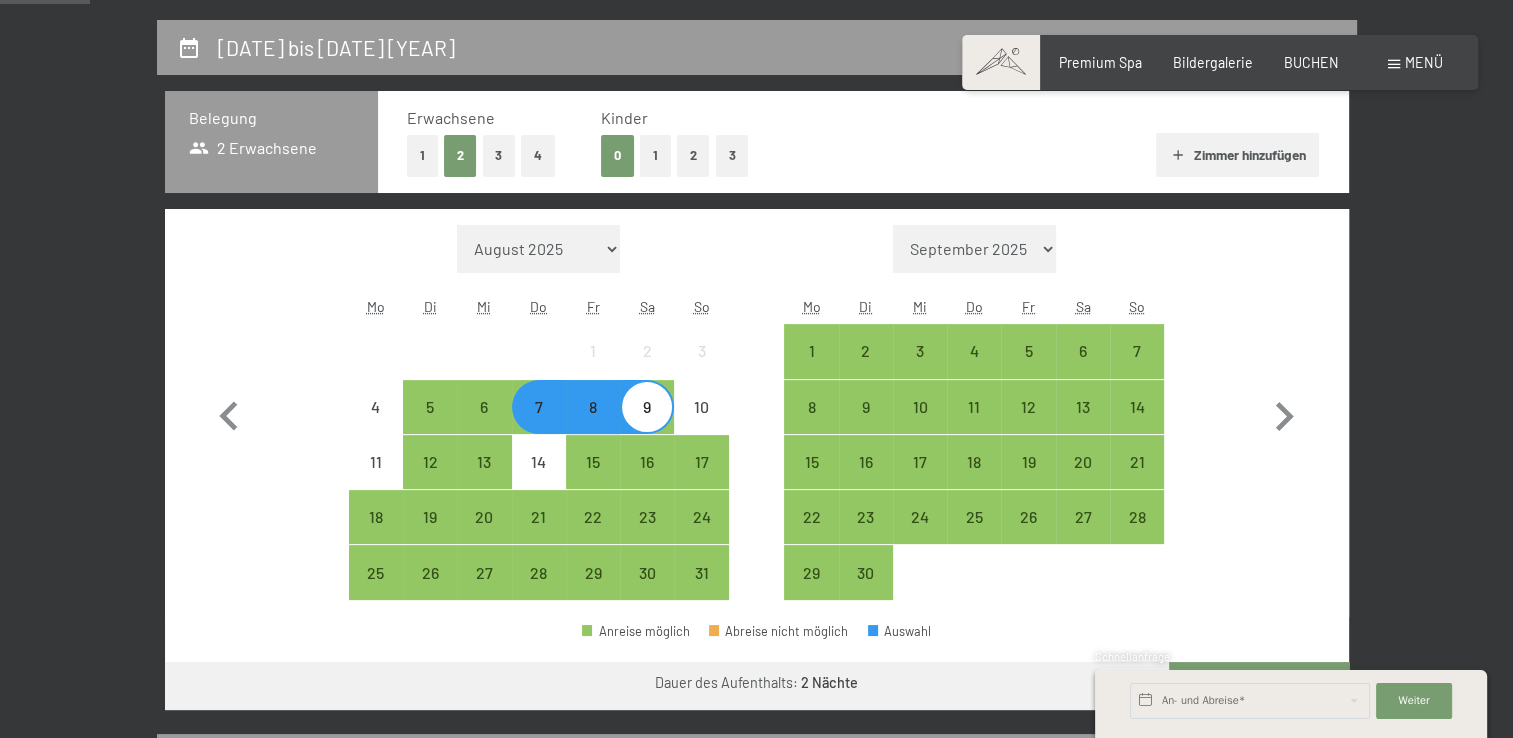 click on "7" at bounding box center [539, 424] 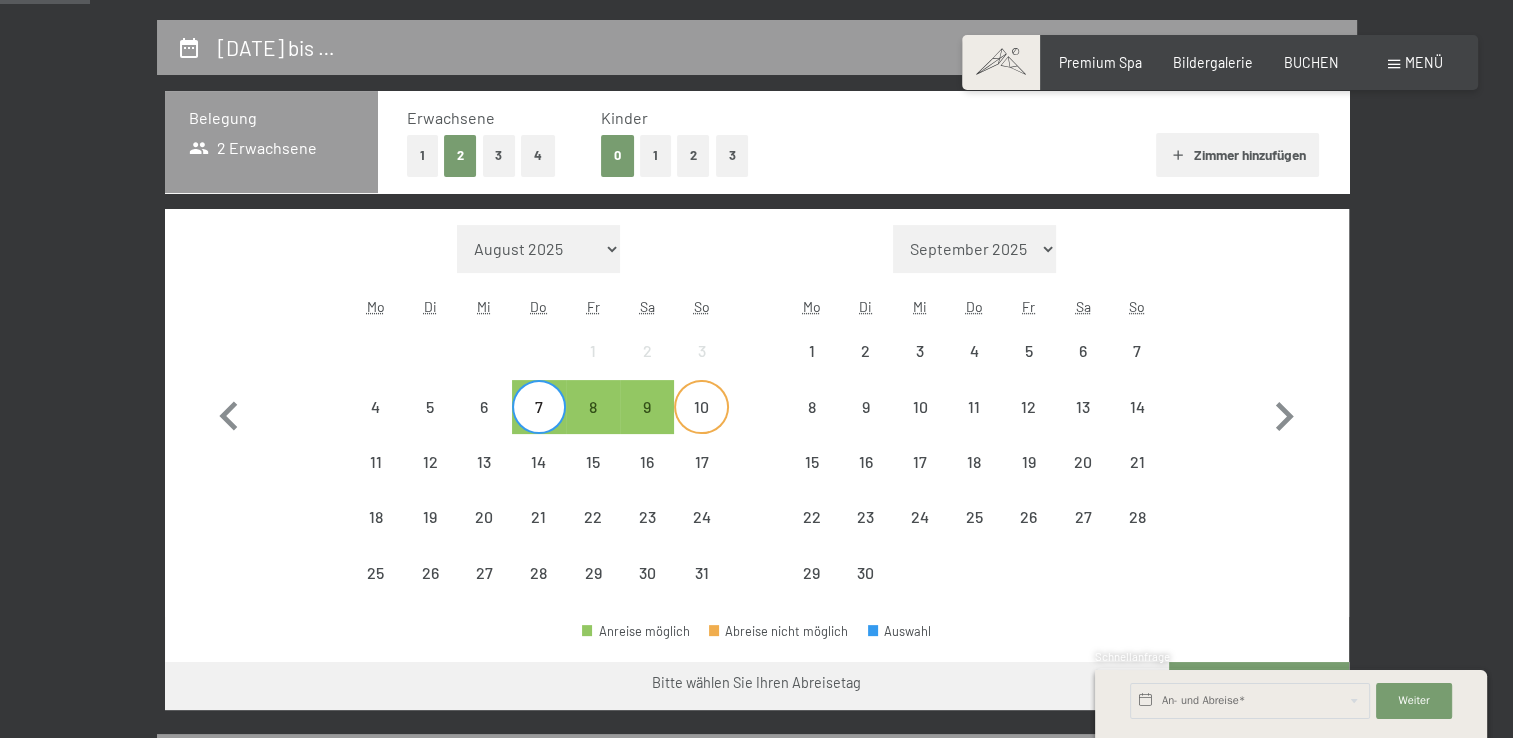 click on "10" at bounding box center [701, 424] 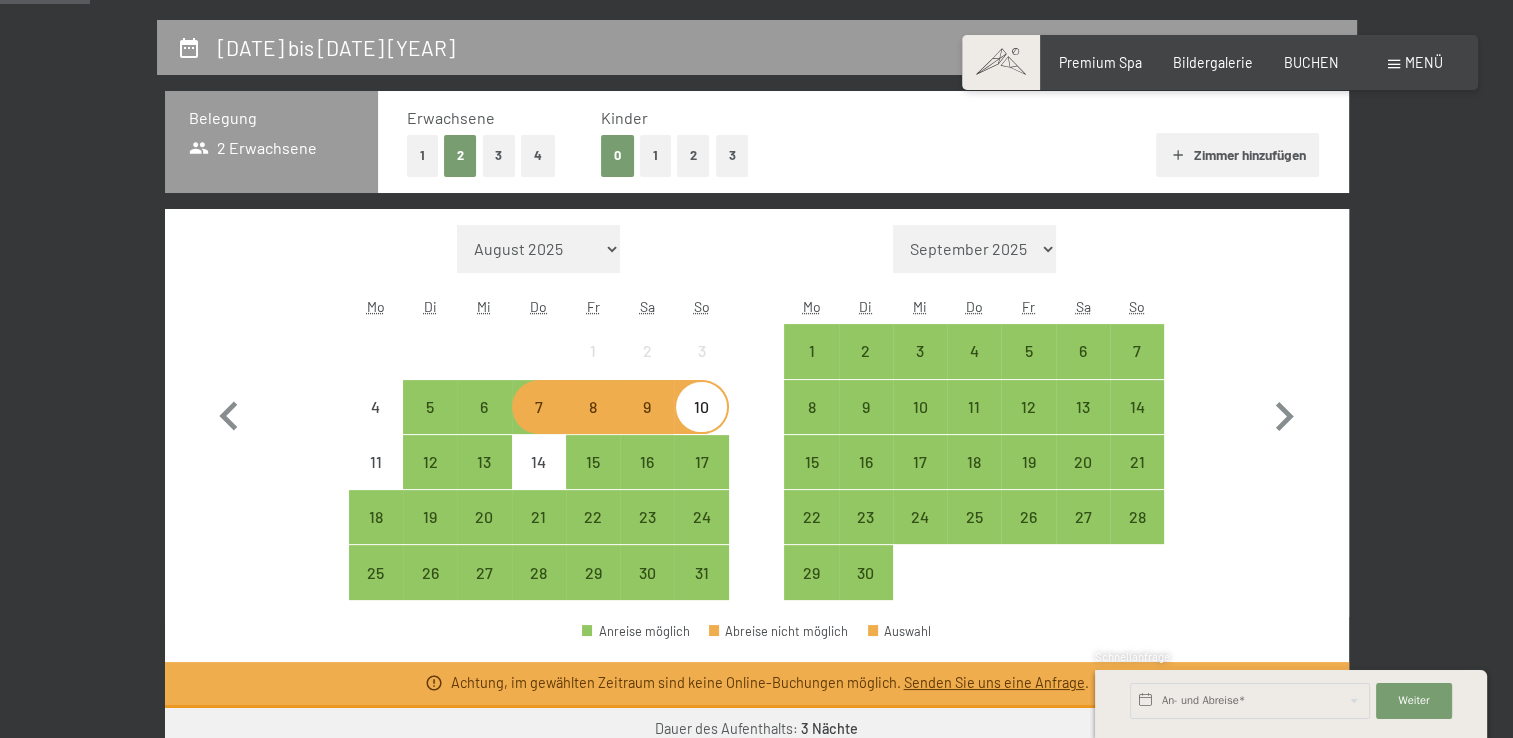 click on "8" at bounding box center [593, 424] 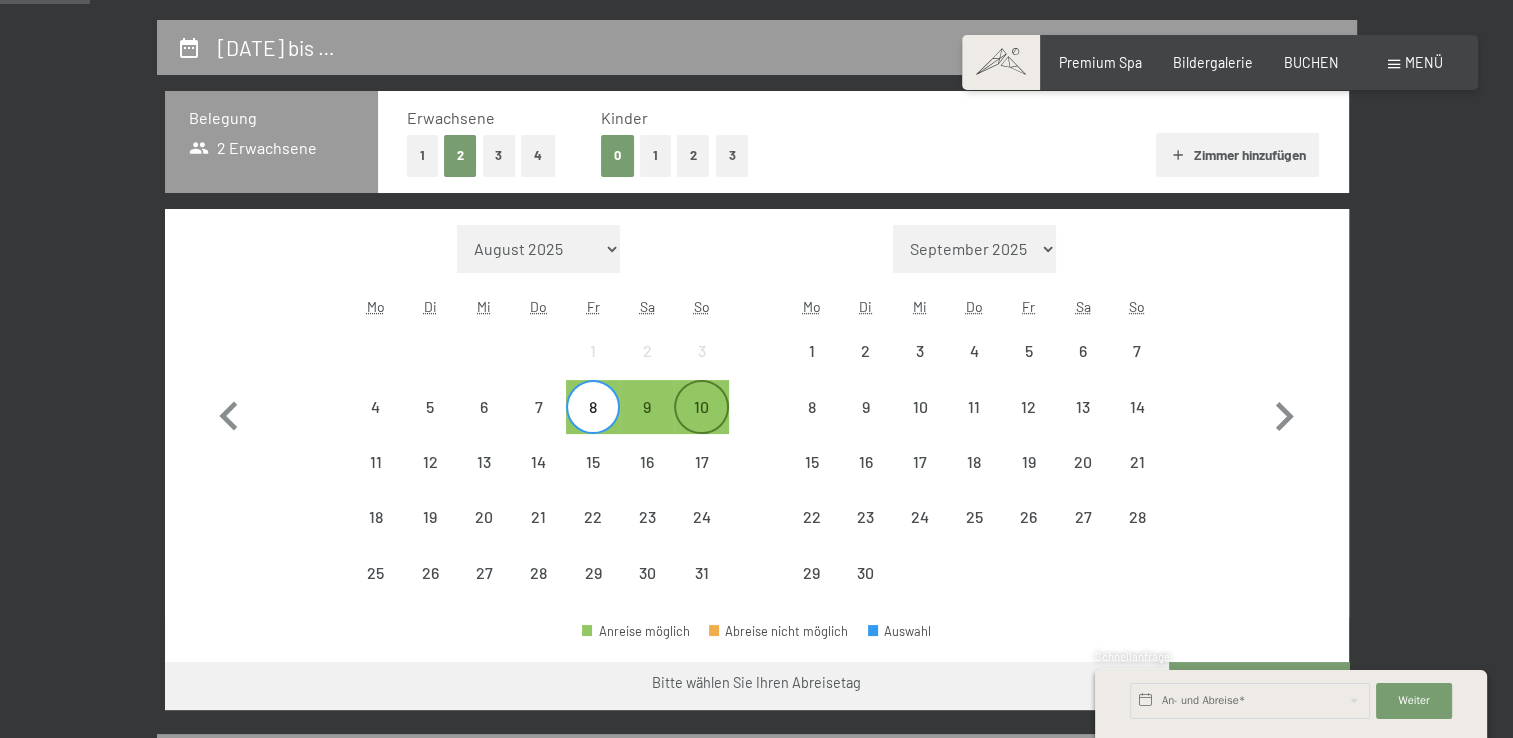 click on "10" at bounding box center (701, 424) 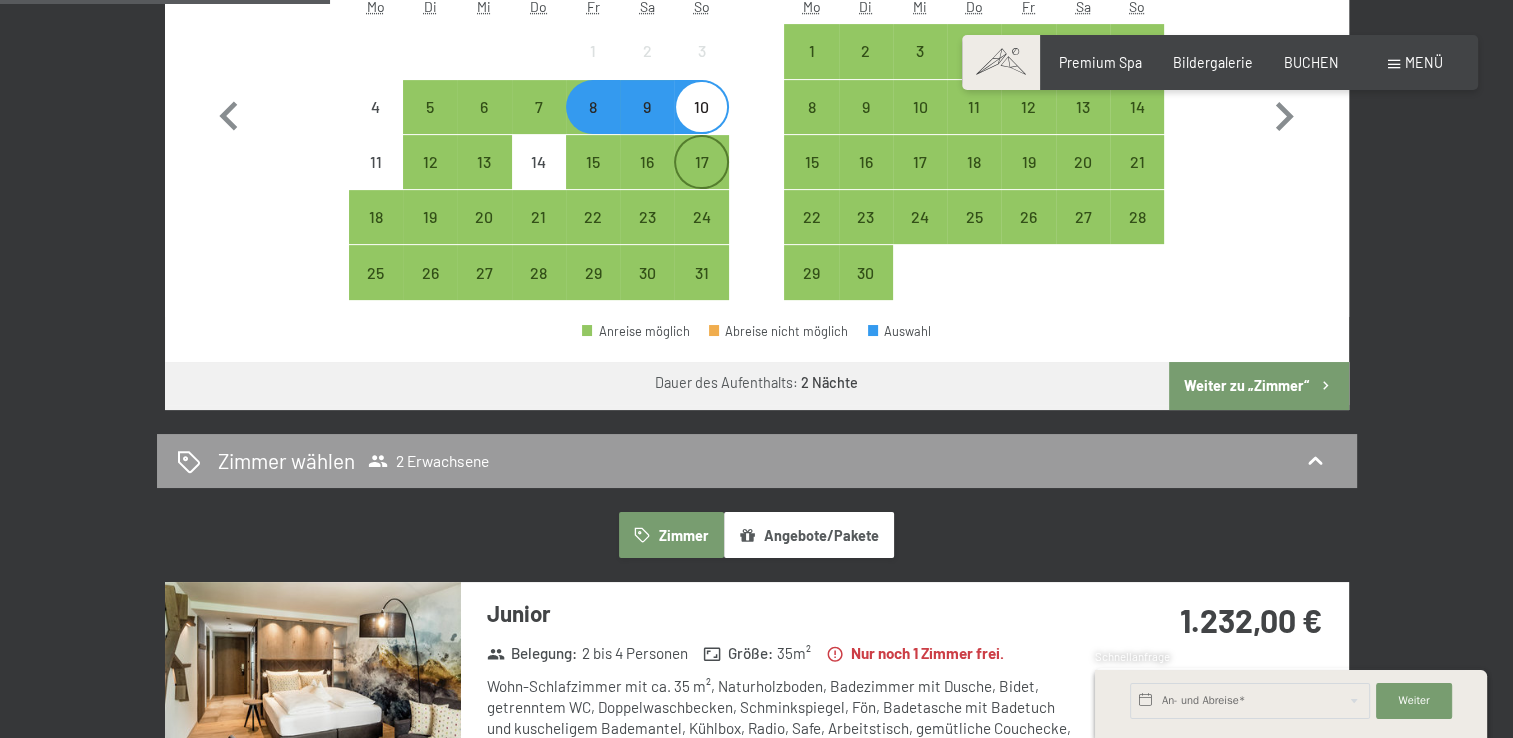 scroll, scrollTop: 500, scrollLeft: 0, axis: vertical 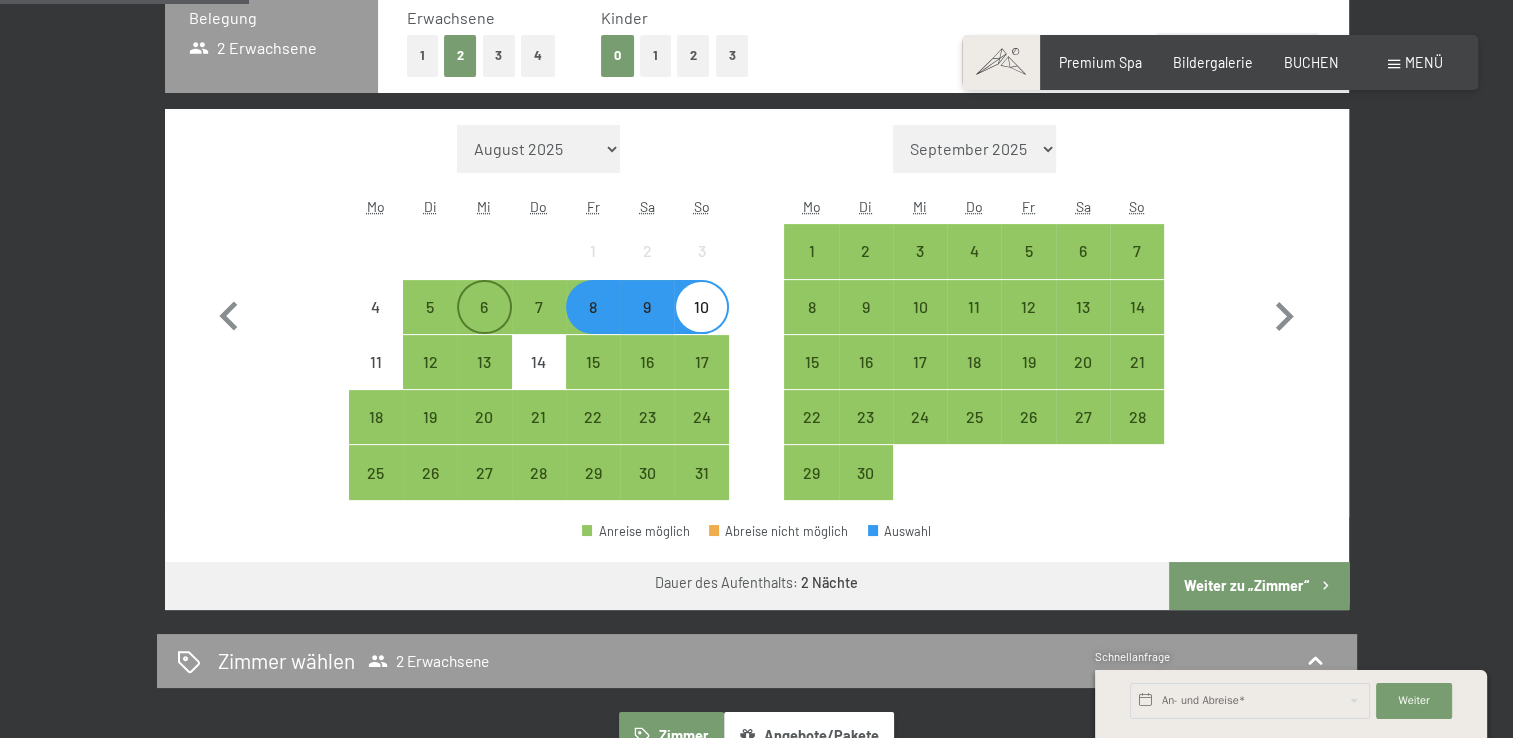 click on "6" at bounding box center (484, 324) 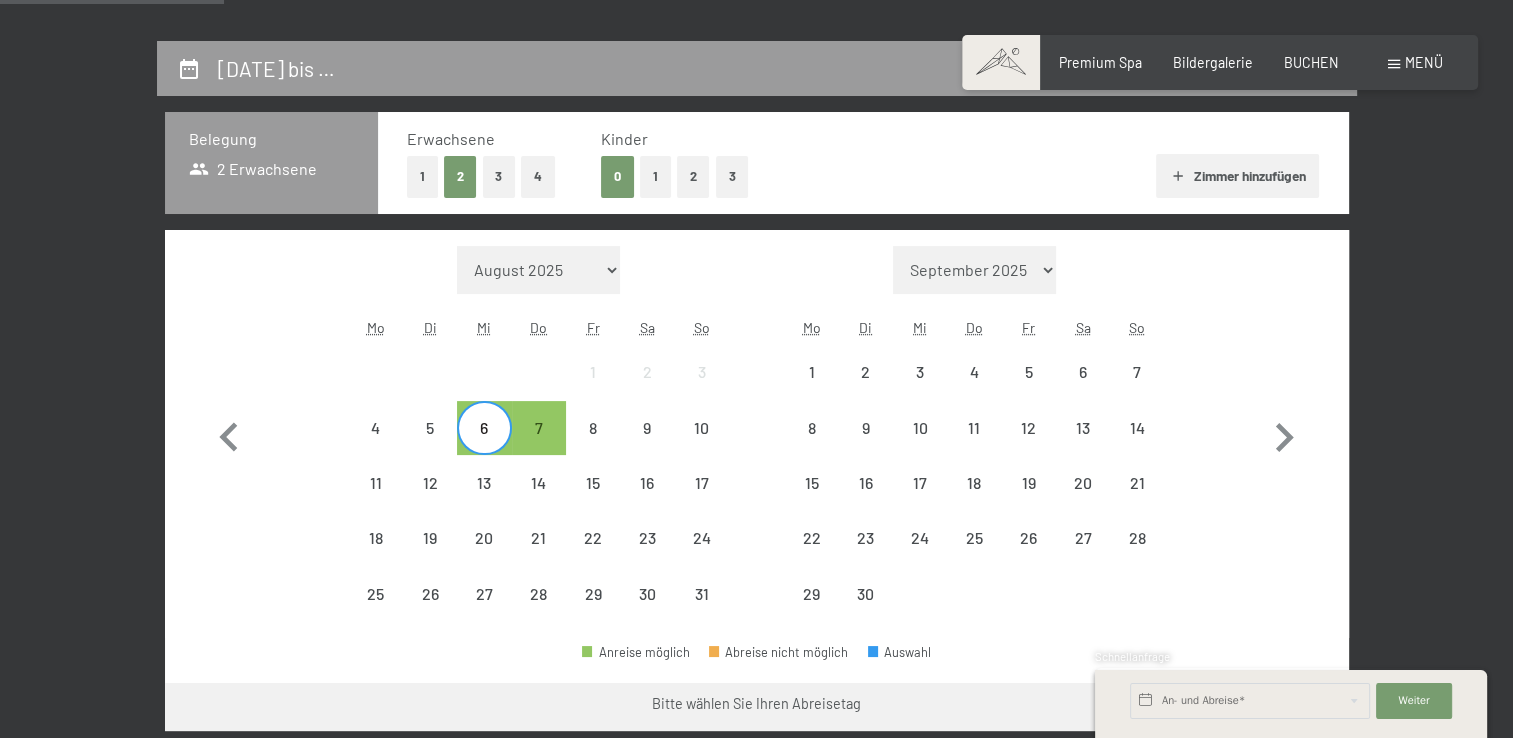 scroll, scrollTop: 300, scrollLeft: 0, axis: vertical 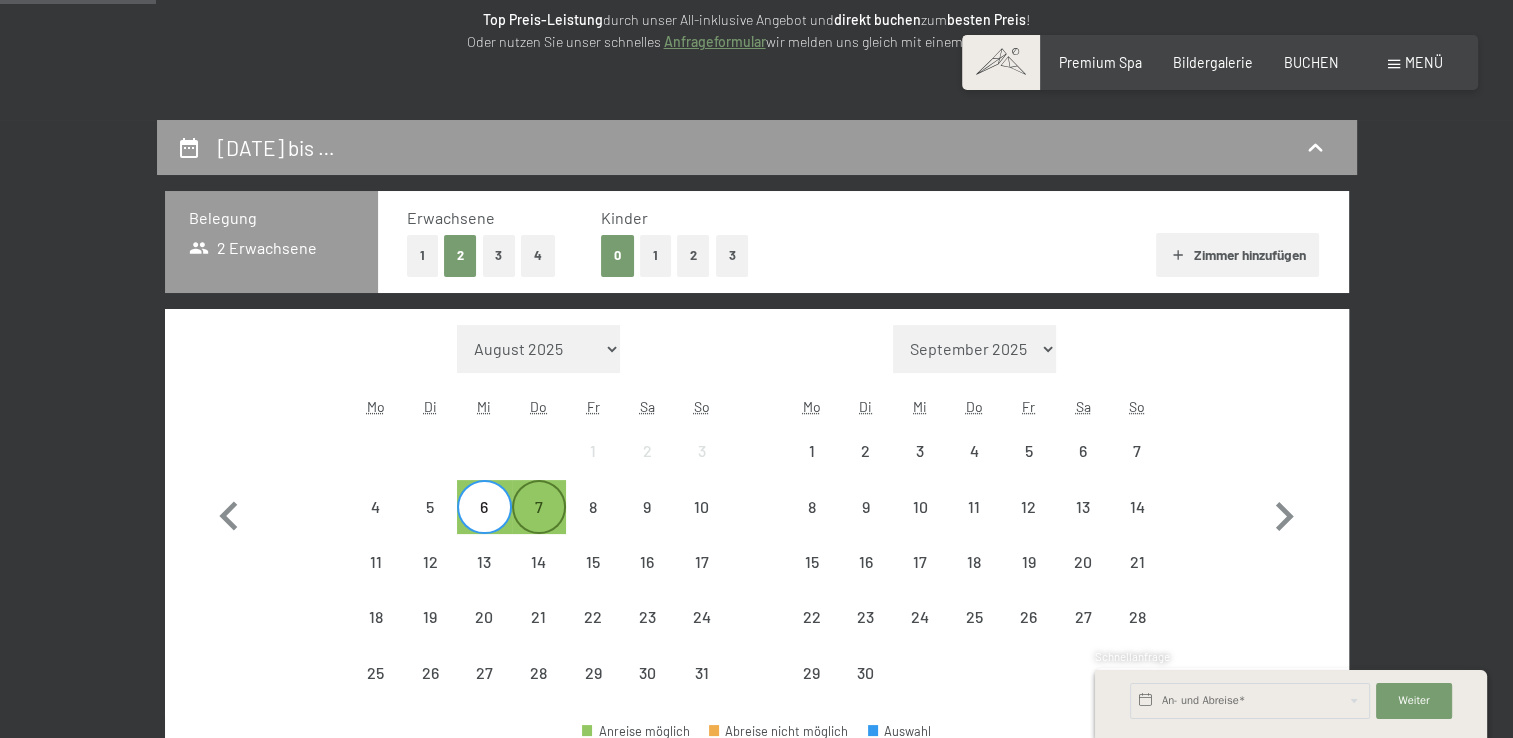 click on "7" at bounding box center [539, 524] 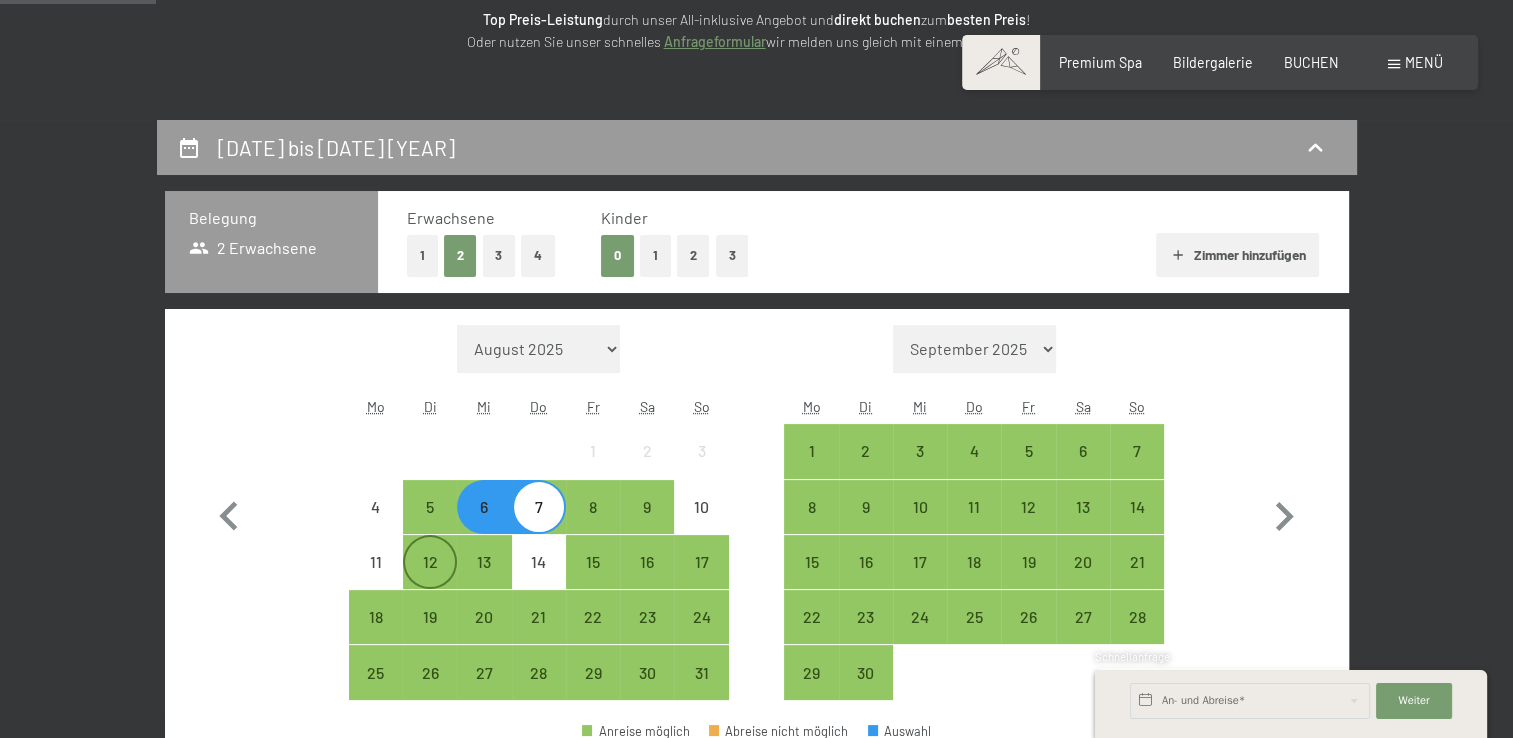 click on "12" at bounding box center [430, 579] 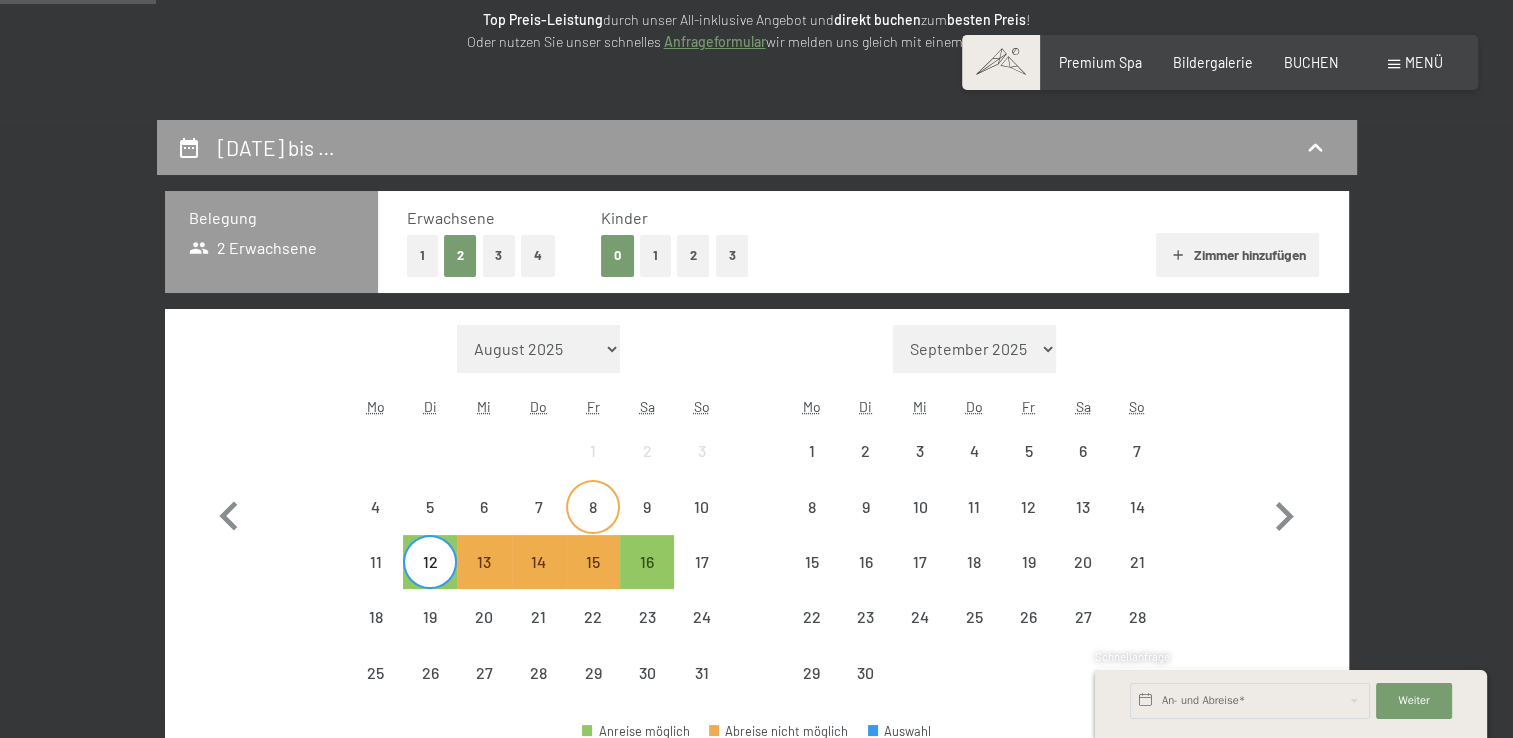 click on "8" at bounding box center [593, 524] 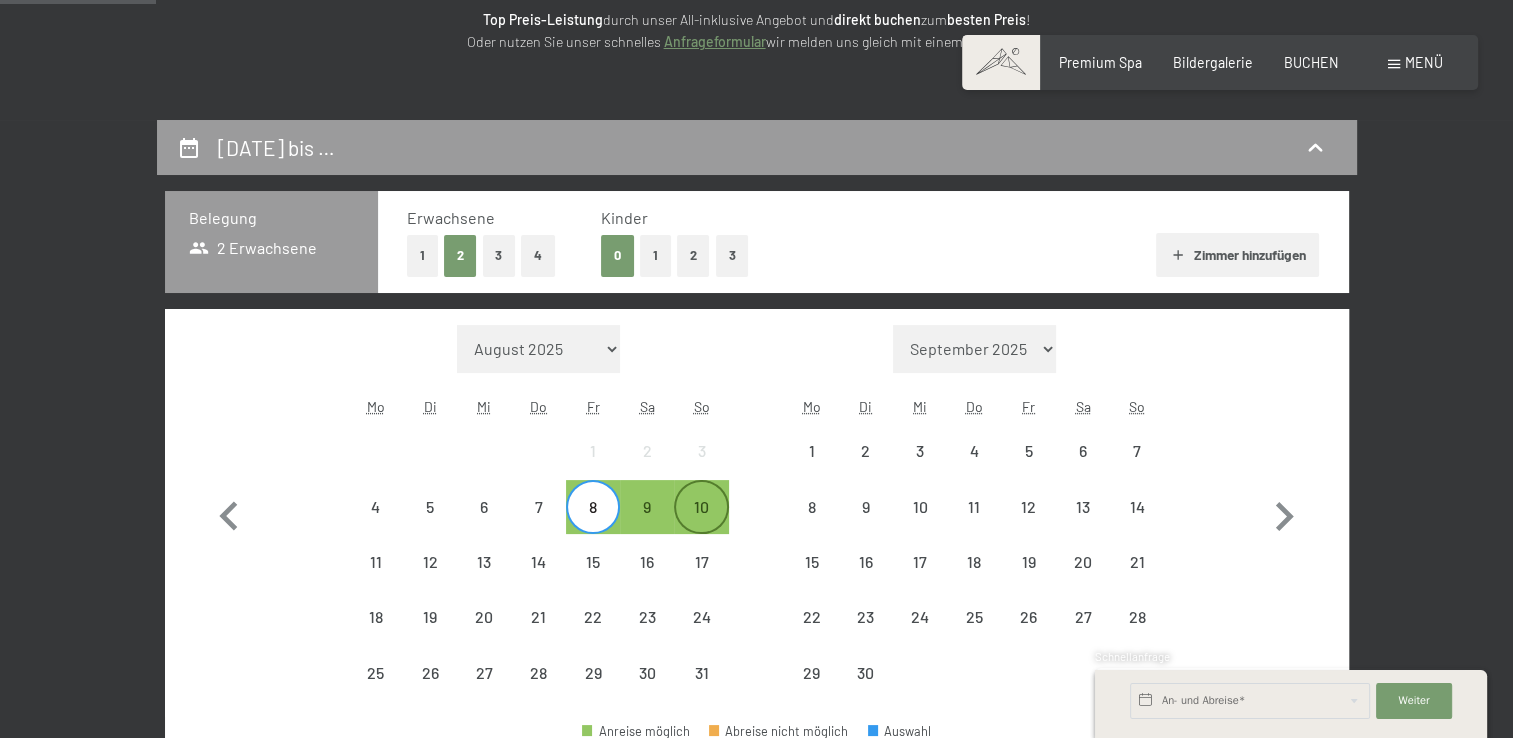 click on "10" at bounding box center (701, 524) 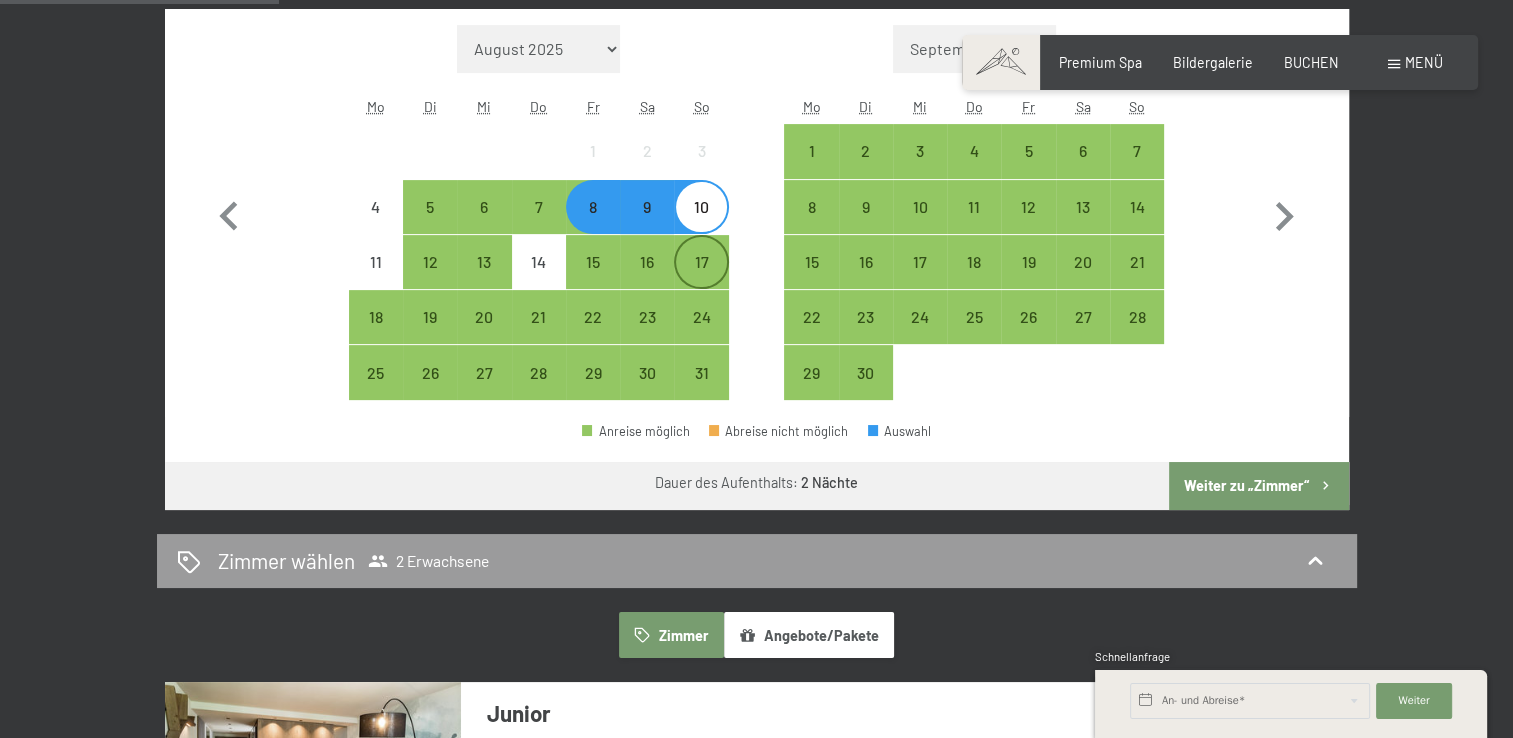 scroll, scrollTop: 500, scrollLeft: 0, axis: vertical 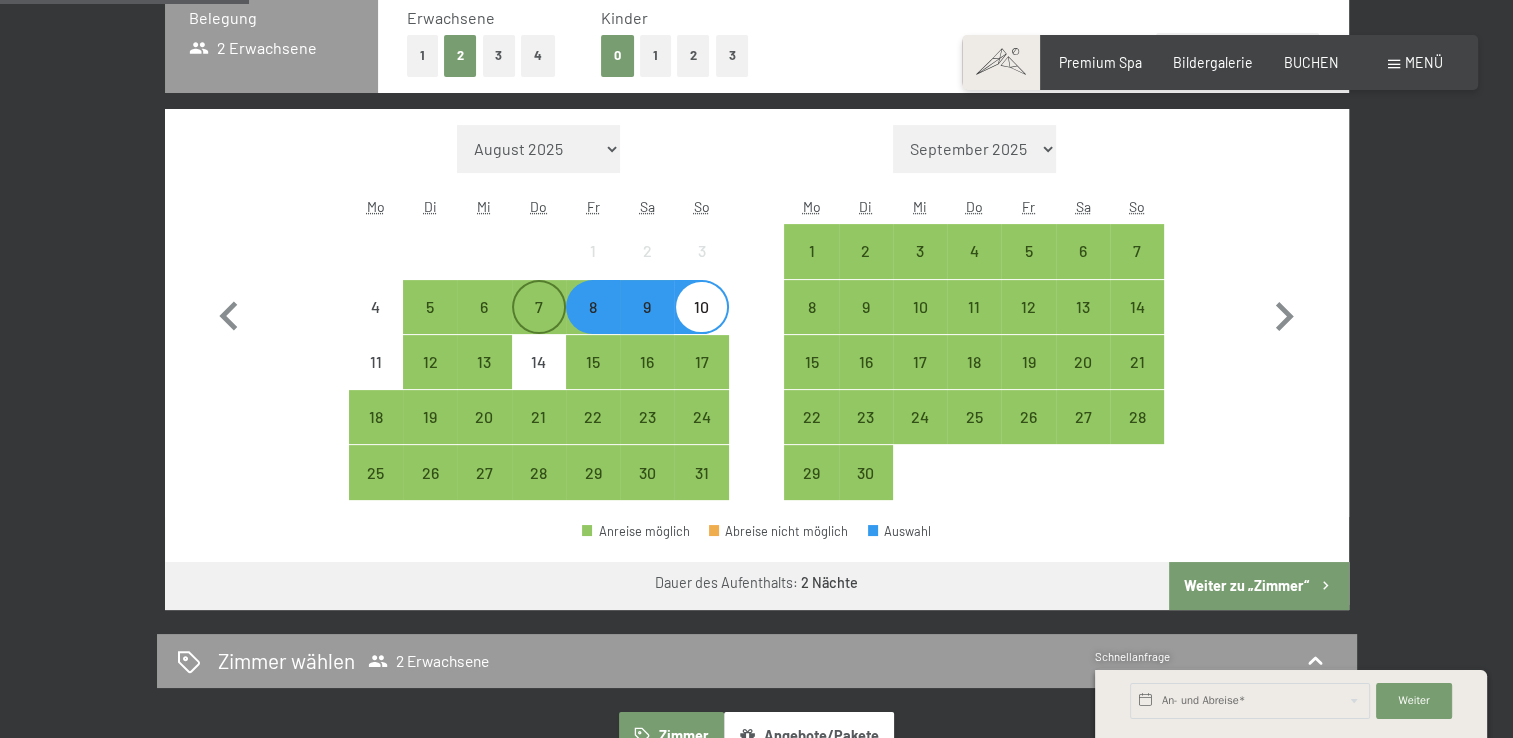 click on "7" at bounding box center [539, 324] 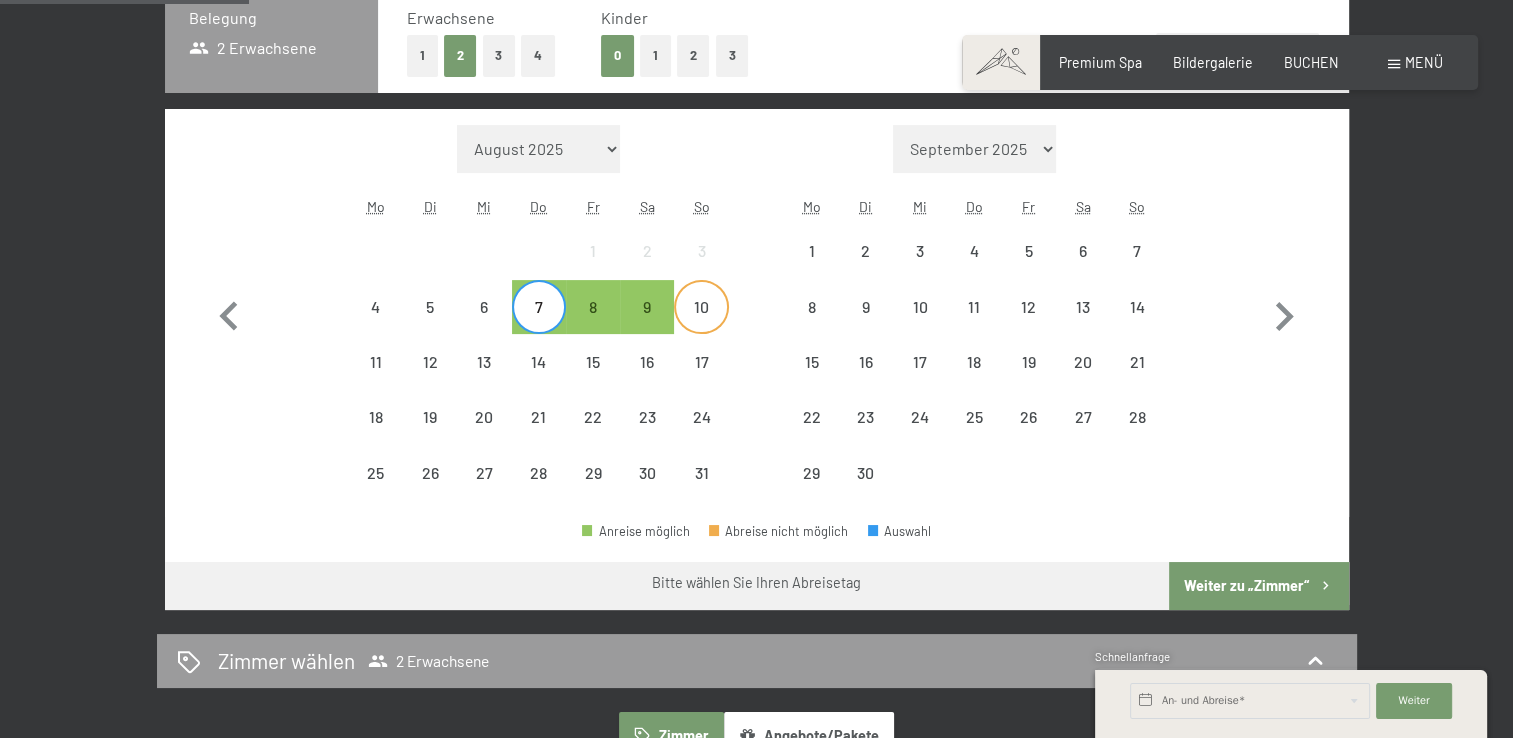 click on "10" at bounding box center (701, 324) 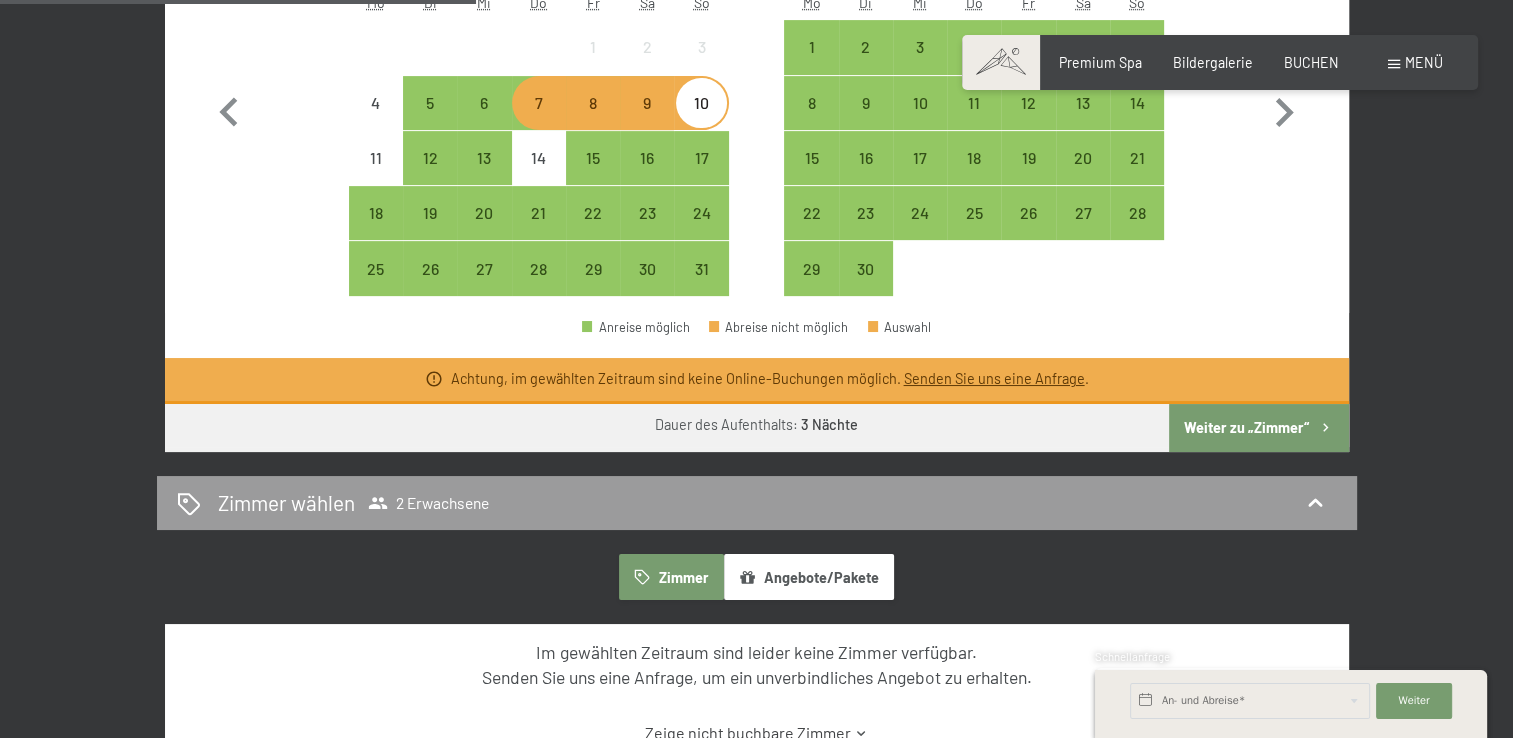 scroll, scrollTop: 700, scrollLeft: 0, axis: vertical 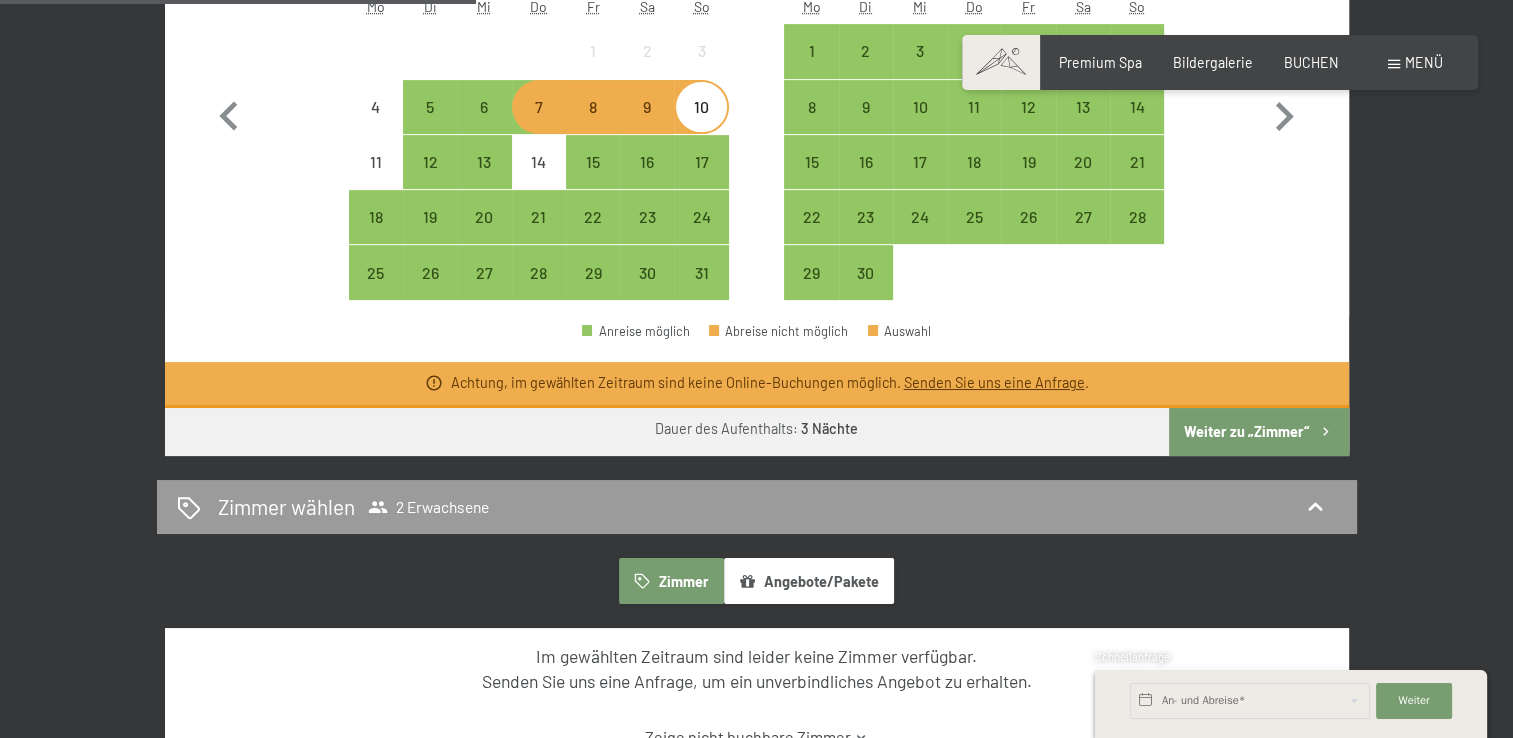 click on "7" at bounding box center (539, 124) 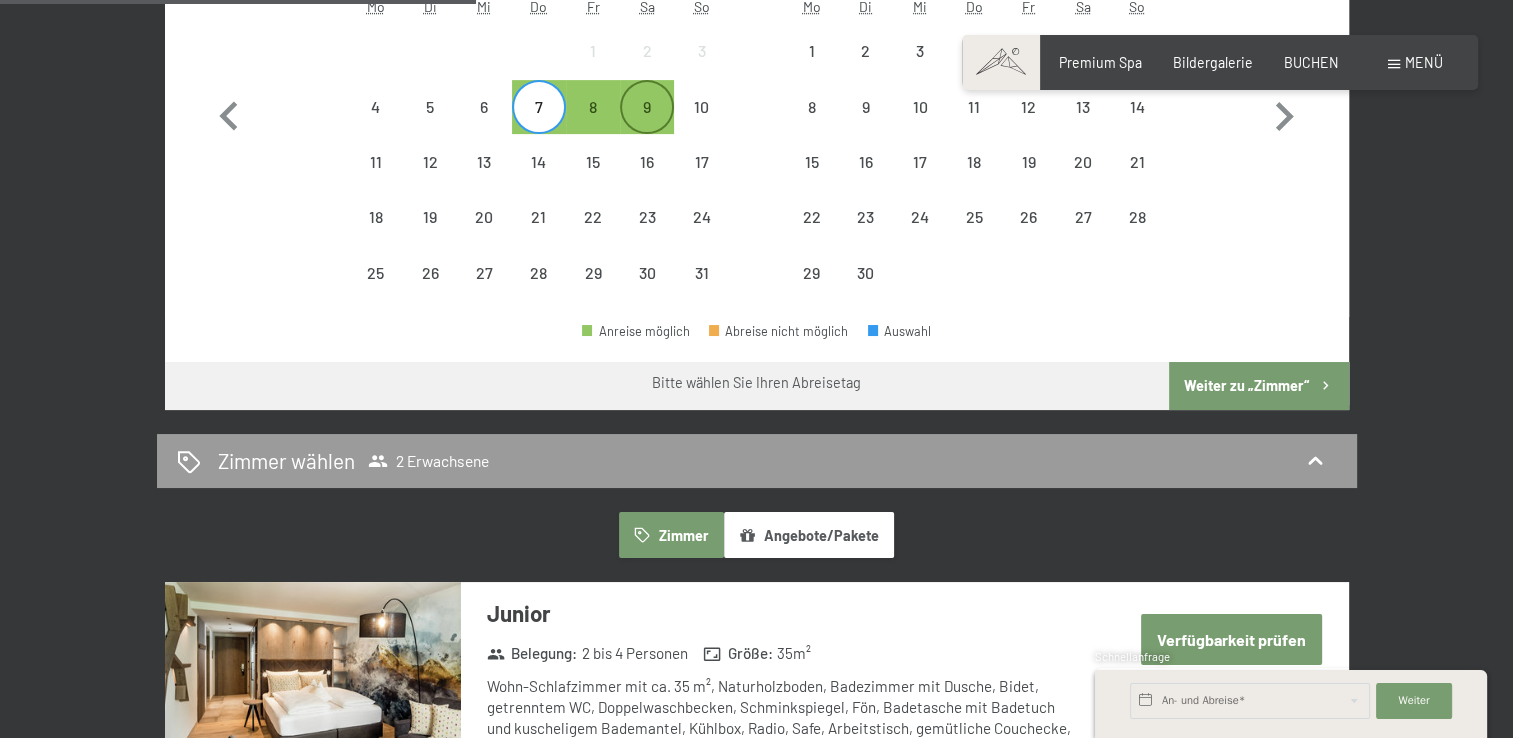 click on "9" at bounding box center [647, 124] 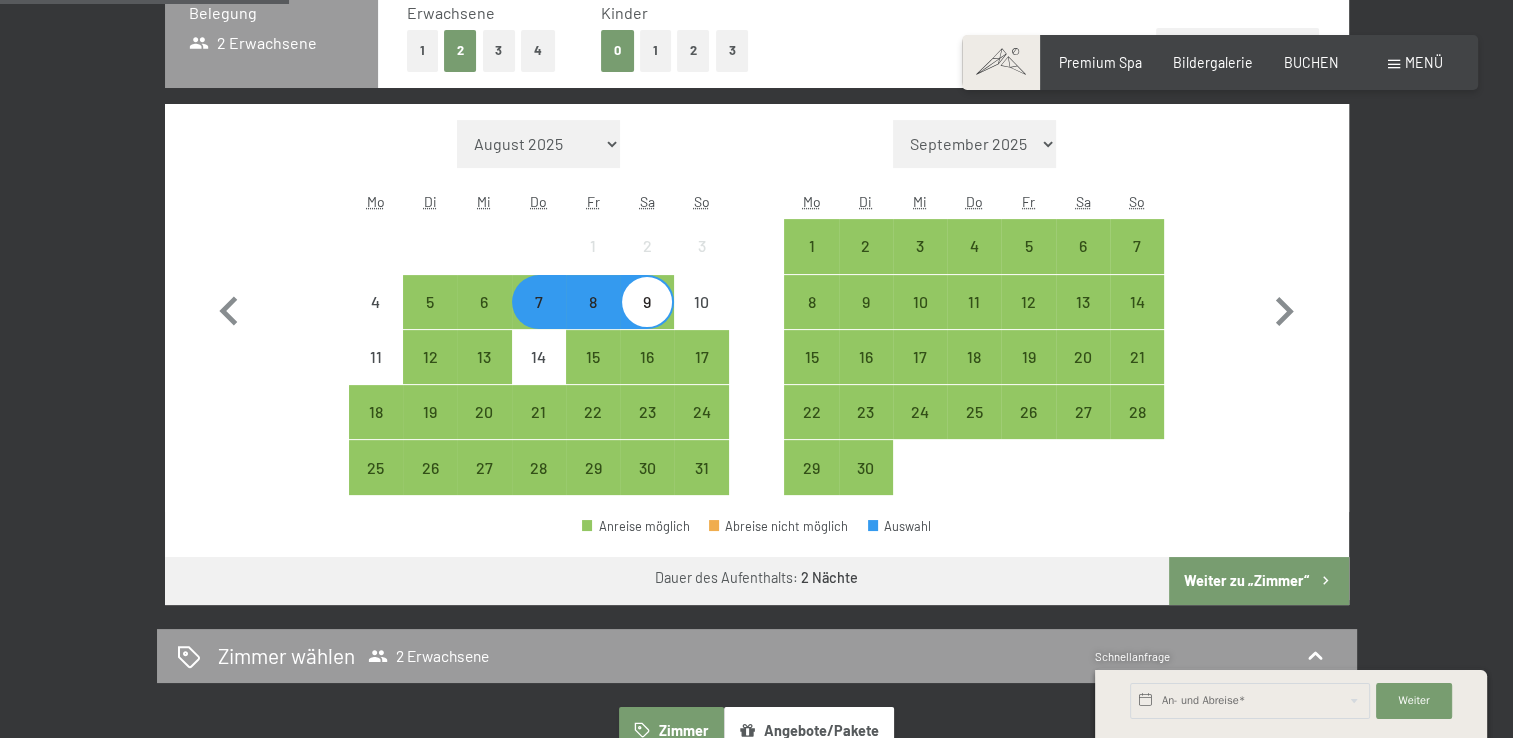 scroll, scrollTop: 500, scrollLeft: 0, axis: vertical 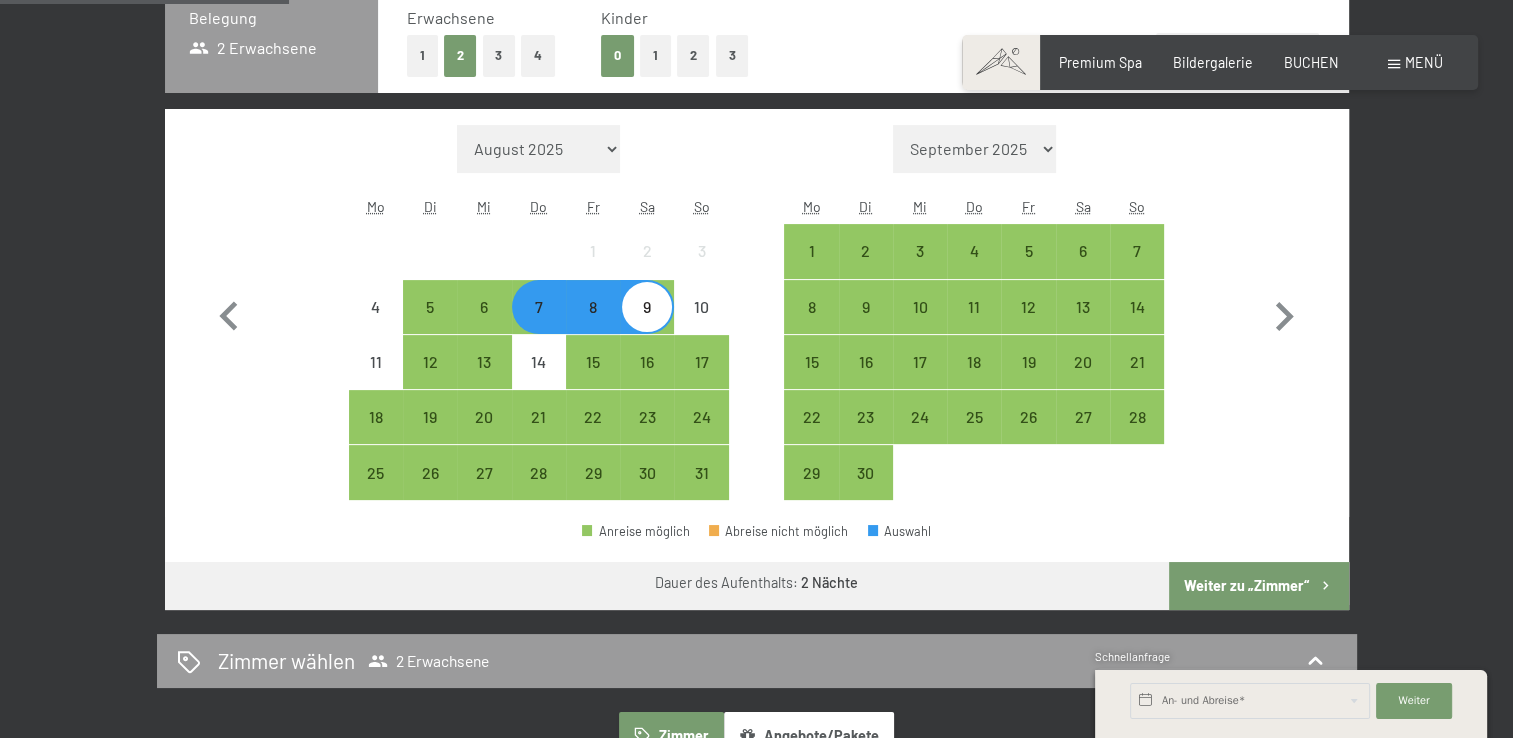click on "8" at bounding box center (593, 324) 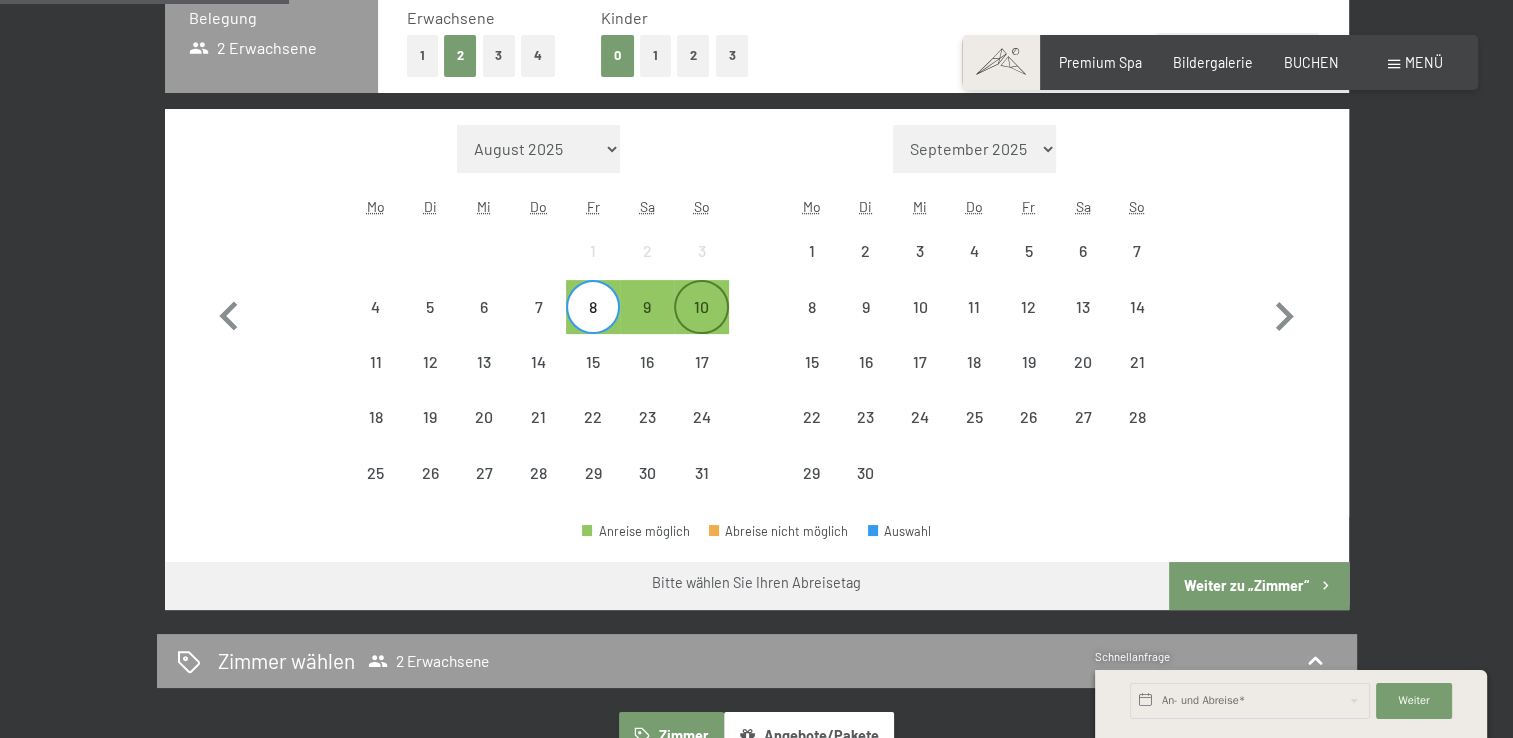 click on "10" at bounding box center (701, 324) 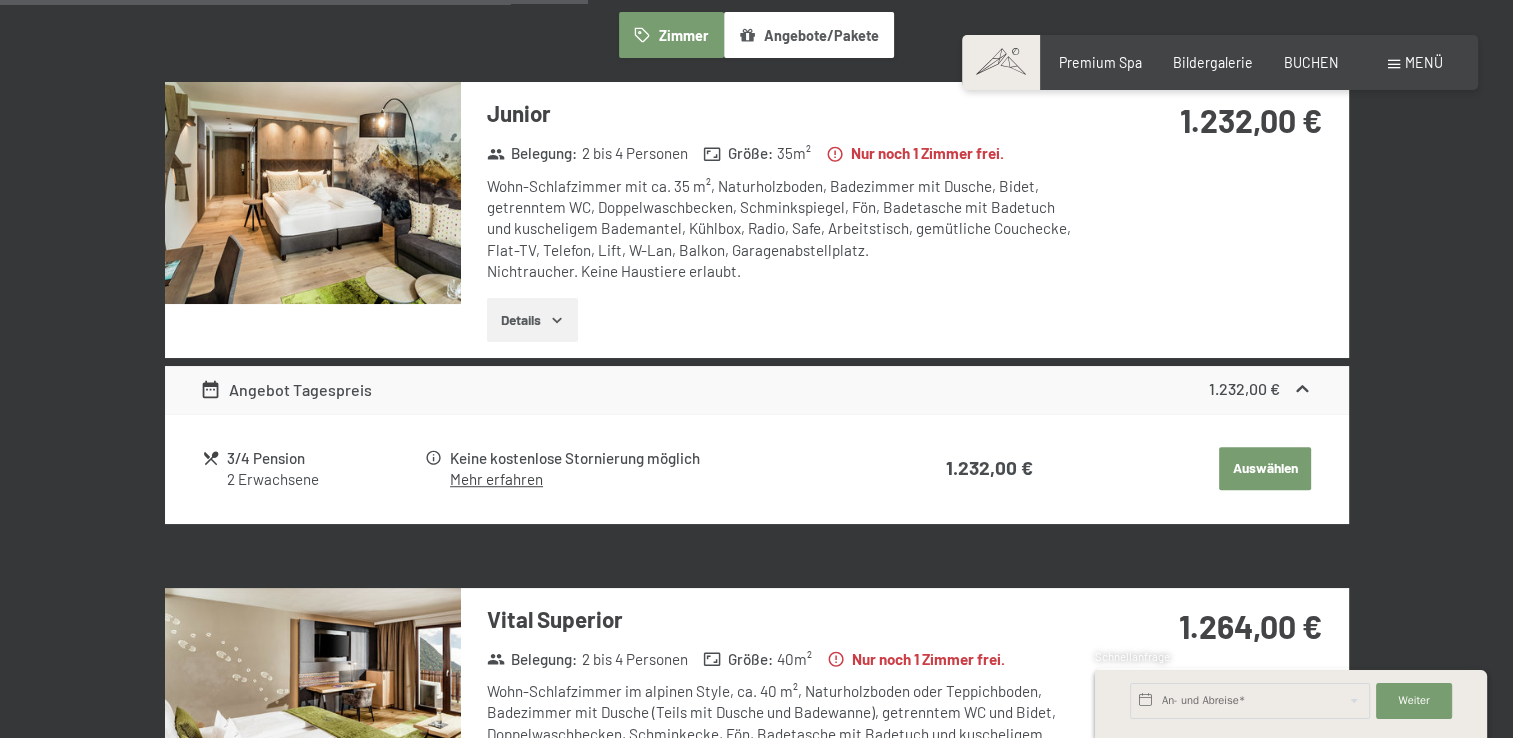 scroll, scrollTop: 1300, scrollLeft: 0, axis: vertical 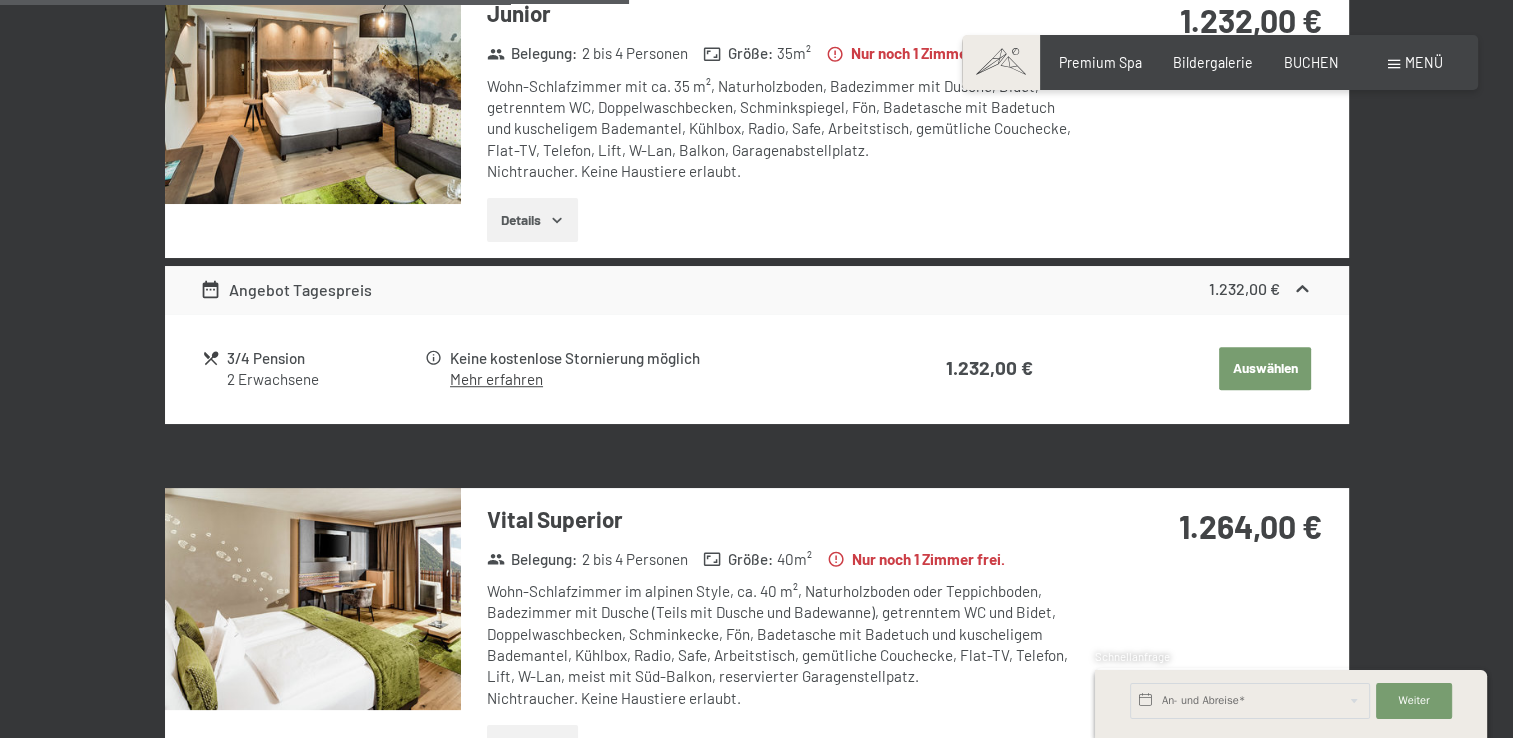 click at bounding box center (313, 599) 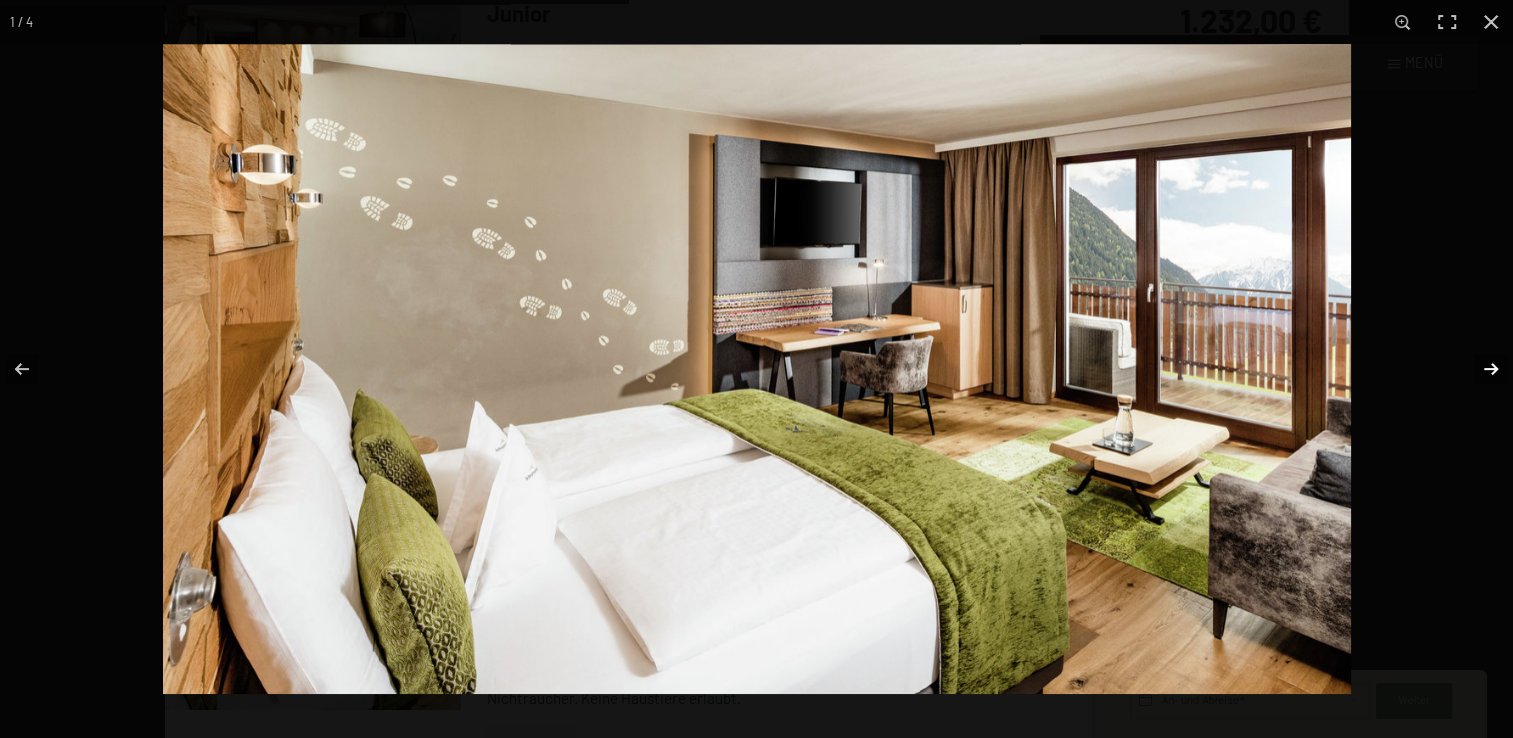 click at bounding box center (1478, 369) 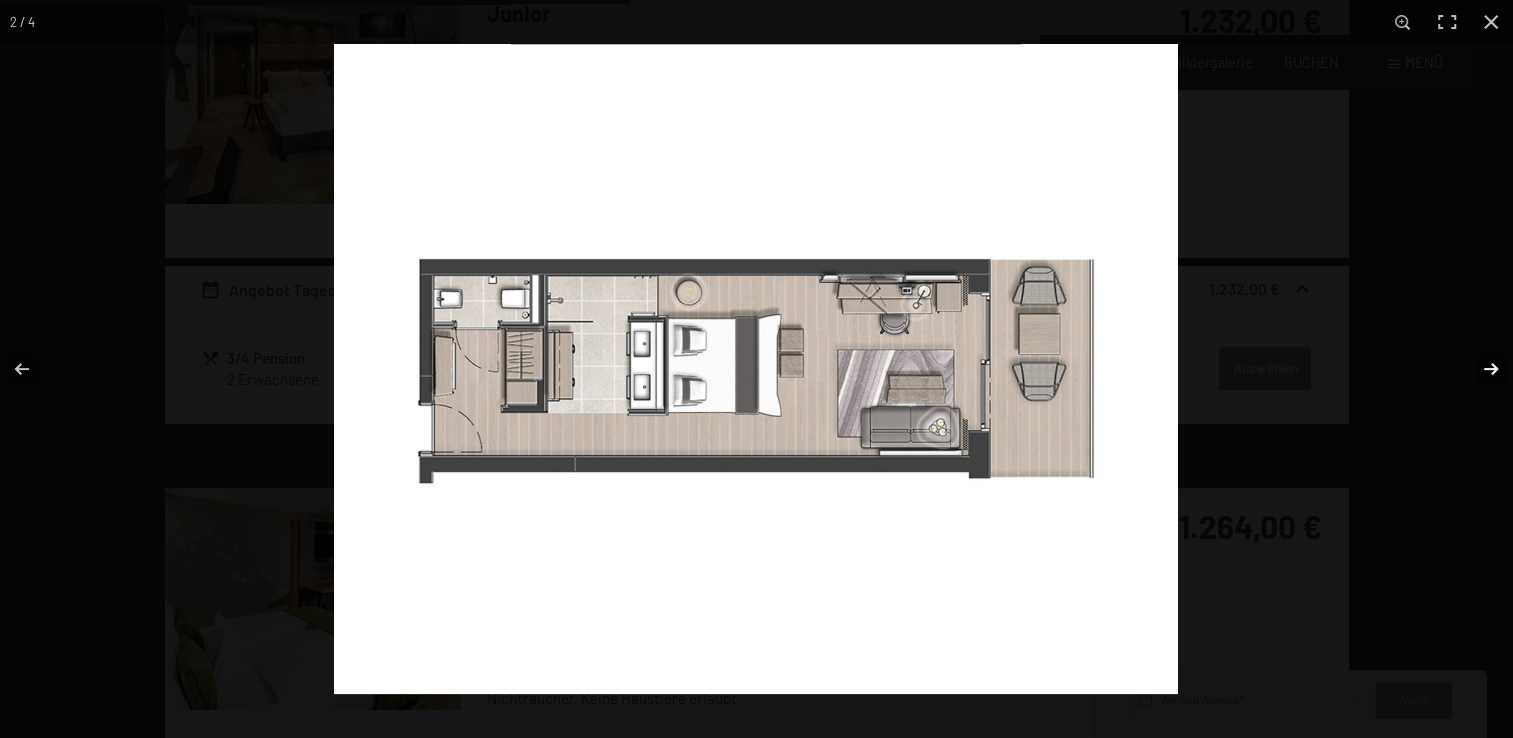 click at bounding box center [1478, 369] 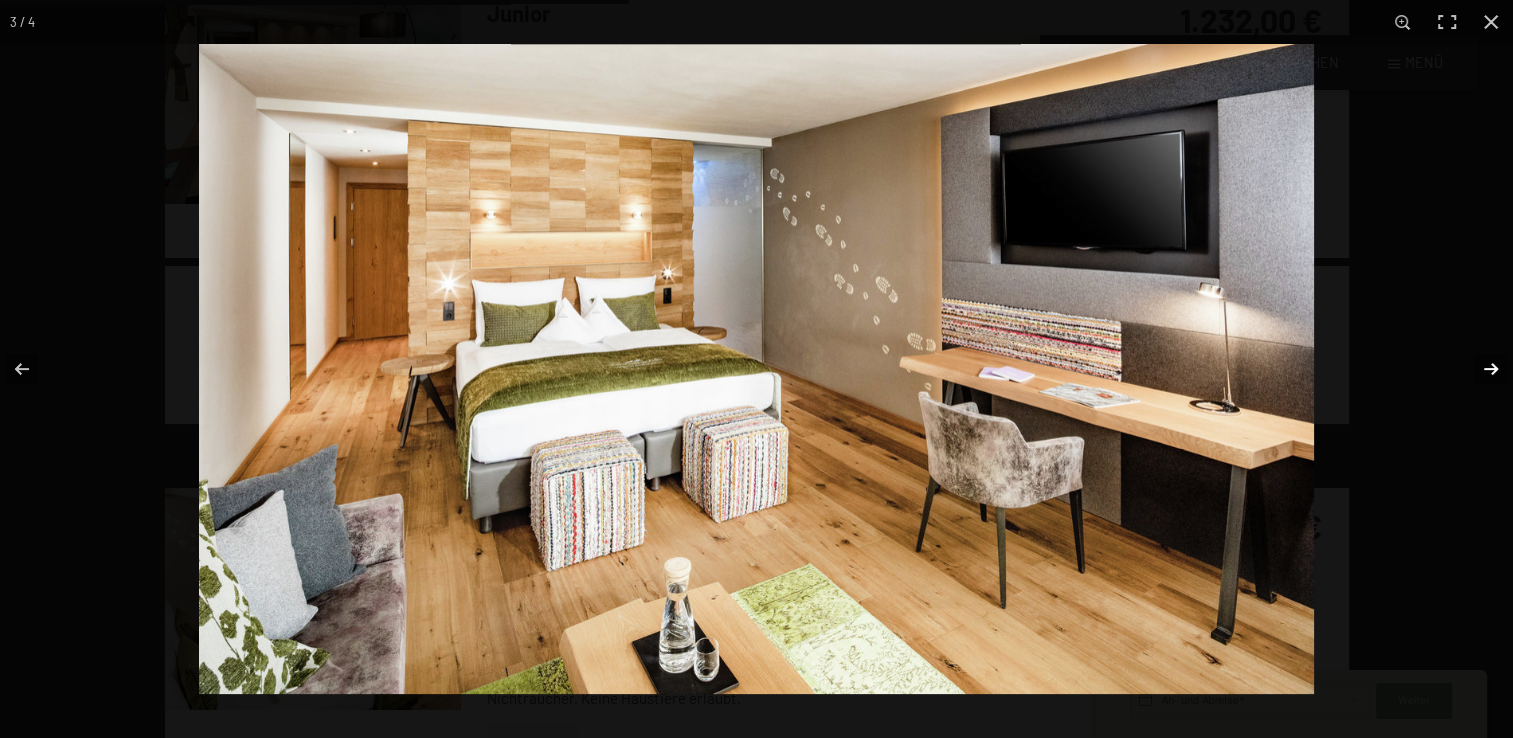 click at bounding box center (1478, 369) 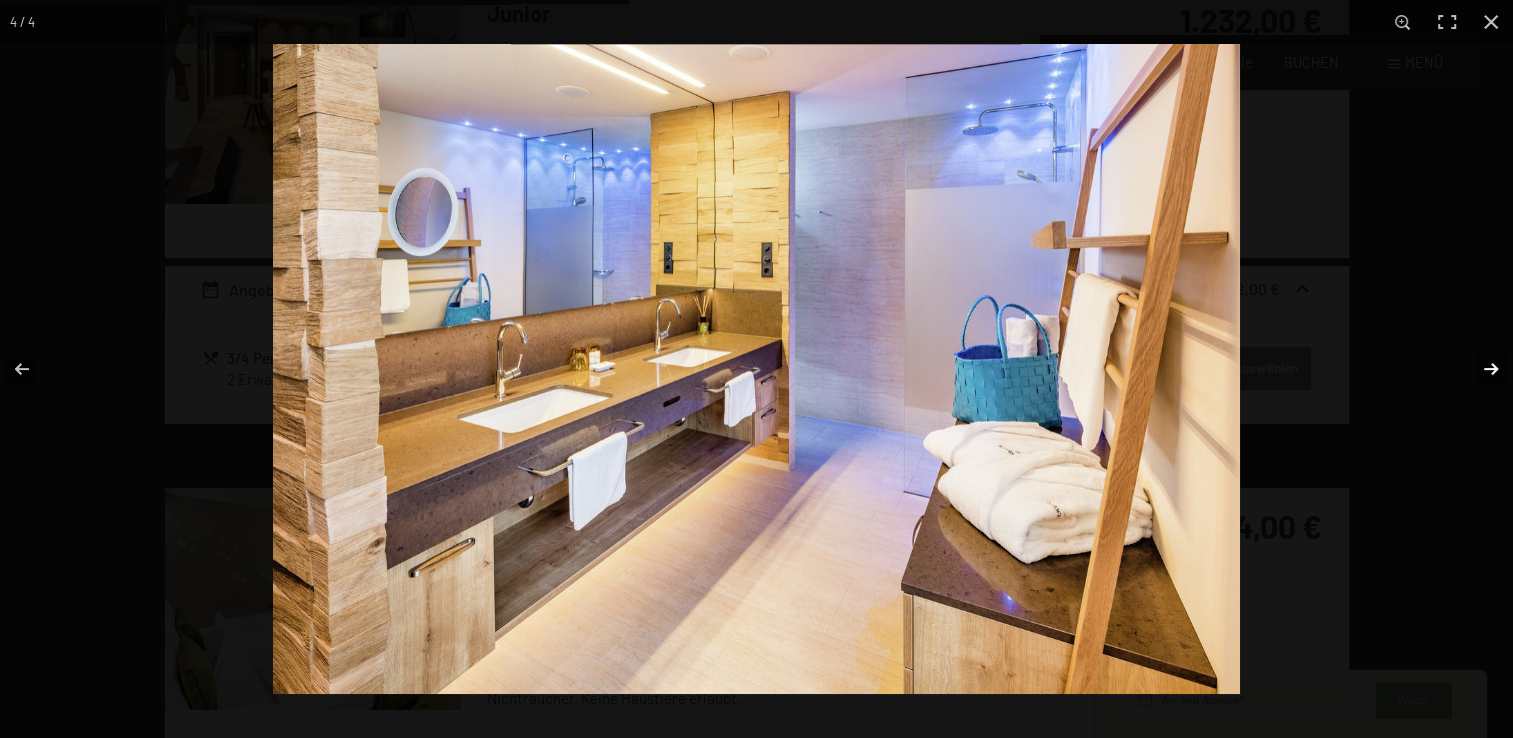 click at bounding box center [1478, 369] 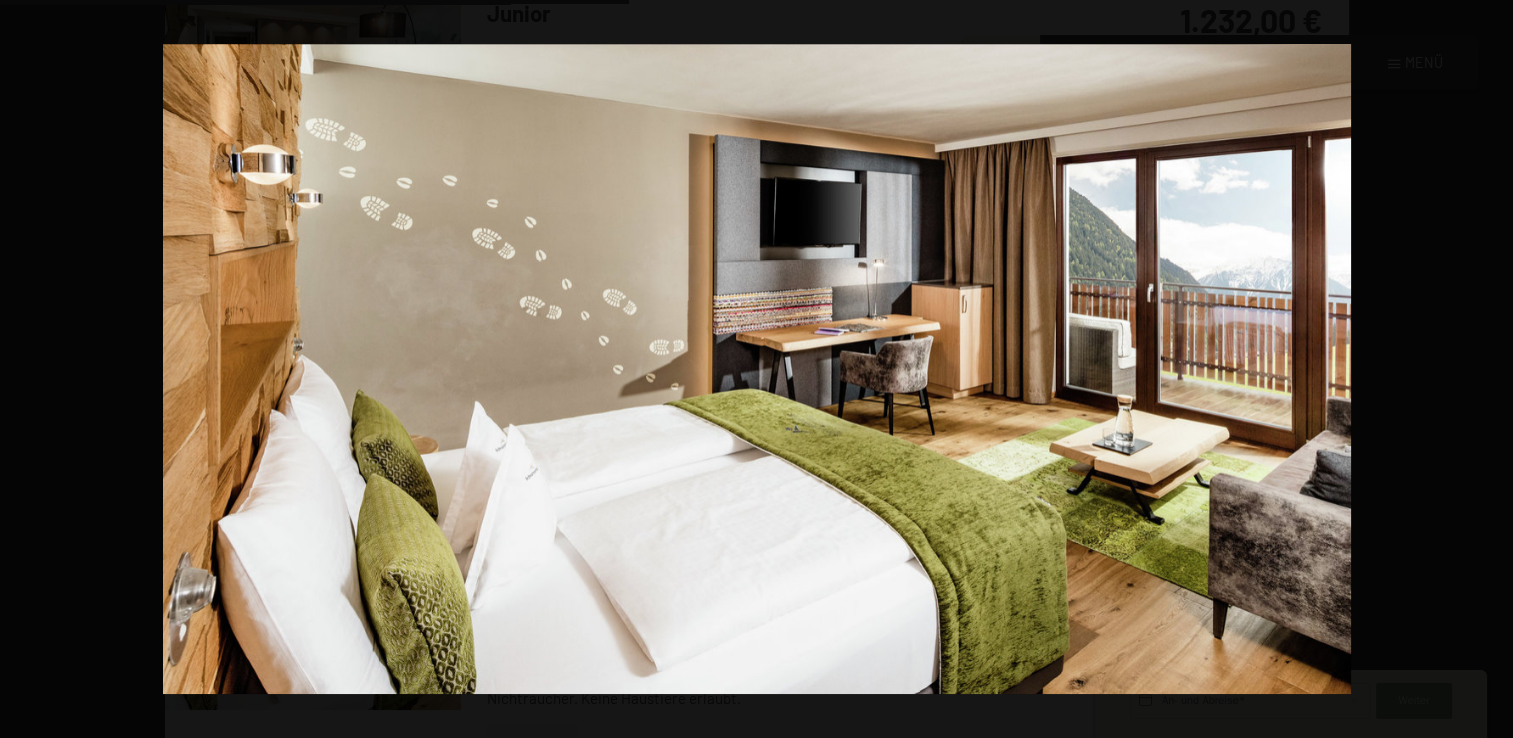 click at bounding box center (1478, 369) 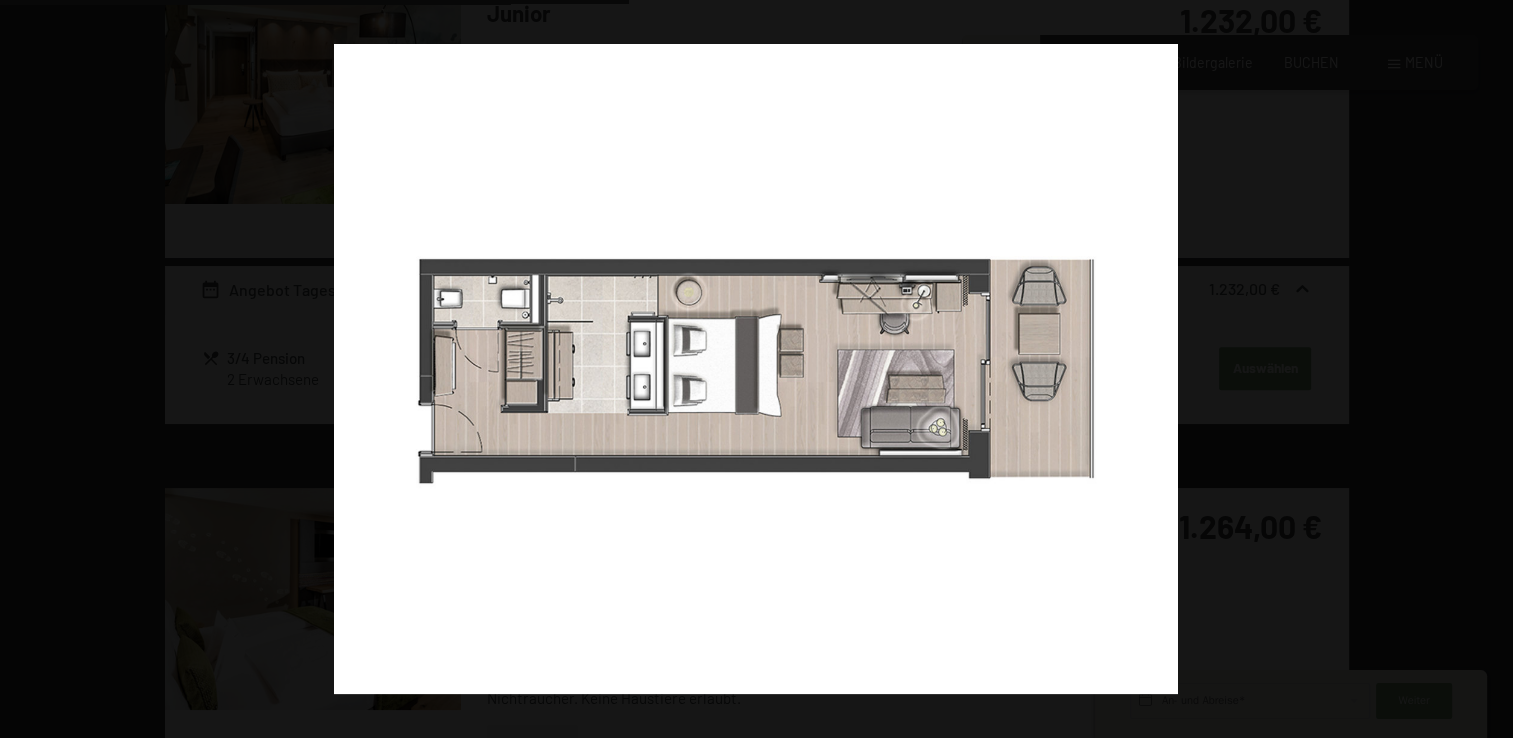 click at bounding box center (1478, 369) 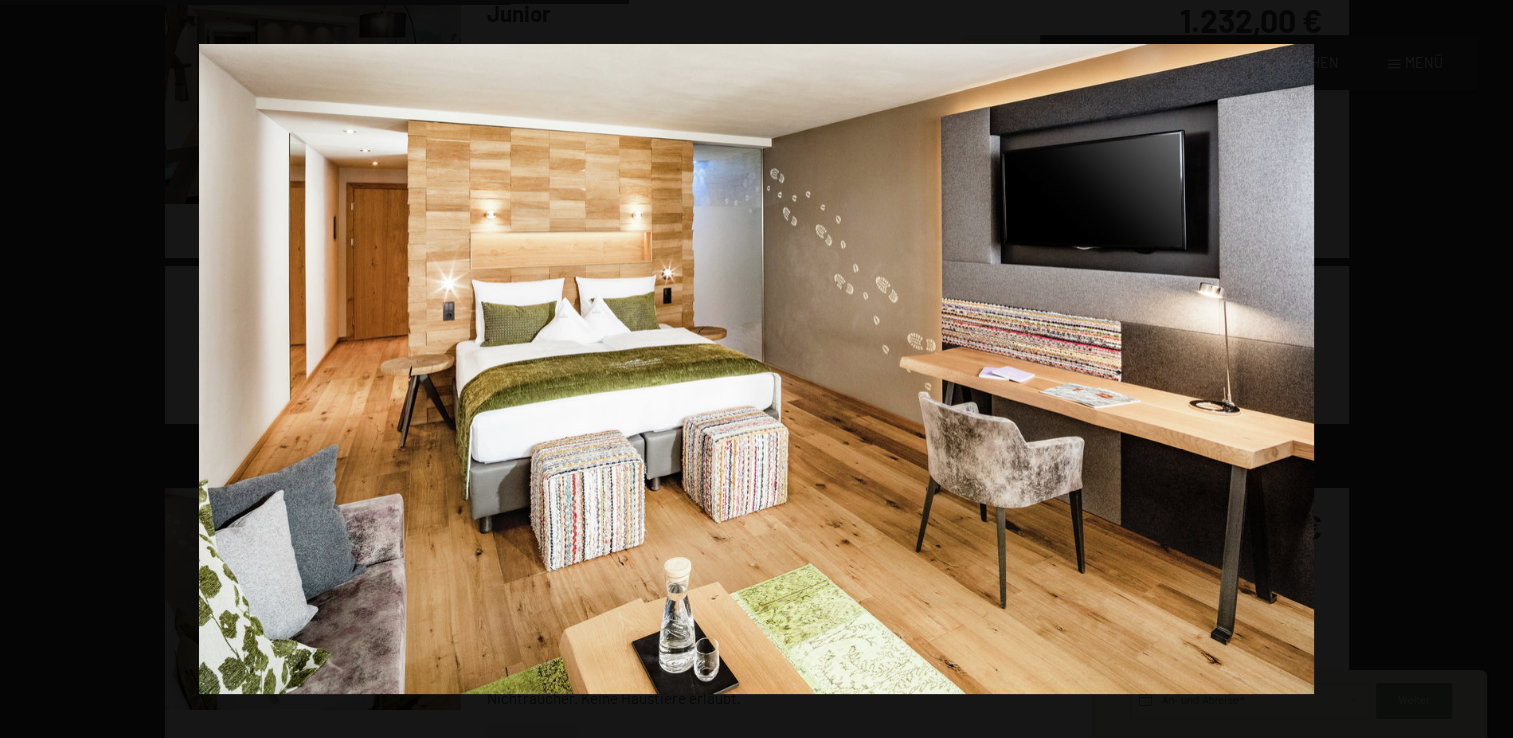 click at bounding box center (1478, 369) 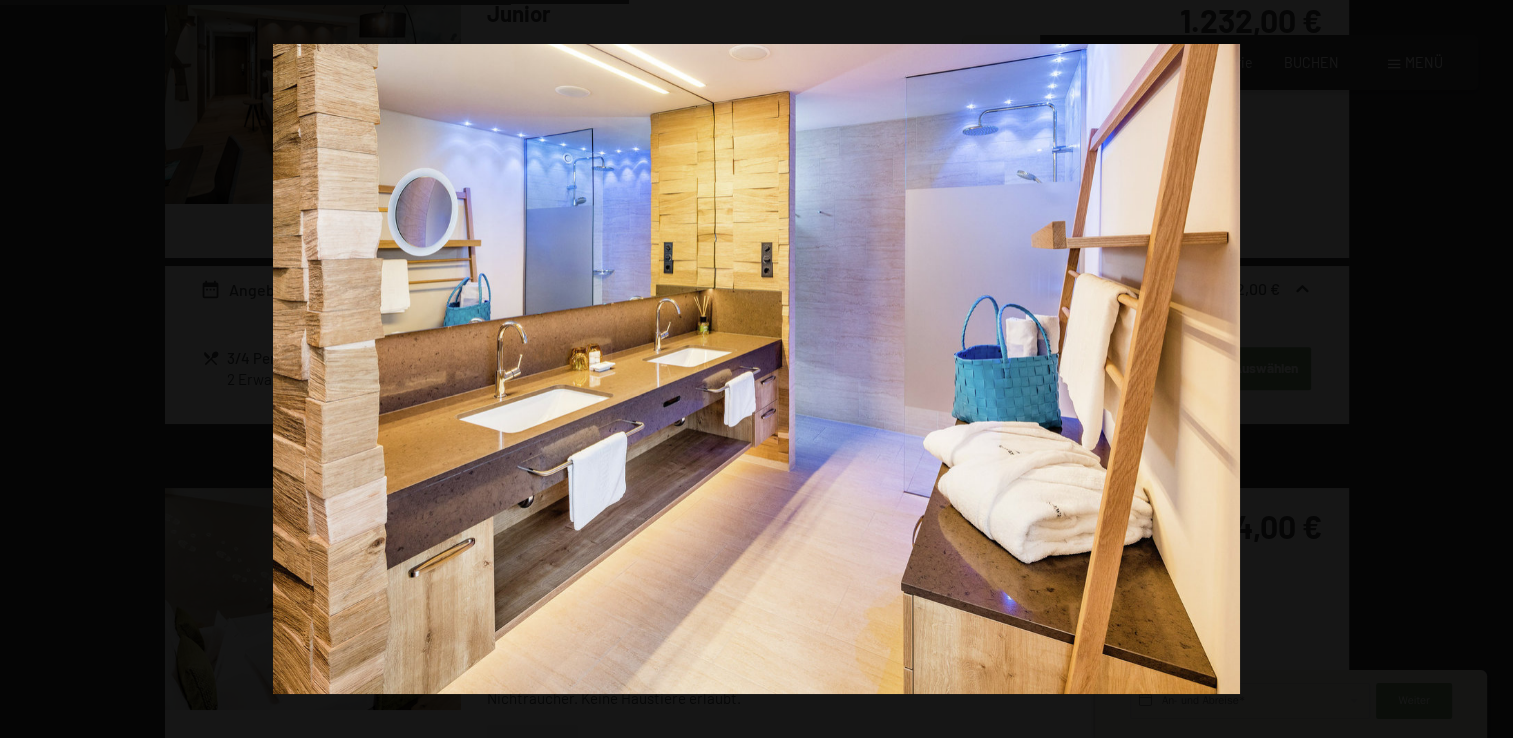 click at bounding box center [1478, 369] 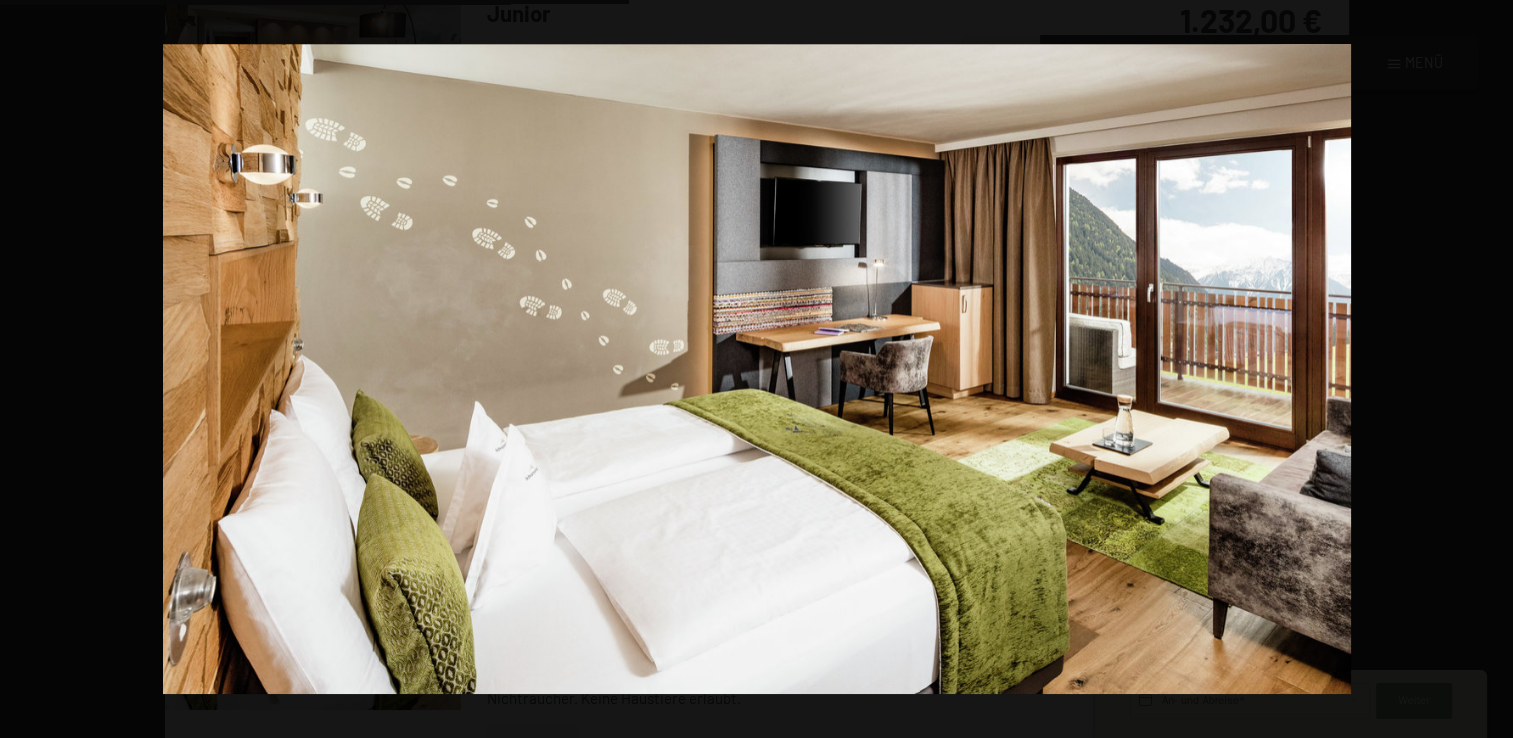 click at bounding box center (1478, 369) 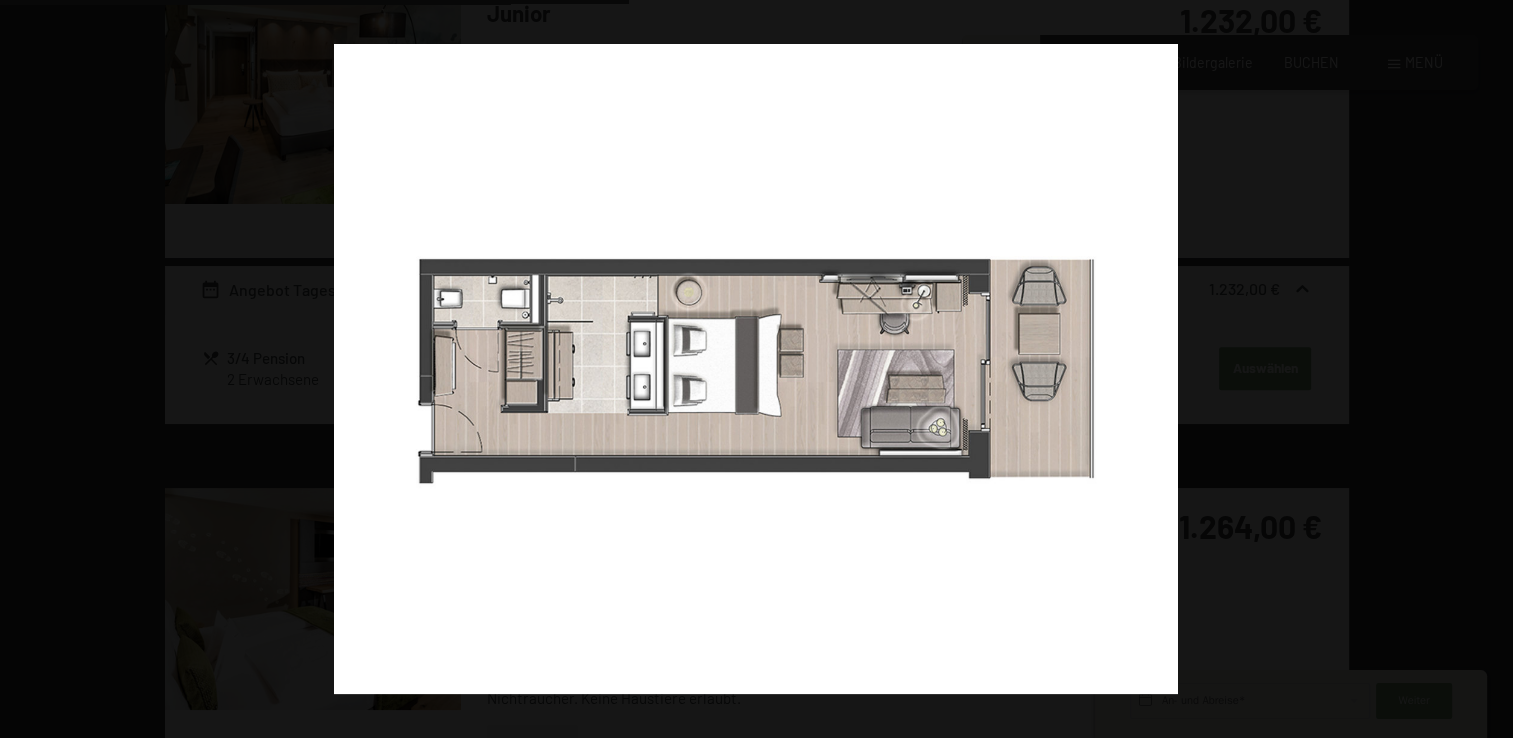 click at bounding box center (1478, 369) 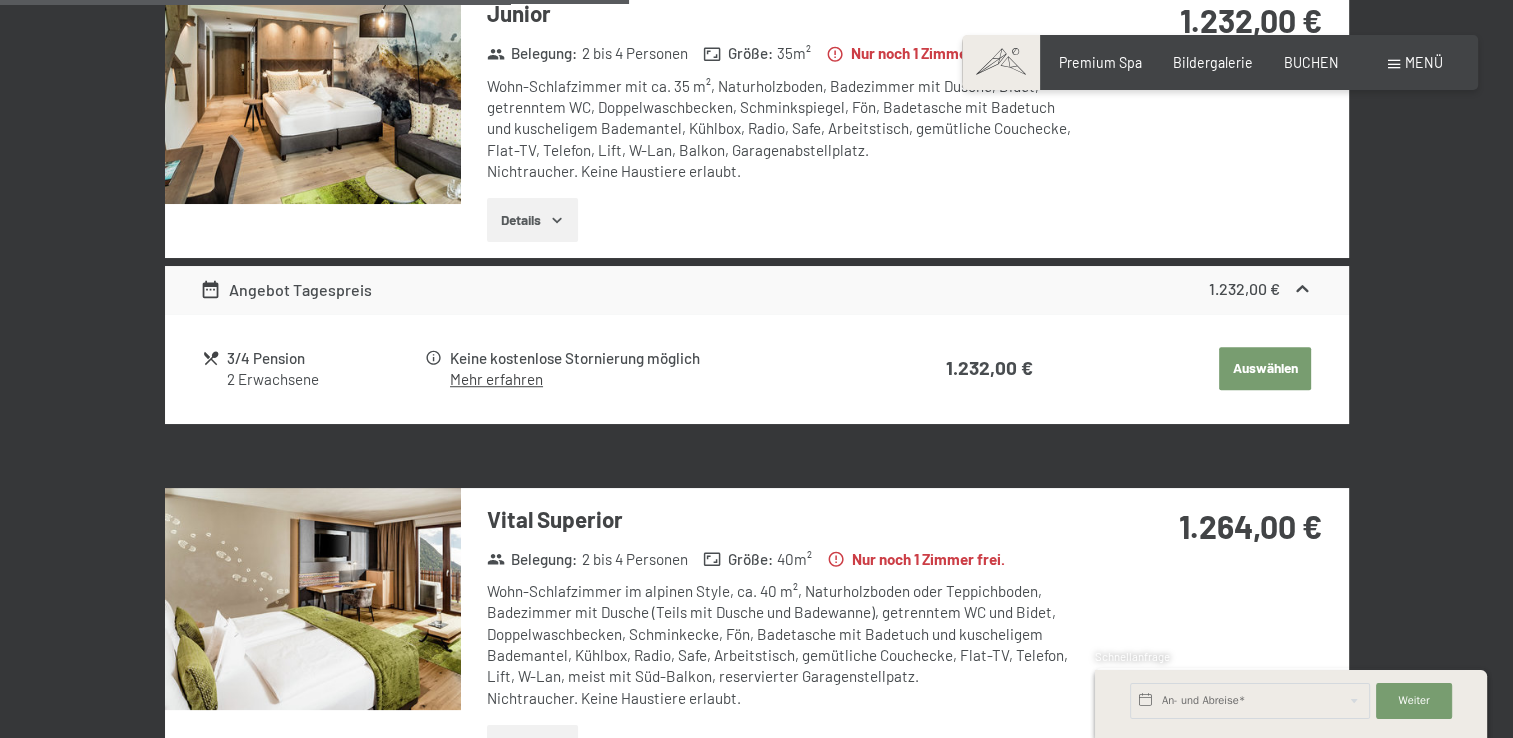click at bounding box center [0, 0] 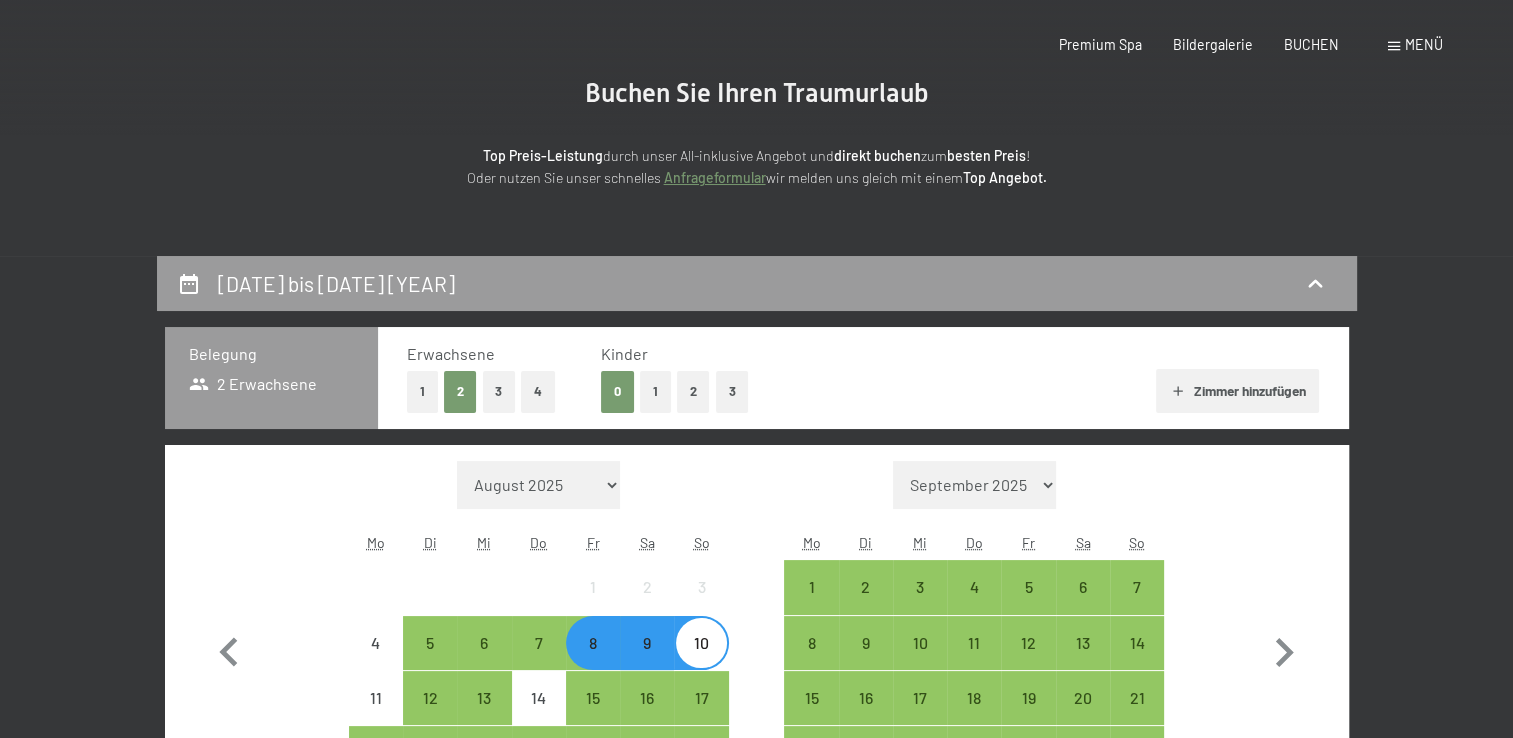 scroll, scrollTop: 0, scrollLeft: 0, axis: both 